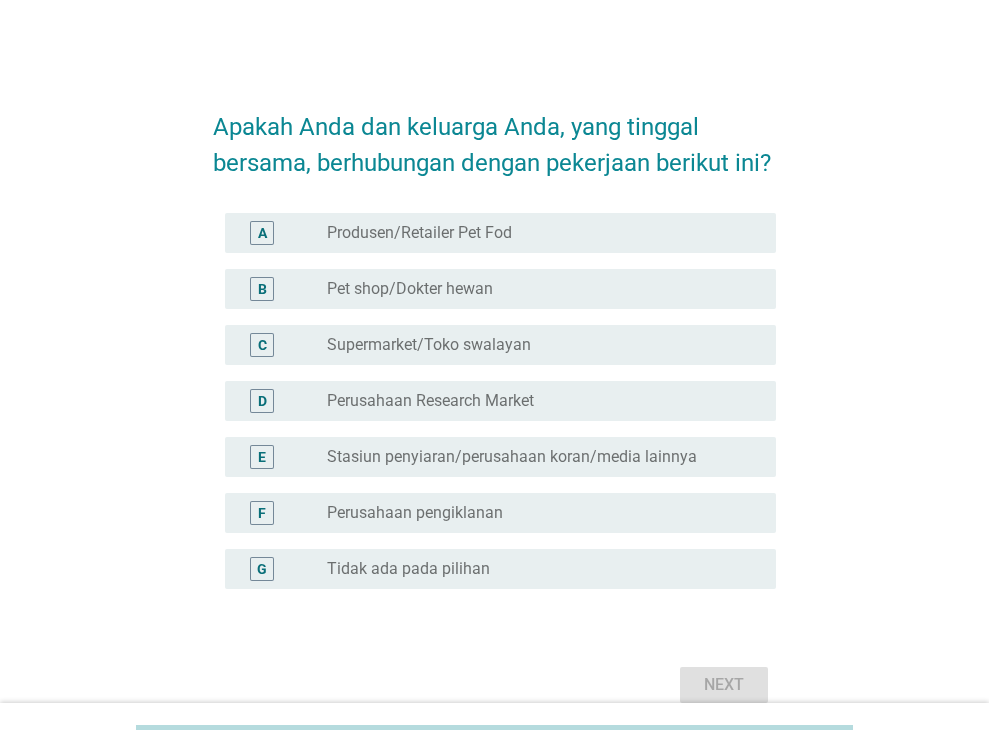 scroll, scrollTop: 0, scrollLeft: 0, axis: both 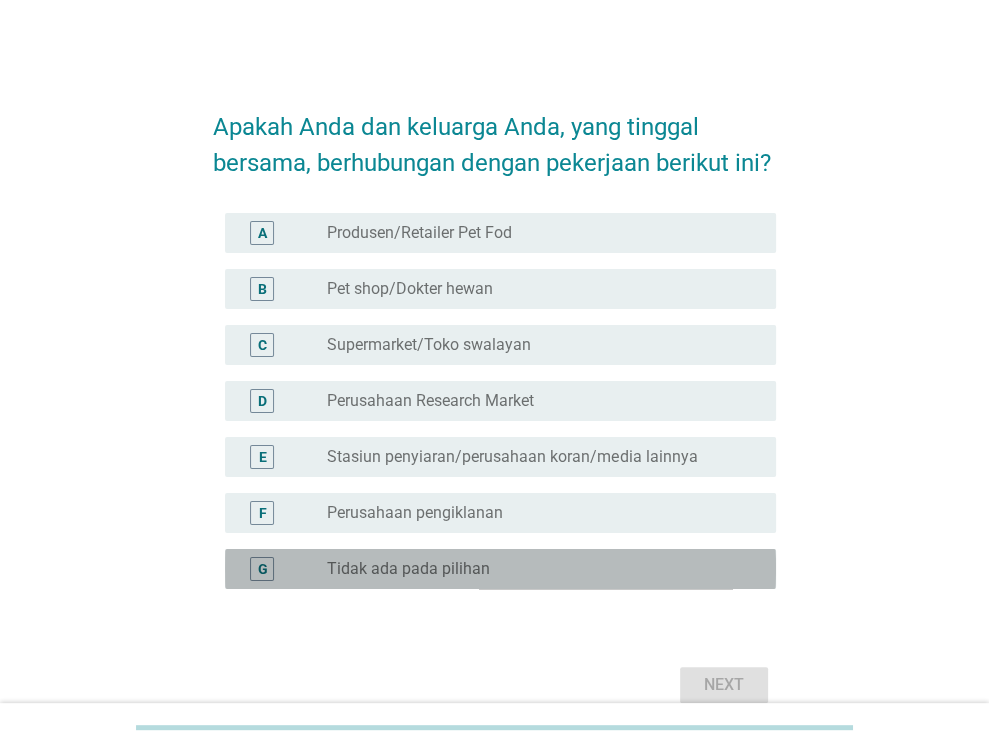 click on "radio_button_unchecked Tidak ada pada pilihan" at bounding box center (535, 569) 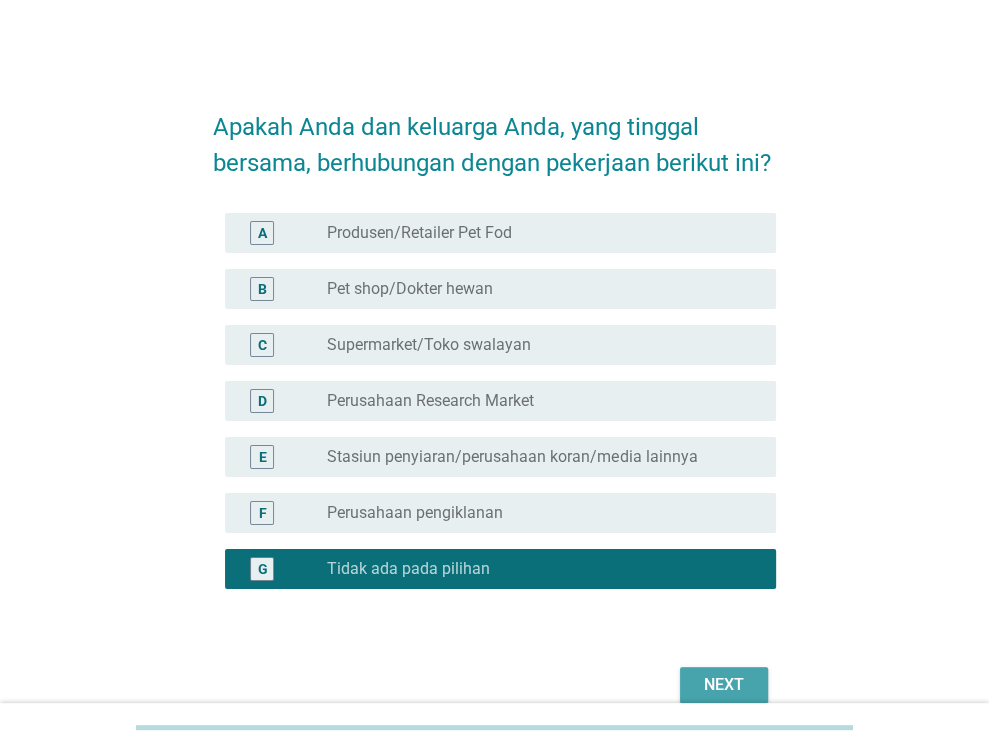 click on "Next" at bounding box center [724, 685] 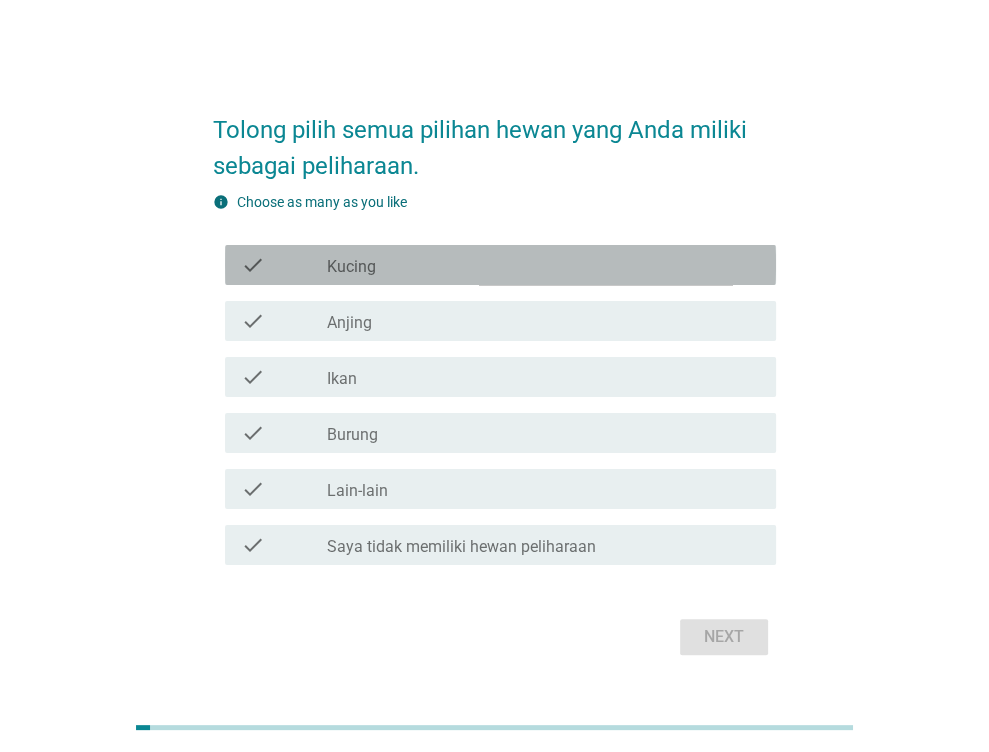 click on "check_box_outline_blank Kucing" at bounding box center [543, 265] 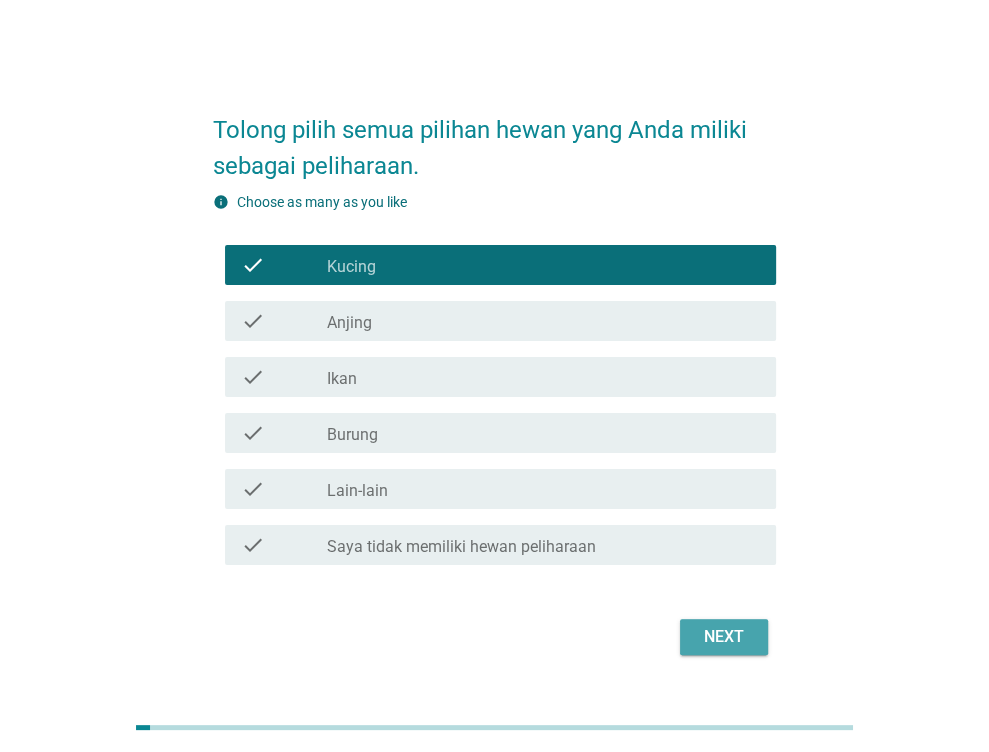 click on "Next" at bounding box center [724, 637] 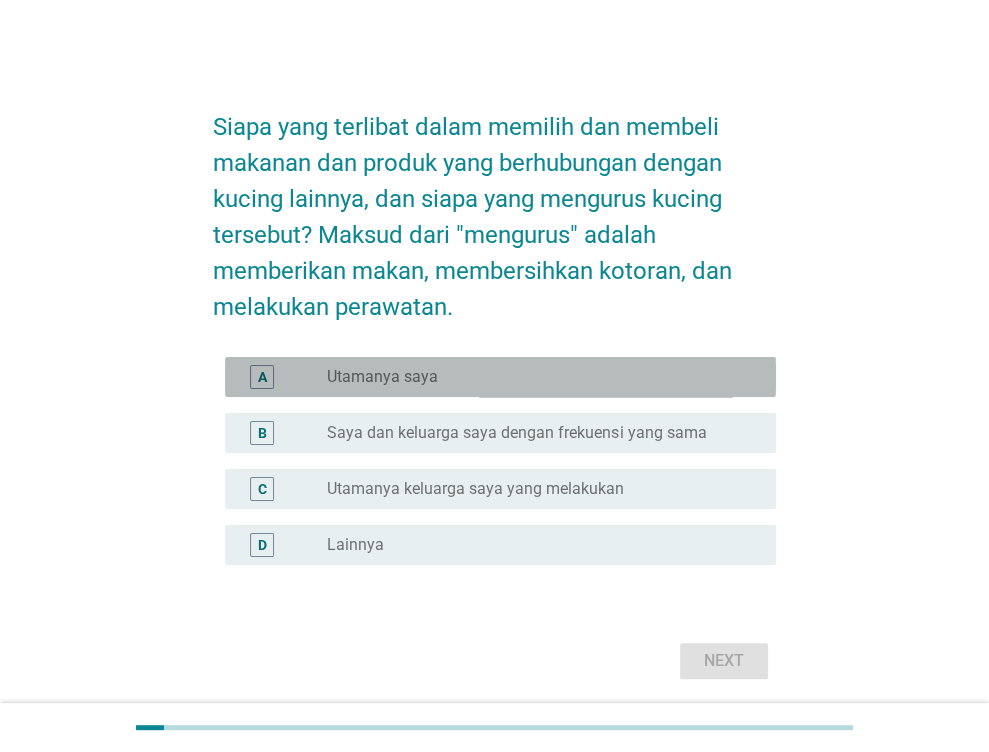 click on "radio_button_unchecked Utamanya saya" at bounding box center [535, 377] 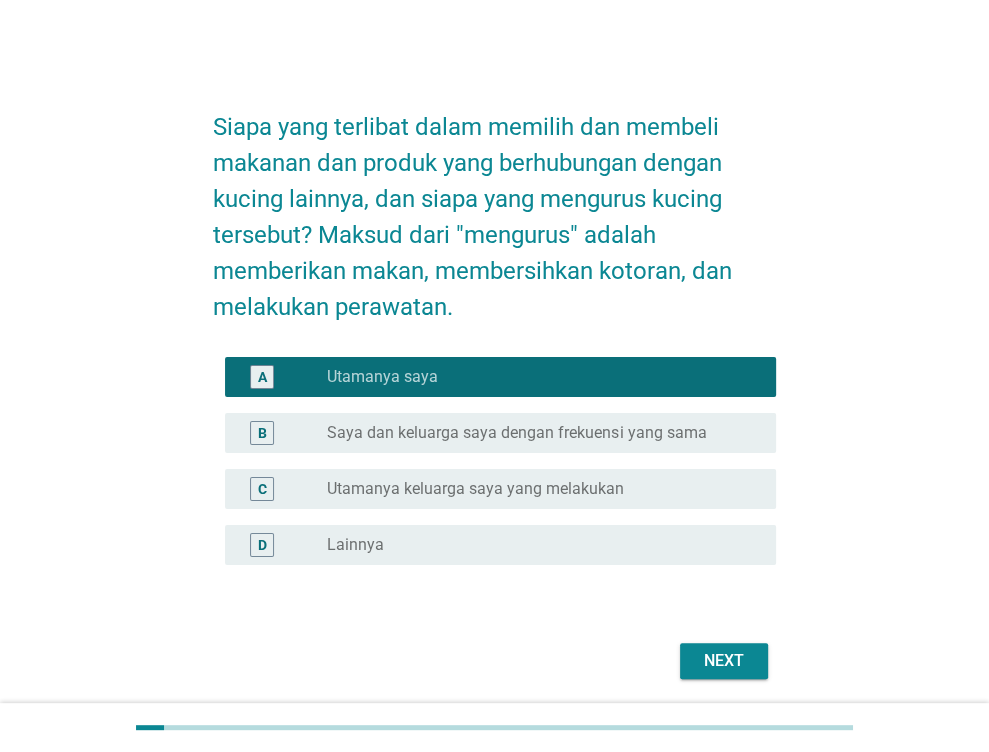 click on "Next" at bounding box center [724, 661] 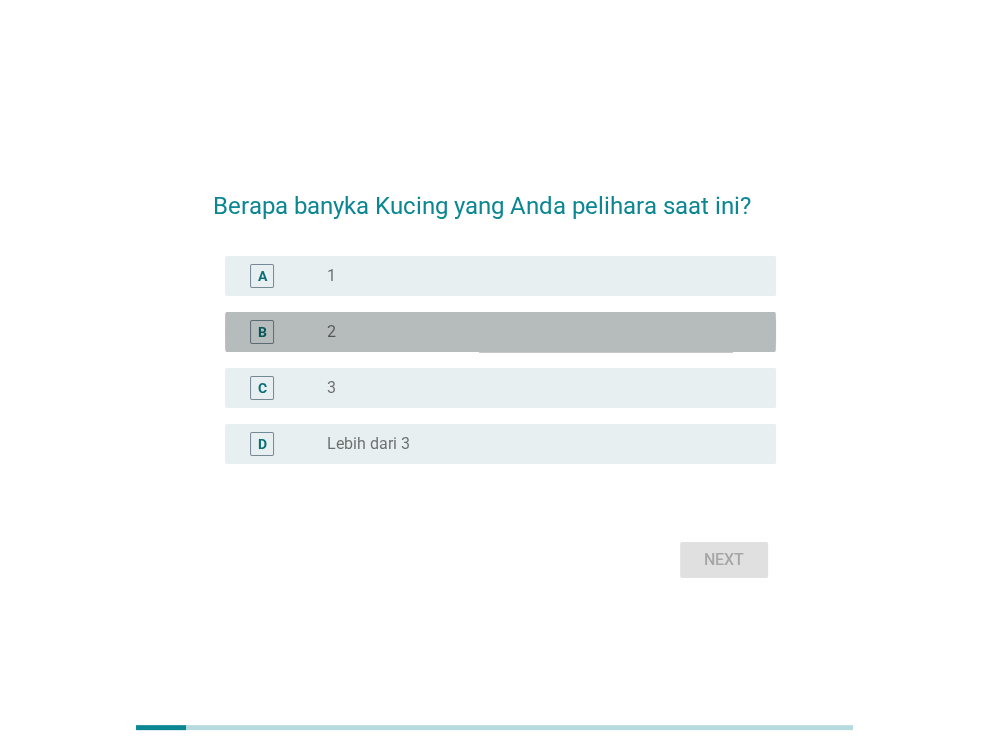 click on "radio_button_unchecked 2" at bounding box center [535, 332] 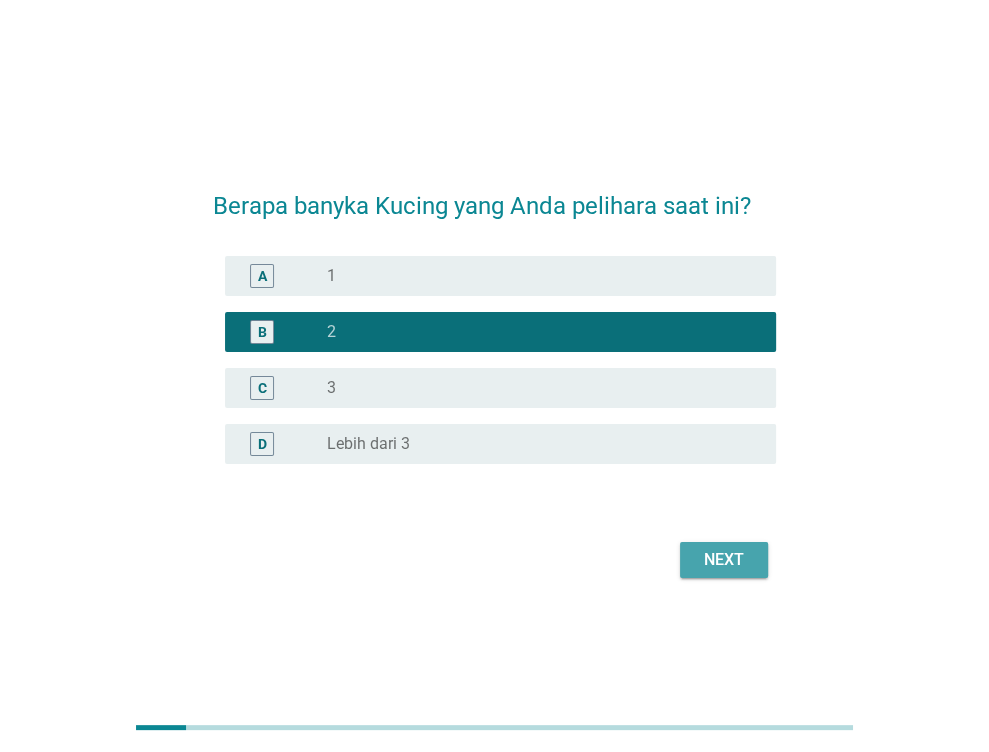 click on "Next" at bounding box center [724, 560] 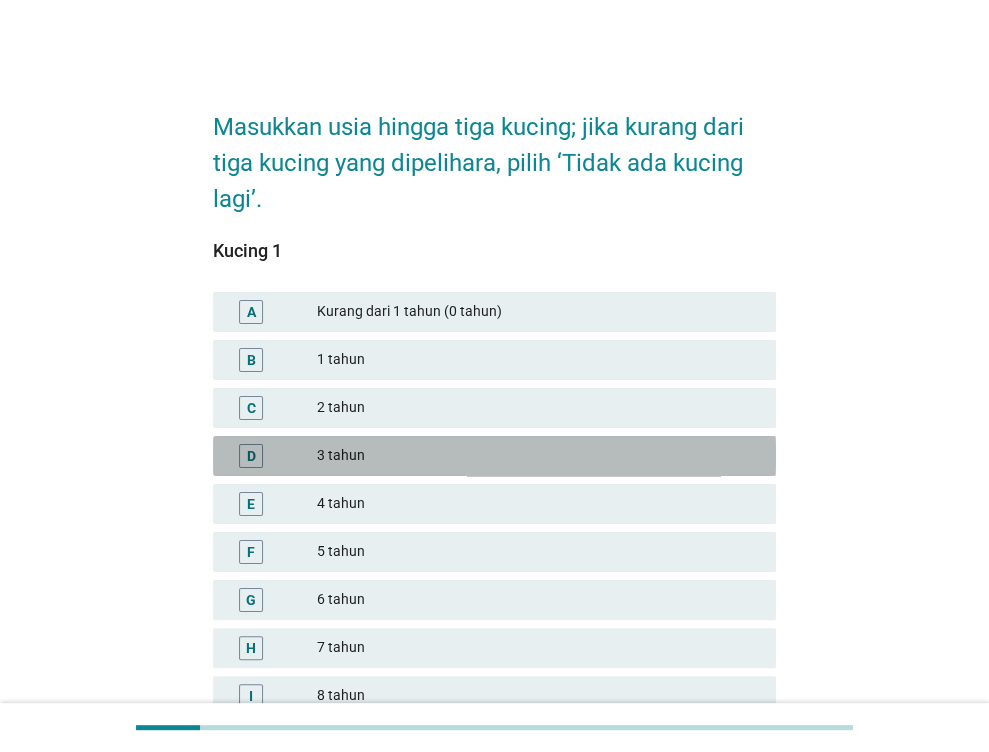 click on "3 tahun" at bounding box center (538, 456) 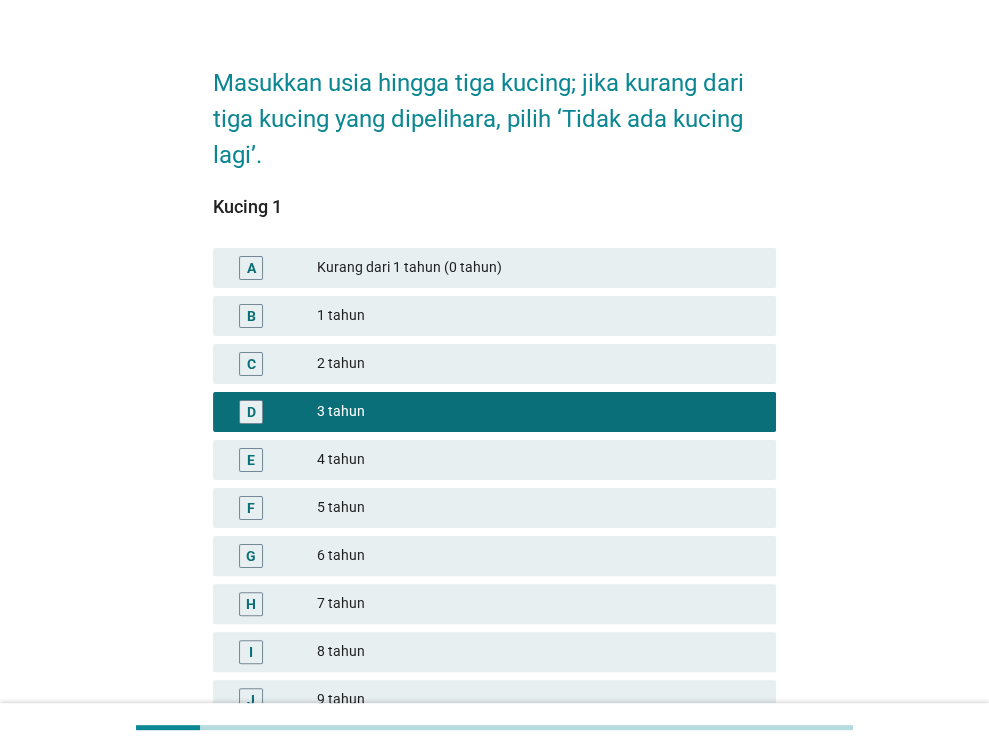scroll, scrollTop: 324, scrollLeft: 0, axis: vertical 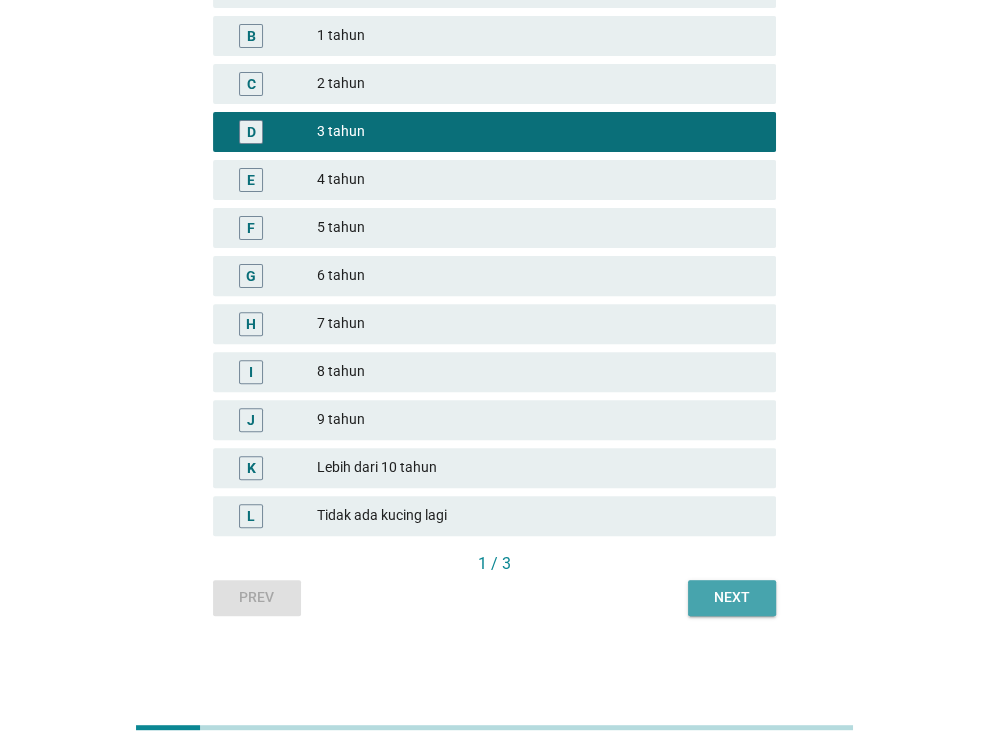 click on "Next" at bounding box center (732, 597) 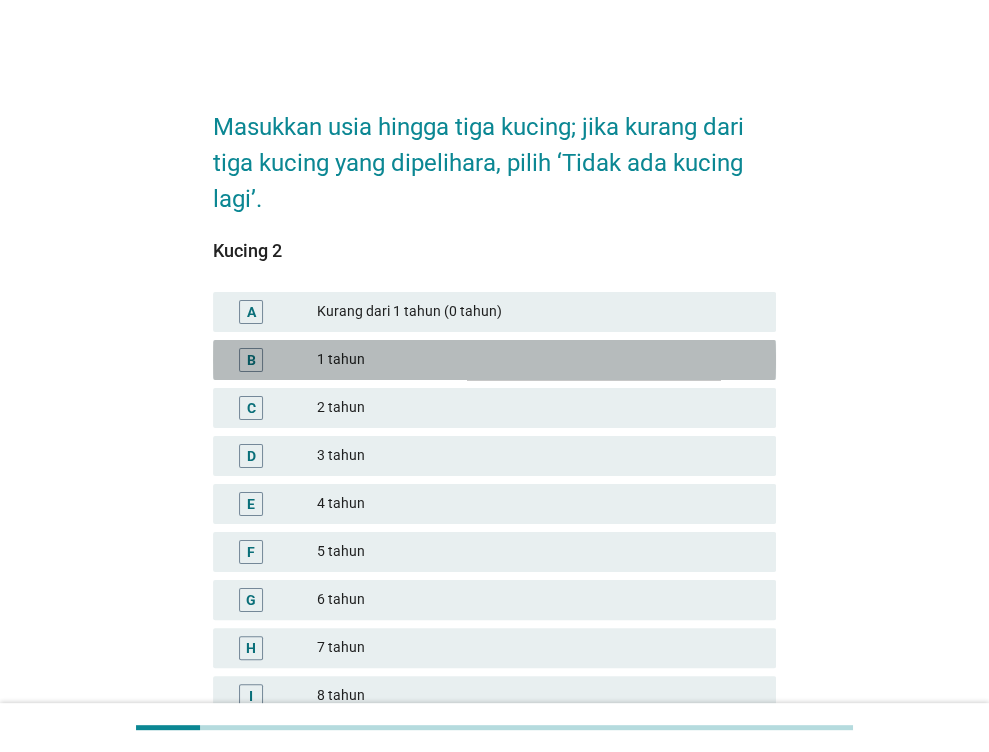 click on "1 tahun" at bounding box center (538, 360) 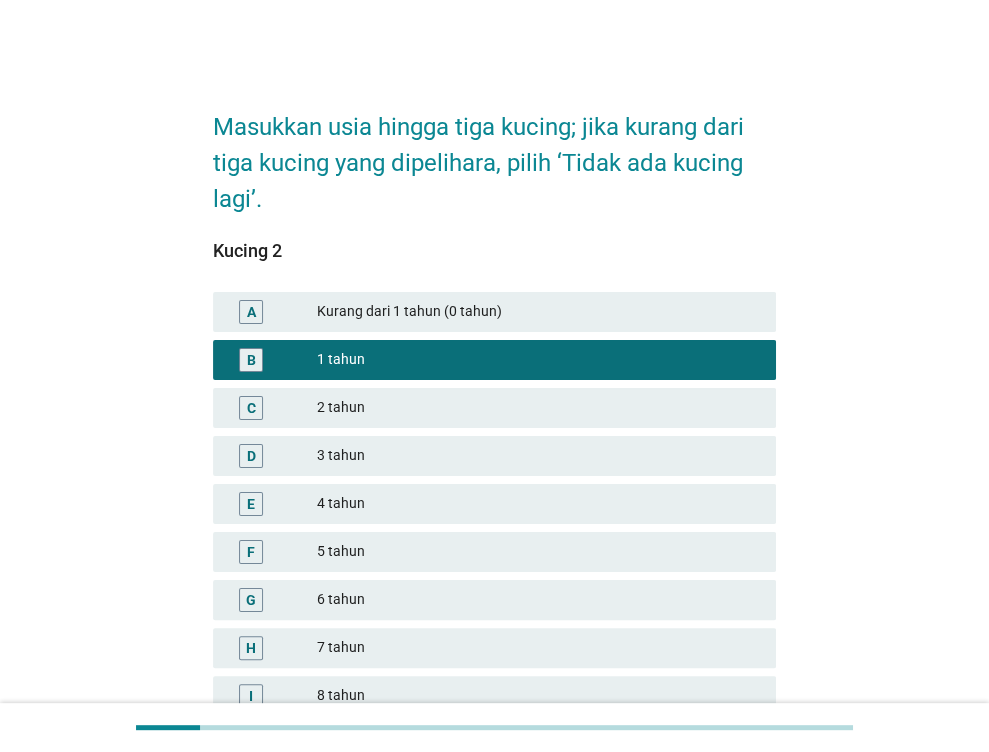 scroll, scrollTop: 324, scrollLeft: 0, axis: vertical 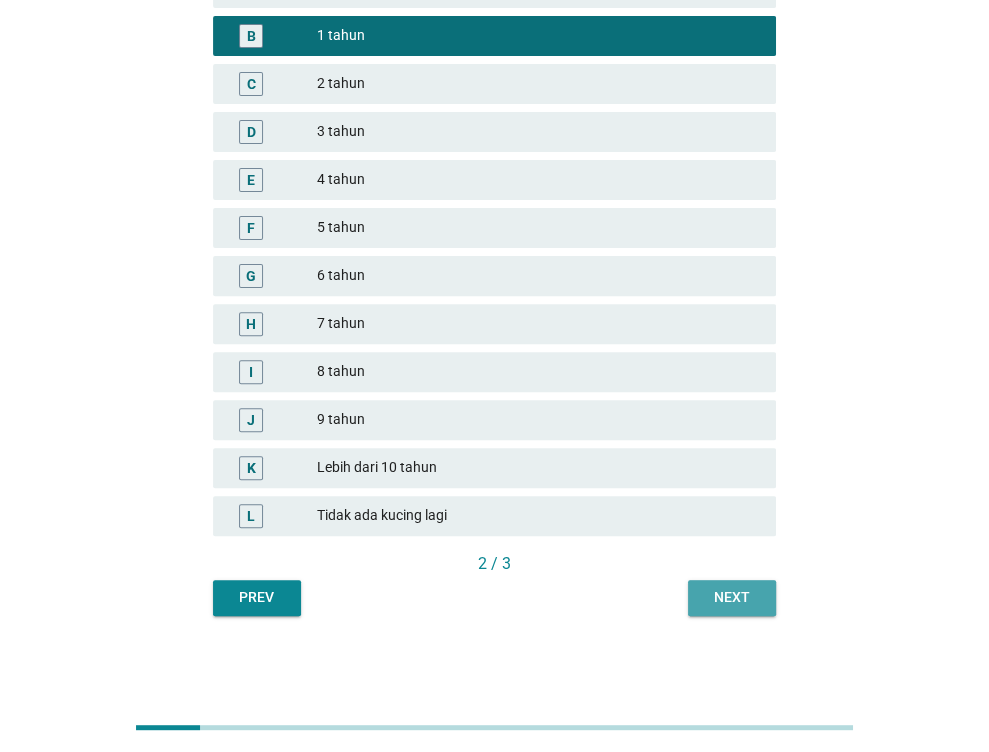 click on "Next" at bounding box center [732, 597] 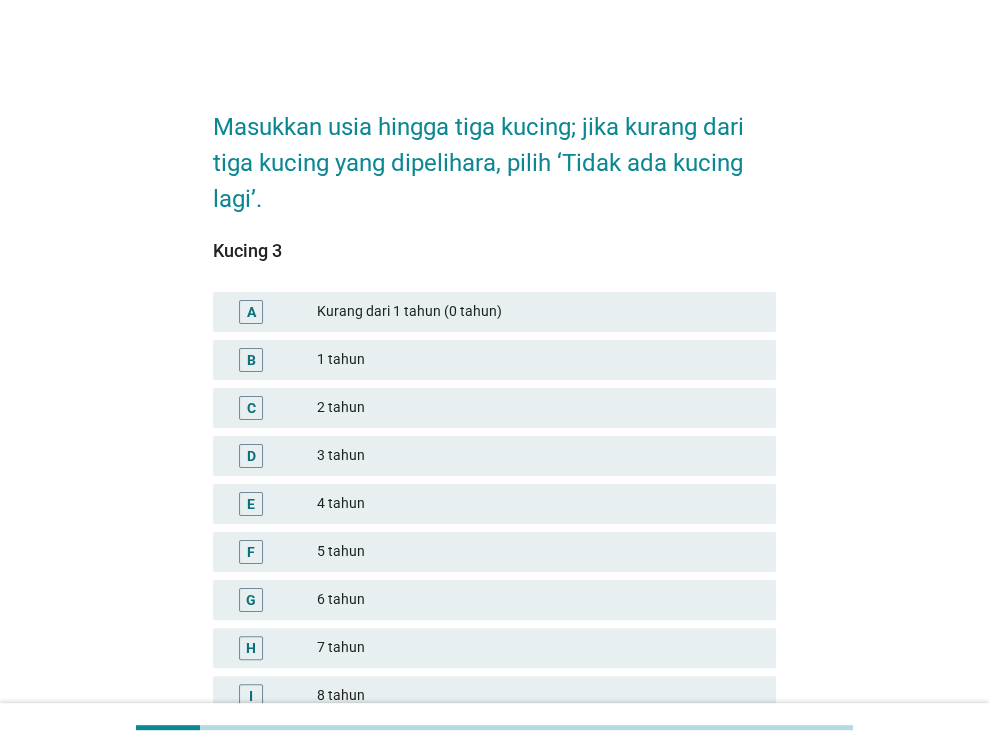 click on "1 tahun" at bounding box center [538, 360] 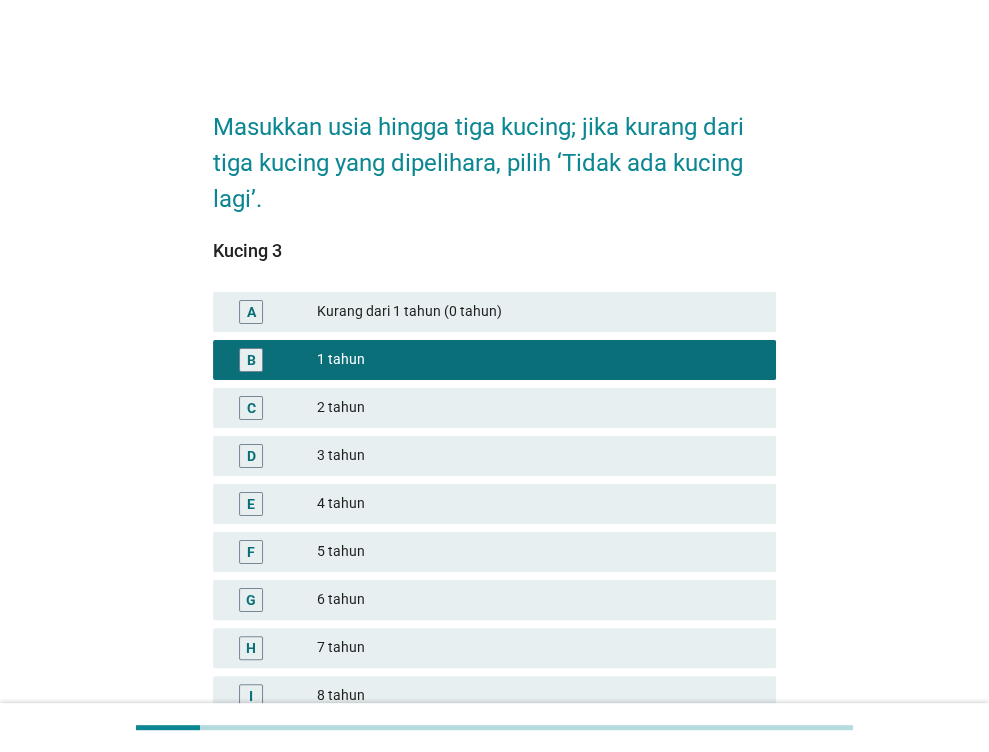 scroll, scrollTop: 324, scrollLeft: 0, axis: vertical 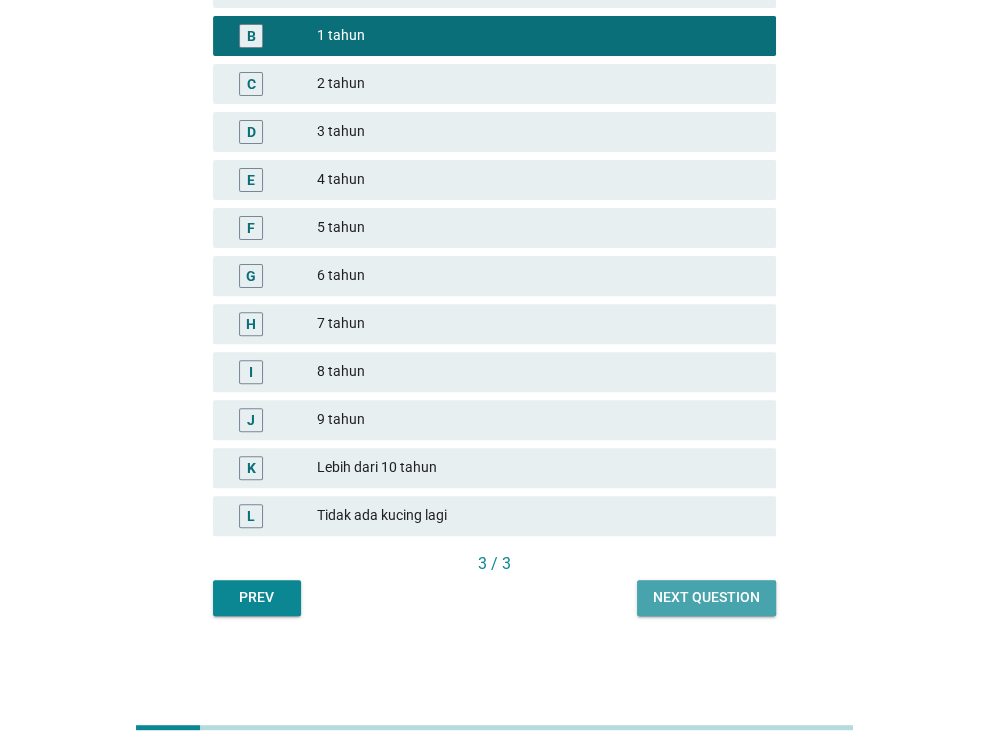 click on "Next question" at bounding box center (706, 597) 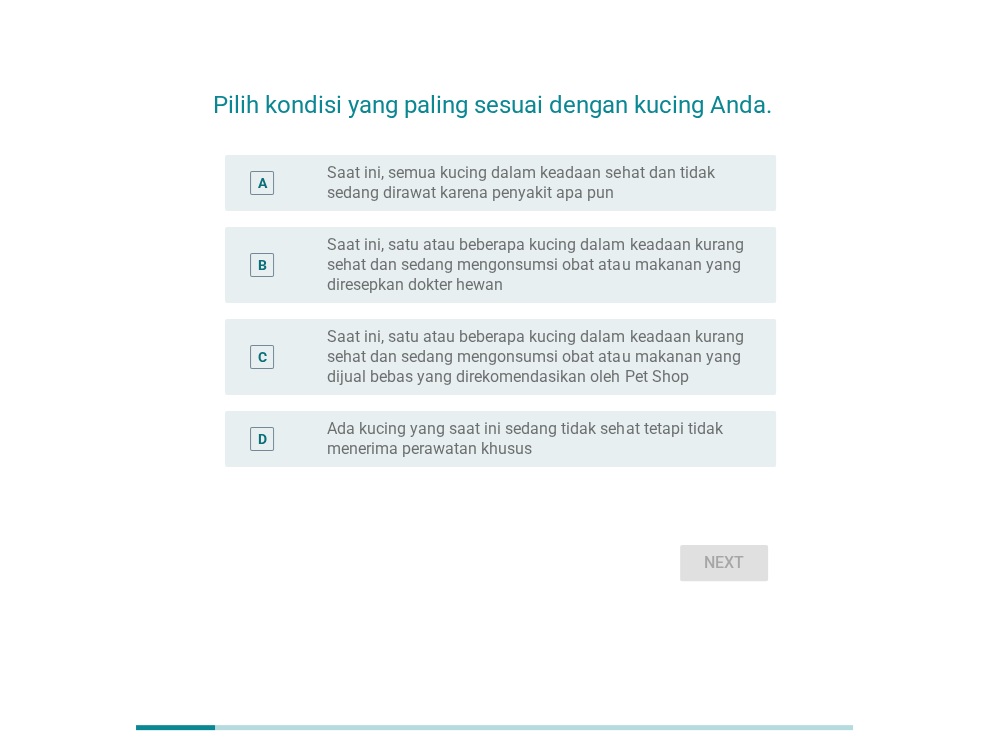 scroll, scrollTop: 0, scrollLeft: 0, axis: both 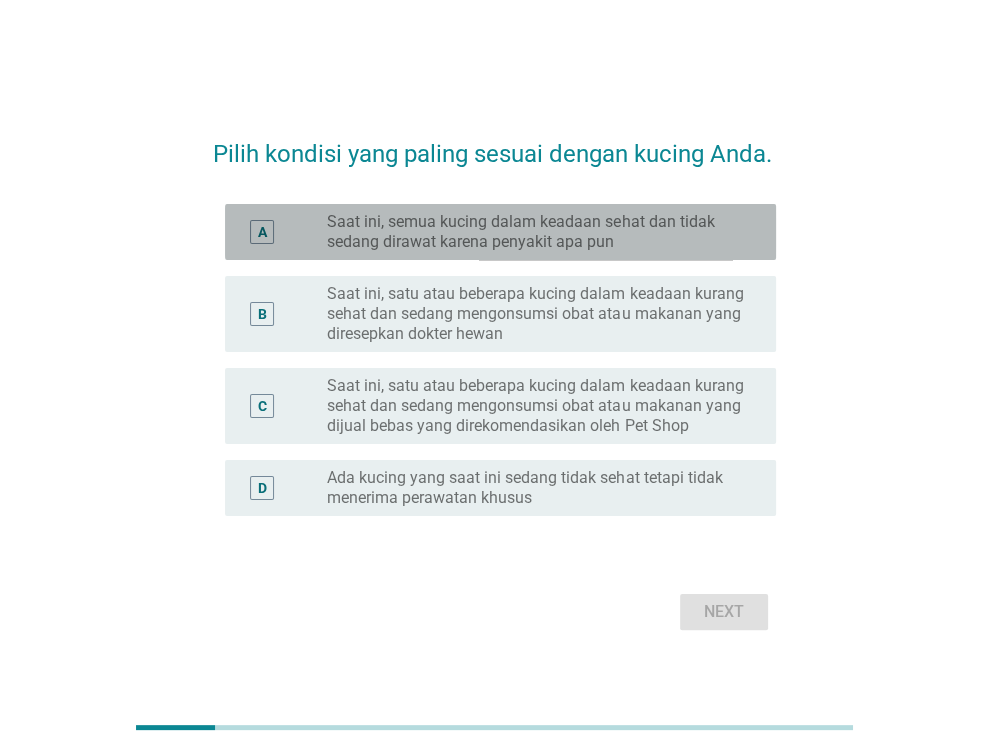 click on "Saat ini, semua kucing dalam keadaan sehat dan tidak sedang dirawat karena penyakit apa pun" at bounding box center (535, 232) 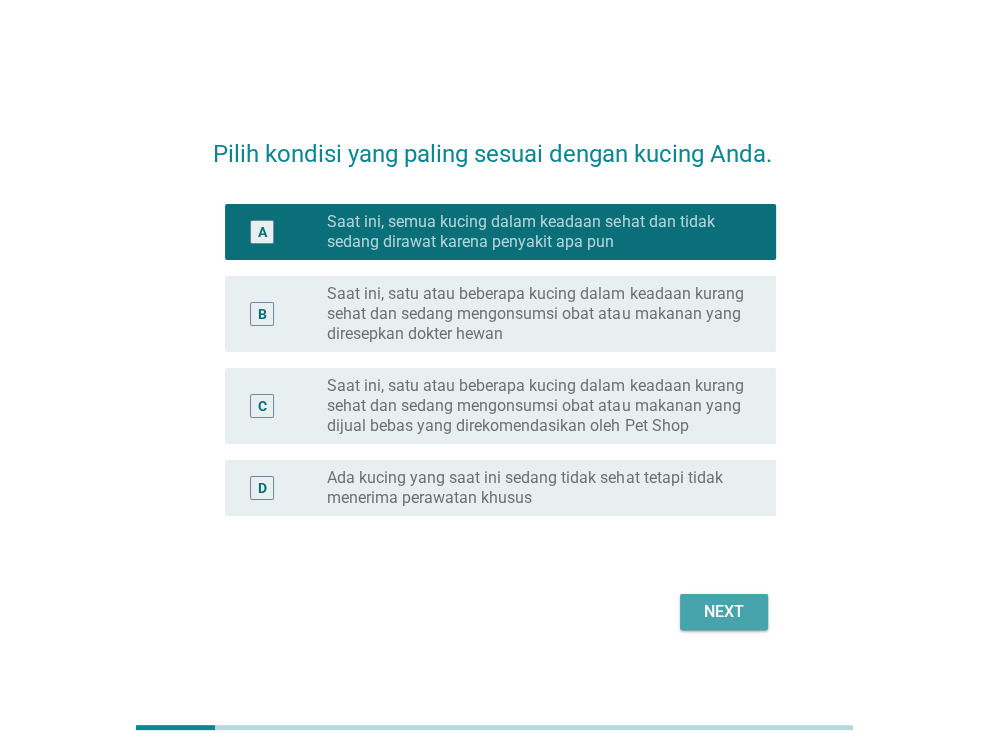 click on "Next" at bounding box center (724, 612) 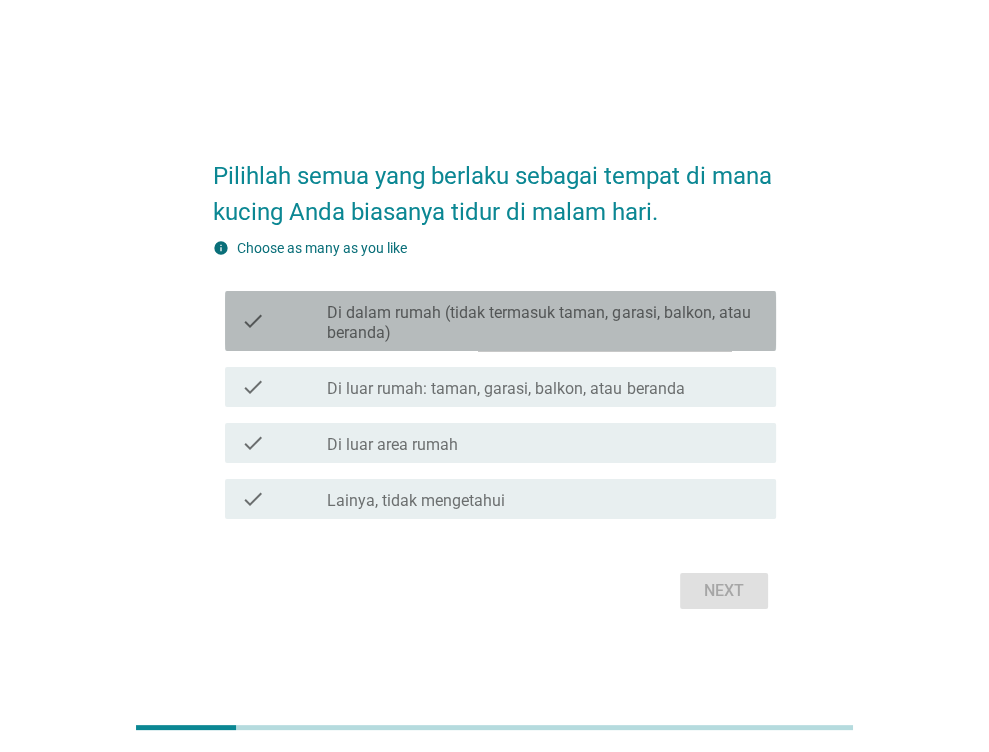 click on "Di dalam rumah (tidak termasuk taman, garasi, balkon, atau beranda)" at bounding box center (543, 323) 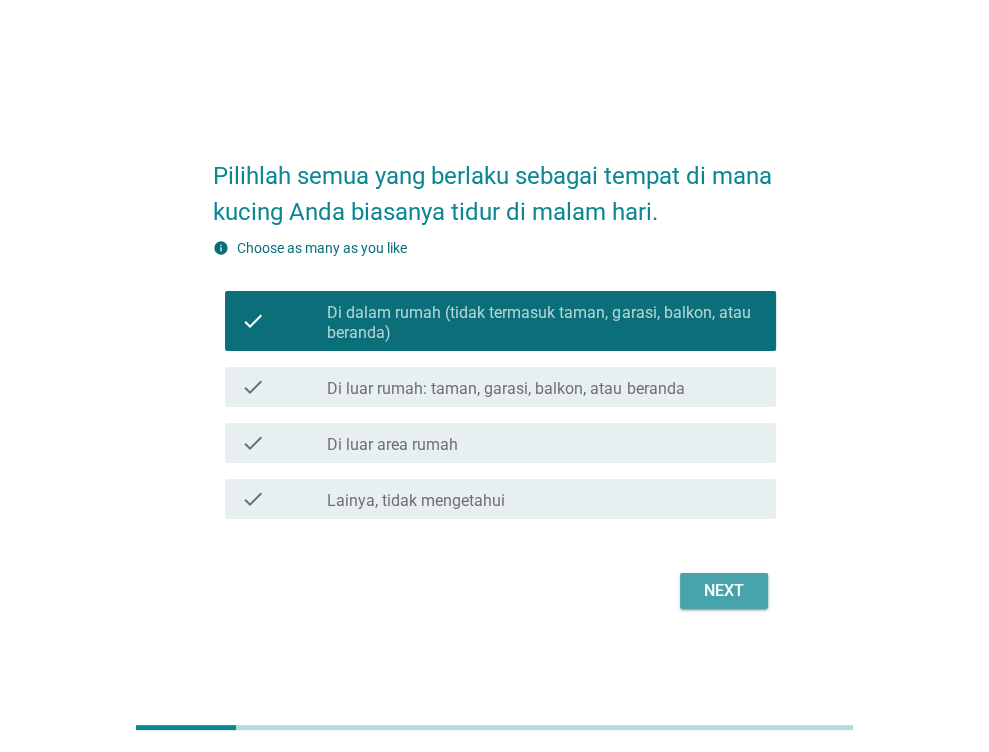 click on "Next" at bounding box center [724, 591] 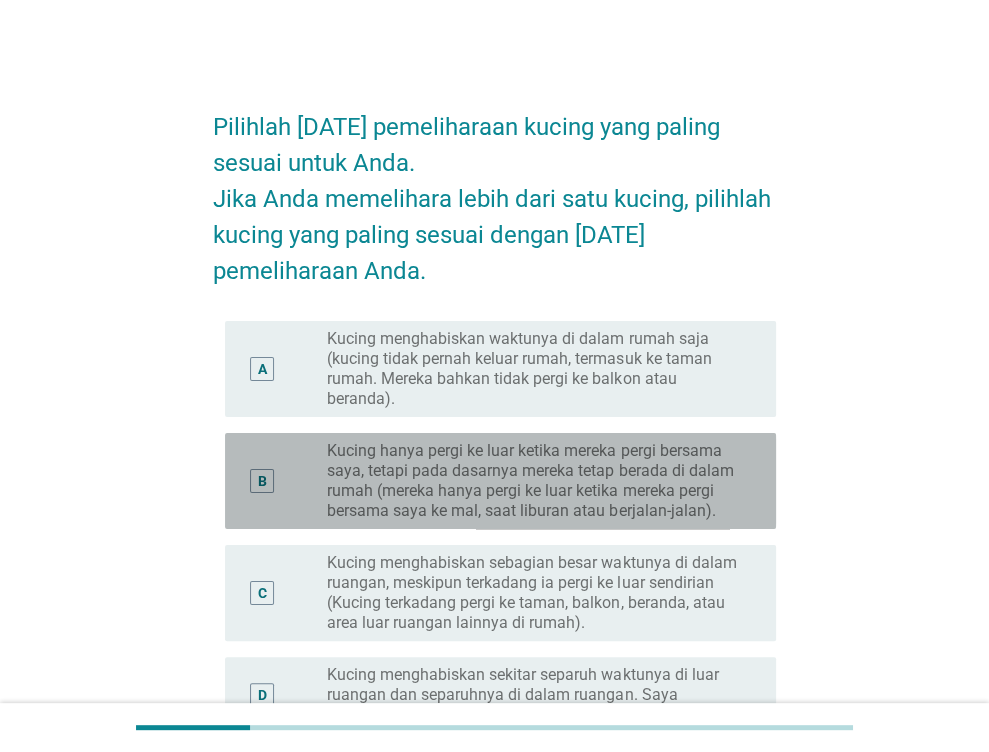 click on "Kucing hanya pergi ke luar ketika mereka pergi bersama saya, tetapi pada dasarnya mereka tetap berada di dalam rumah (mereka hanya pergi ke luar ketika mereka pergi bersama saya ke mal, saat liburan atau berjalan-jalan)." at bounding box center (535, 481) 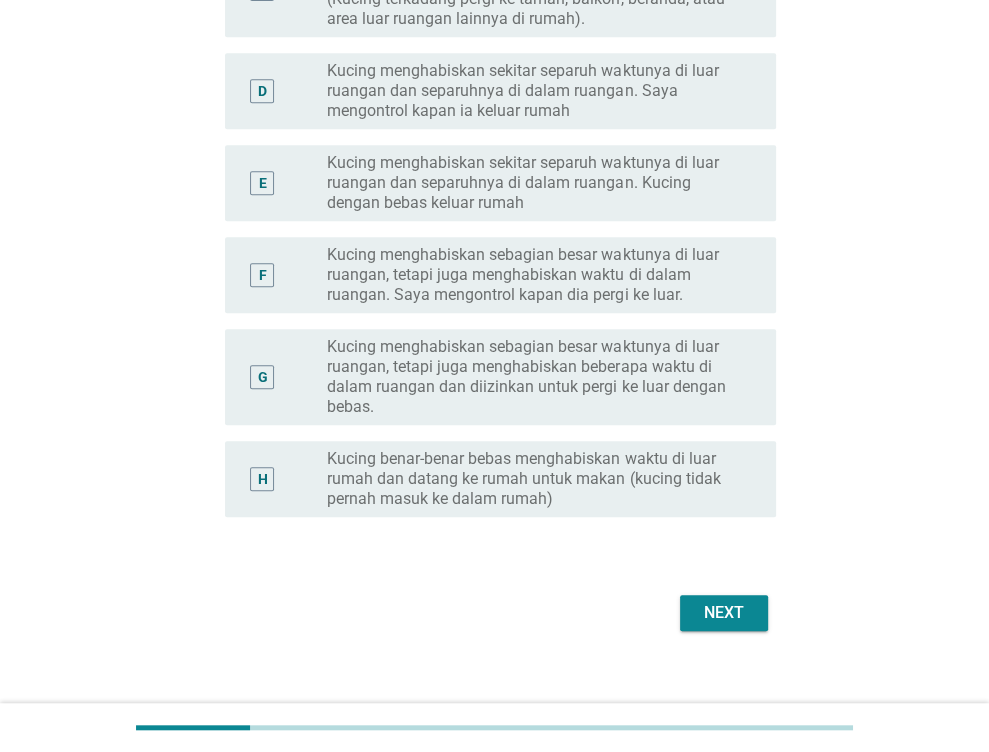 scroll, scrollTop: 626, scrollLeft: 0, axis: vertical 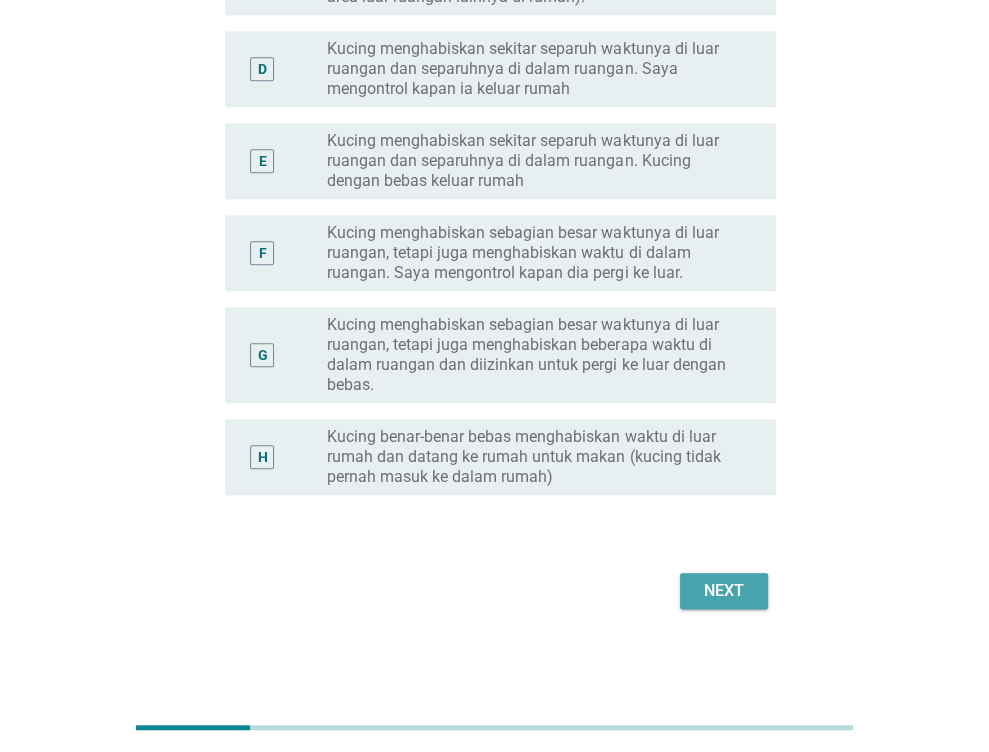 click on "Next" at bounding box center [724, 591] 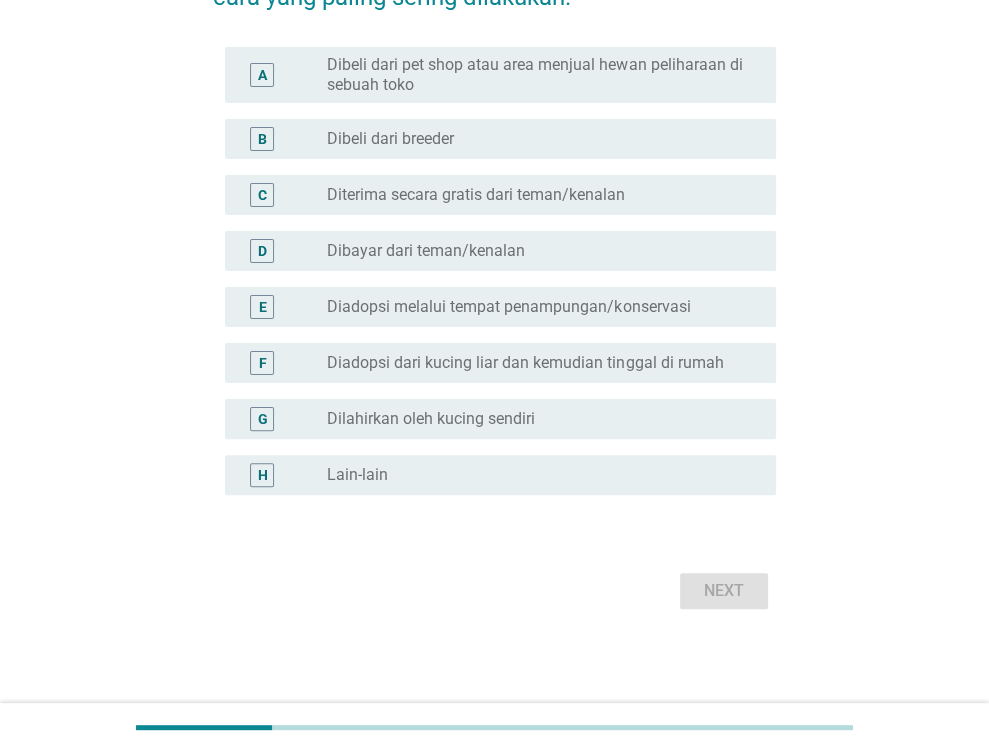 scroll, scrollTop: 0, scrollLeft: 0, axis: both 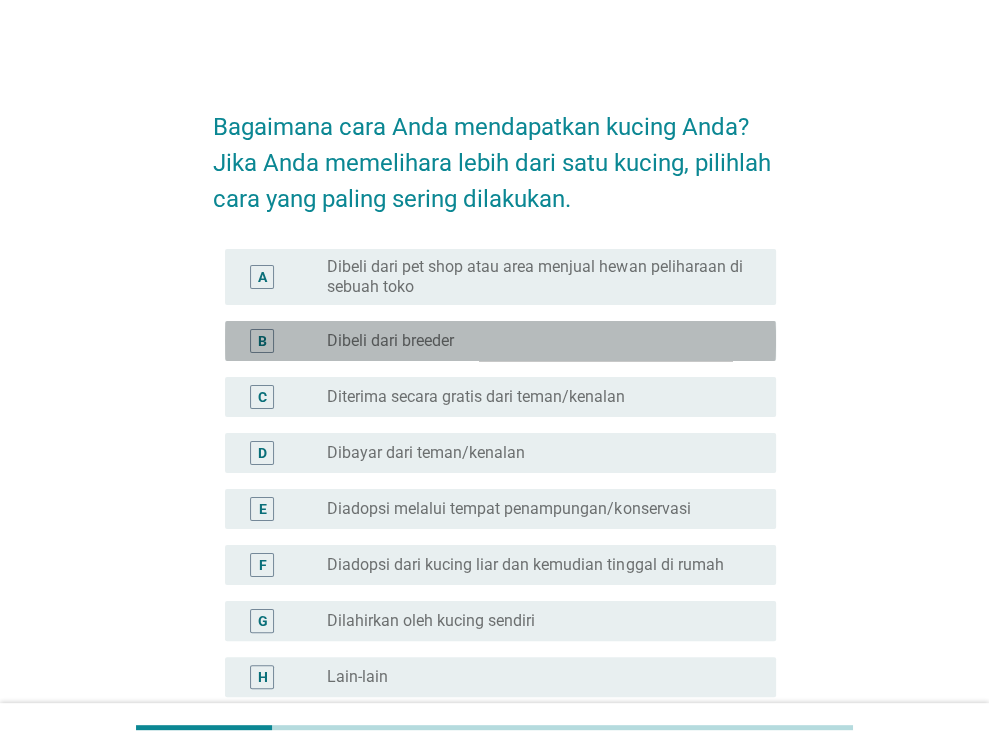 click on "Dibeli dari breeder" at bounding box center [390, 341] 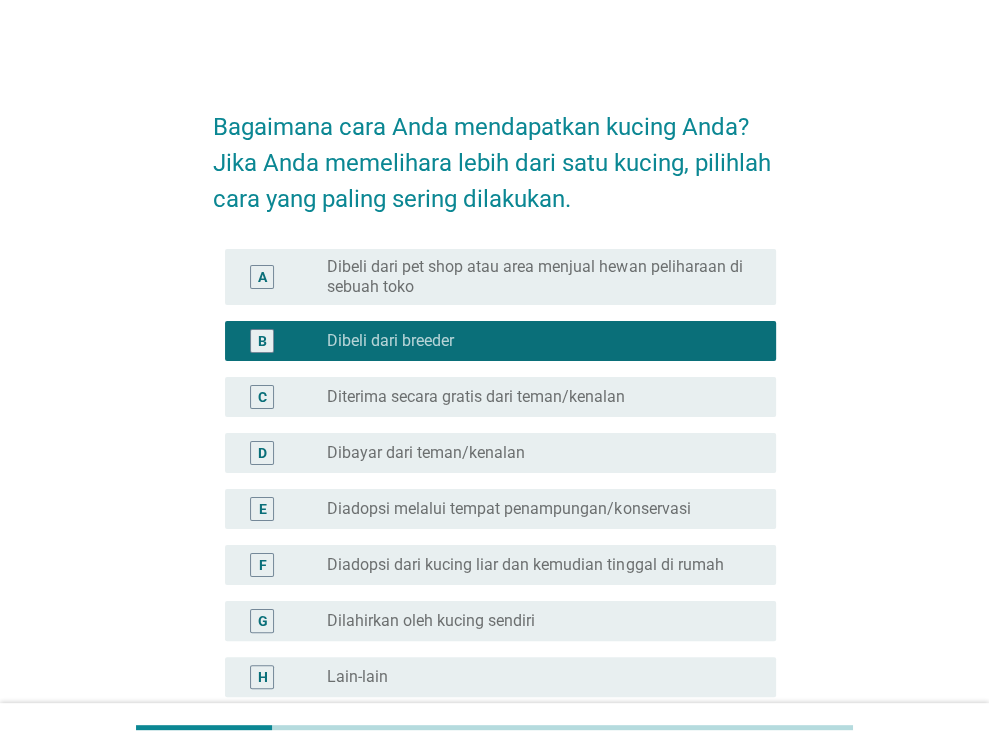 scroll, scrollTop: 202, scrollLeft: 0, axis: vertical 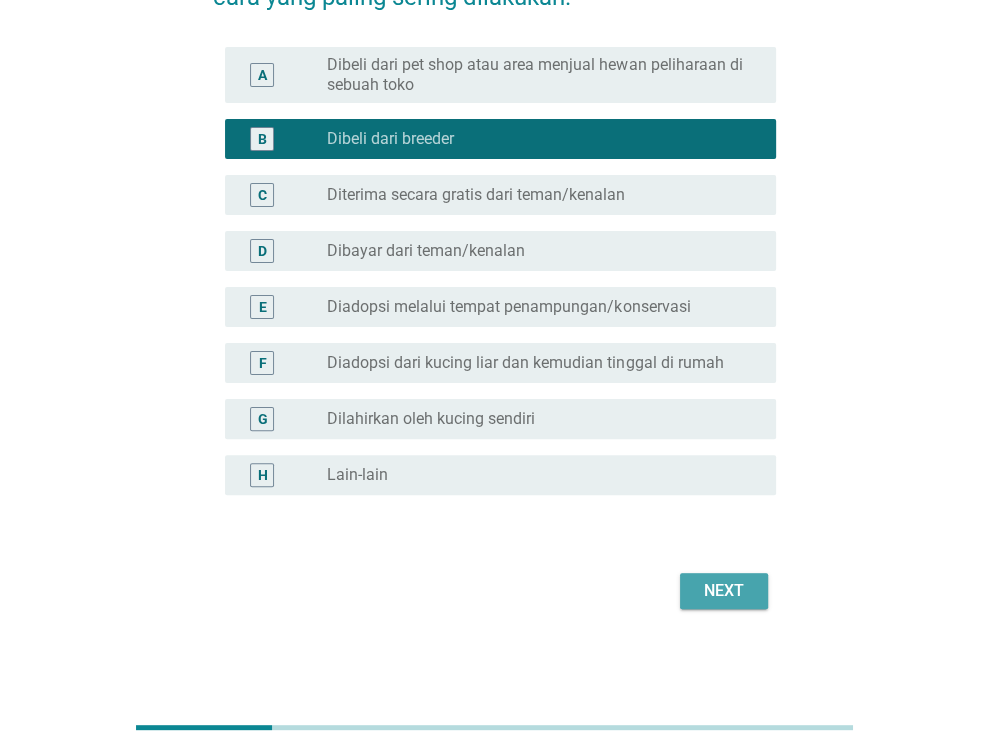 click on "Next" at bounding box center (724, 591) 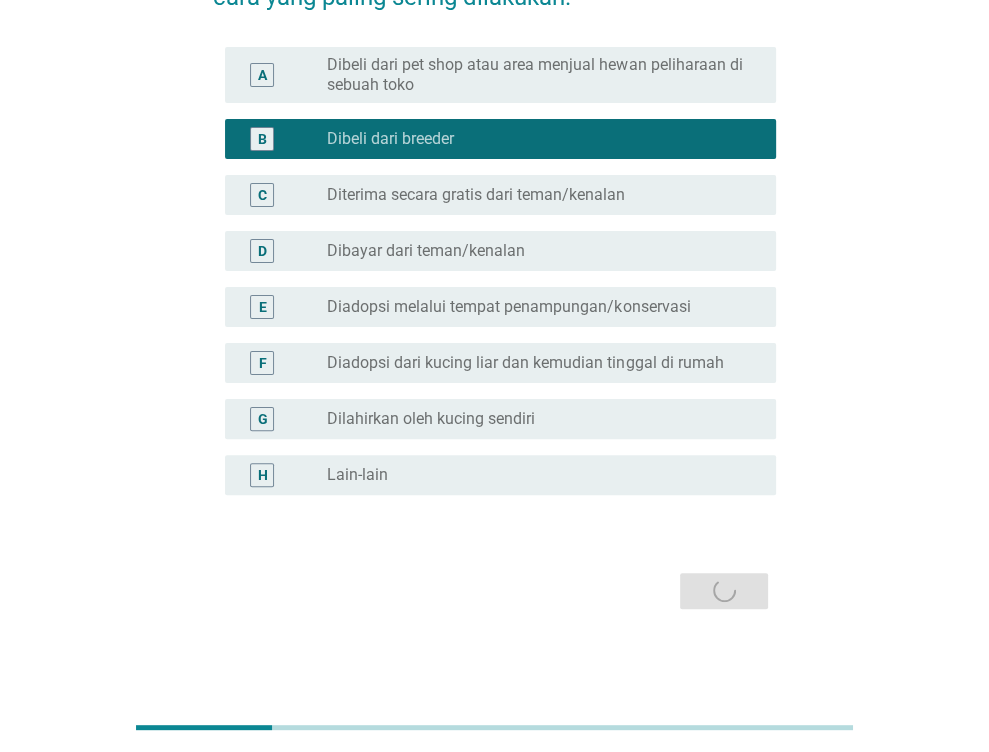 scroll, scrollTop: 0, scrollLeft: 0, axis: both 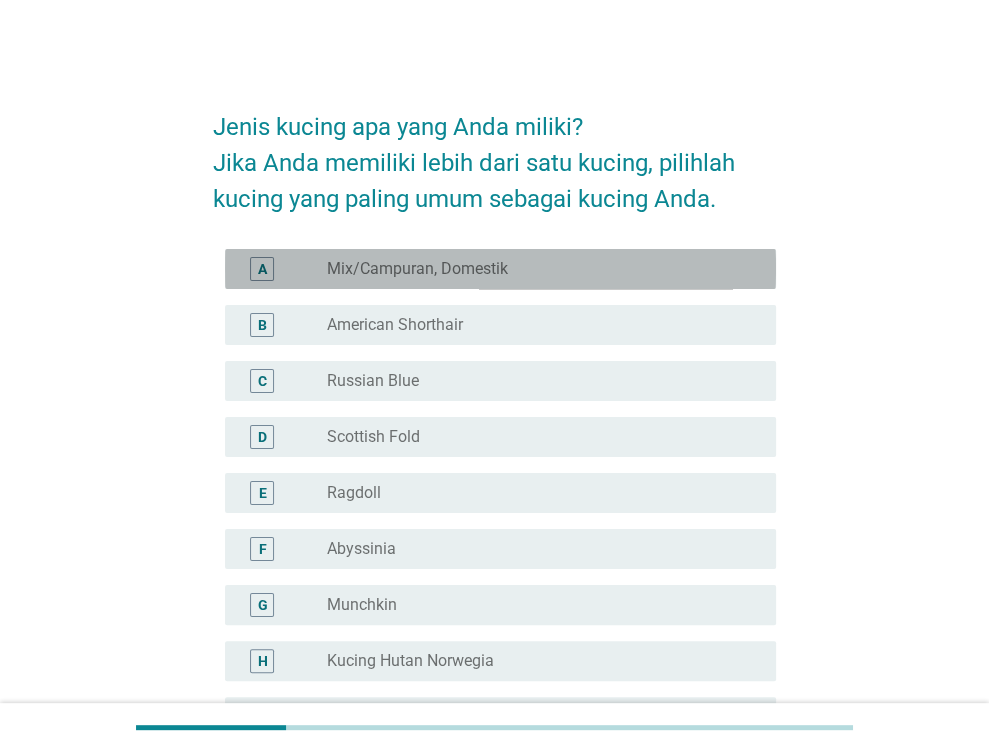 click on "radio_button_unchecked Mix/Campuran, Domestik" at bounding box center [535, 269] 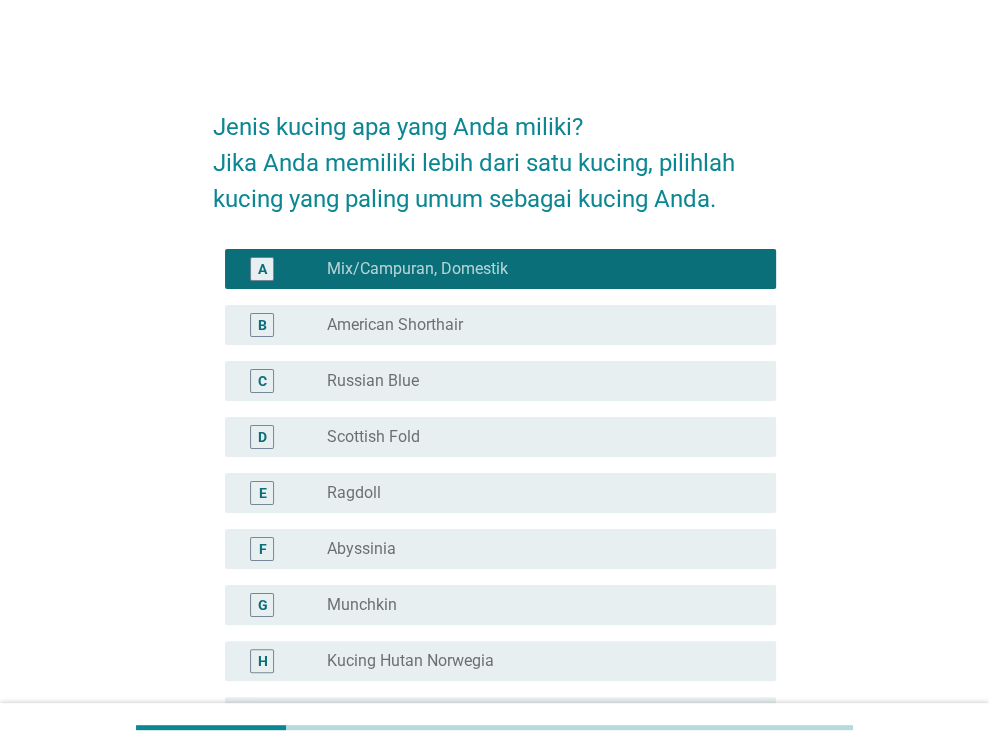 scroll, scrollTop: 634, scrollLeft: 0, axis: vertical 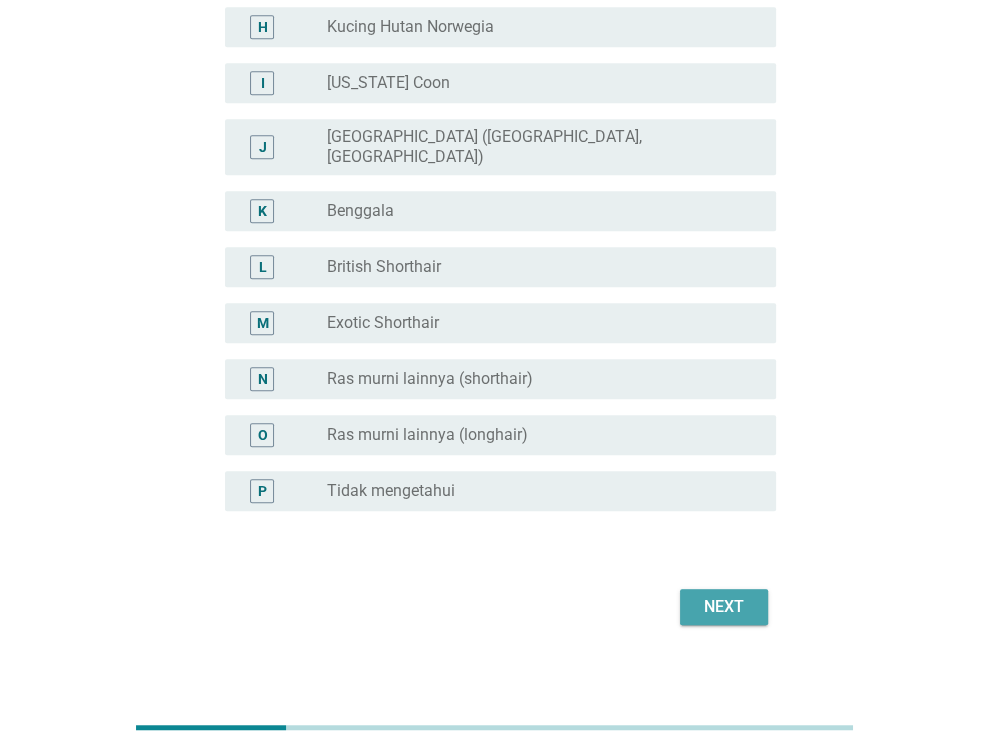 click on "Next" at bounding box center (724, 607) 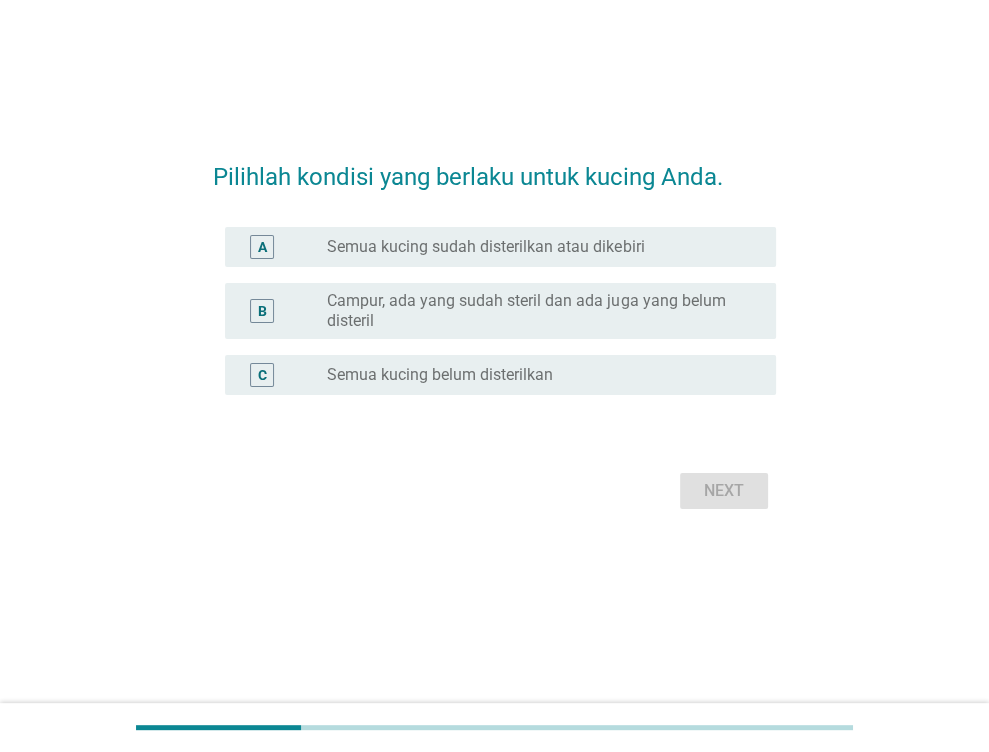 scroll, scrollTop: 0, scrollLeft: 0, axis: both 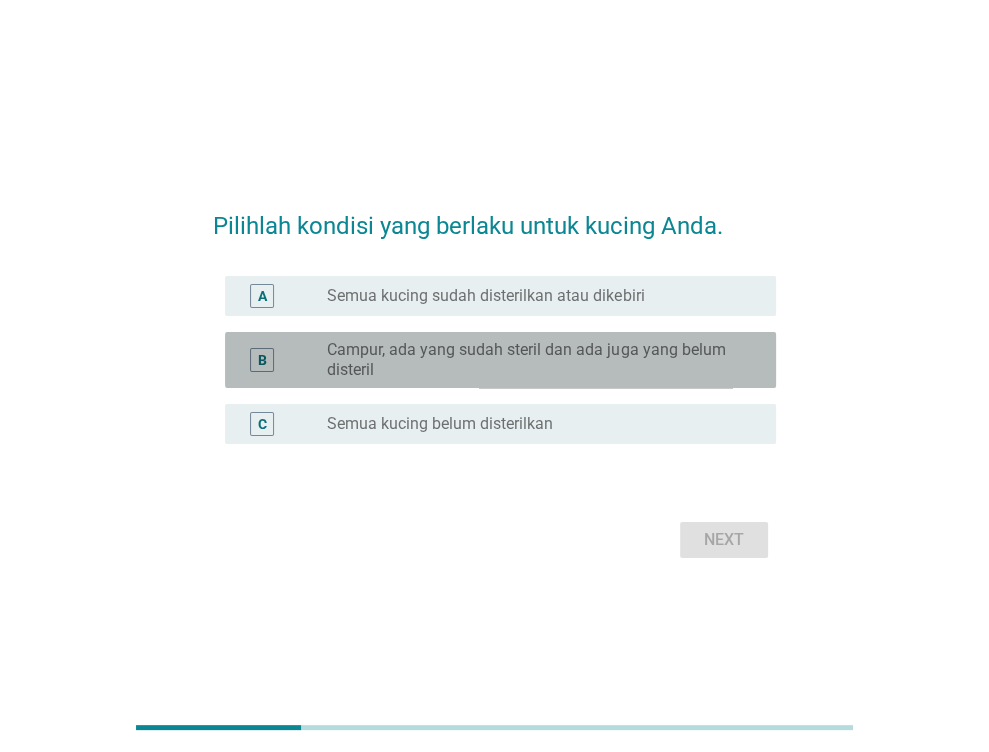 click on "Campur, ada yang sudah steril dan ada juga yang belum disteril" at bounding box center [535, 360] 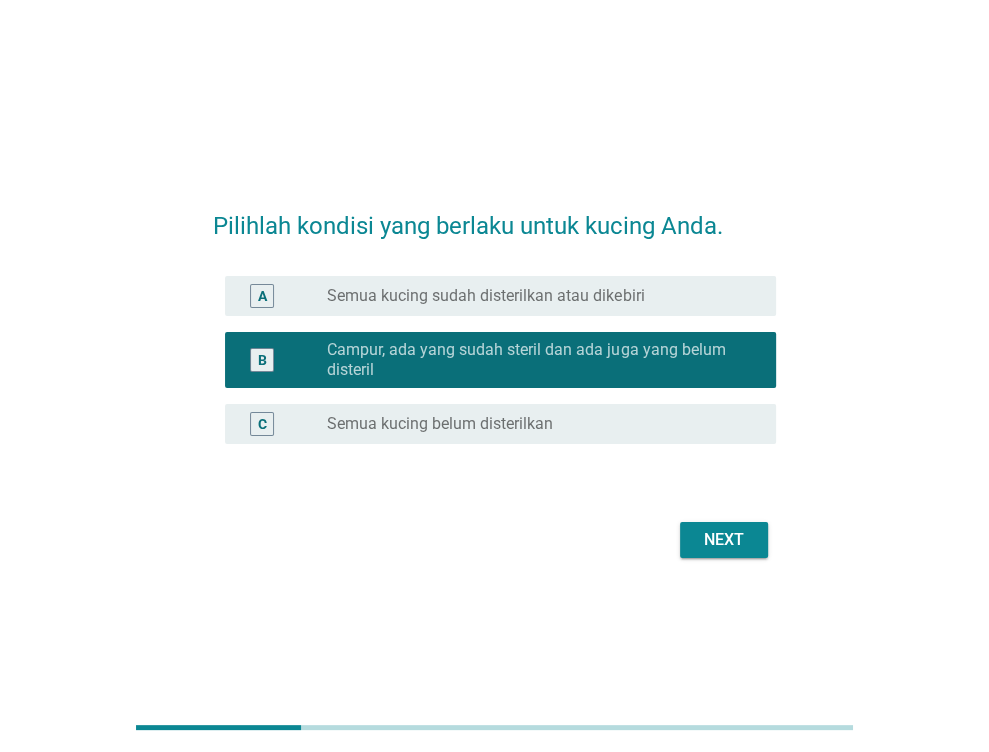 click on "Next" at bounding box center (724, 540) 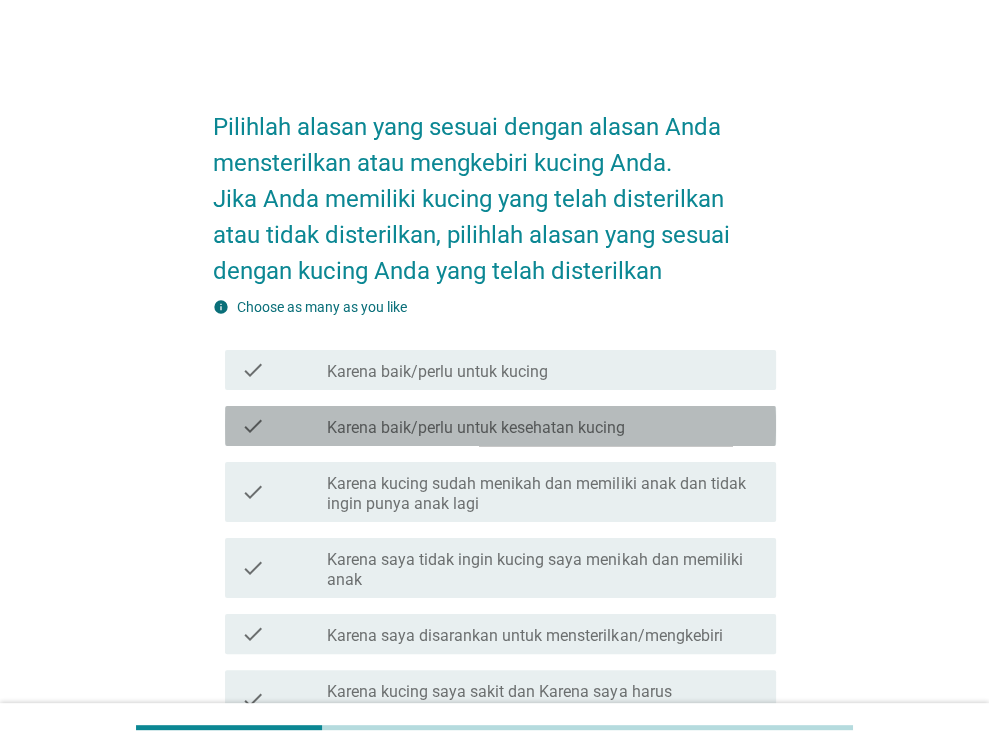 click on "Karena baik/perlu untuk kesehatan kucing" at bounding box center (476, 428) 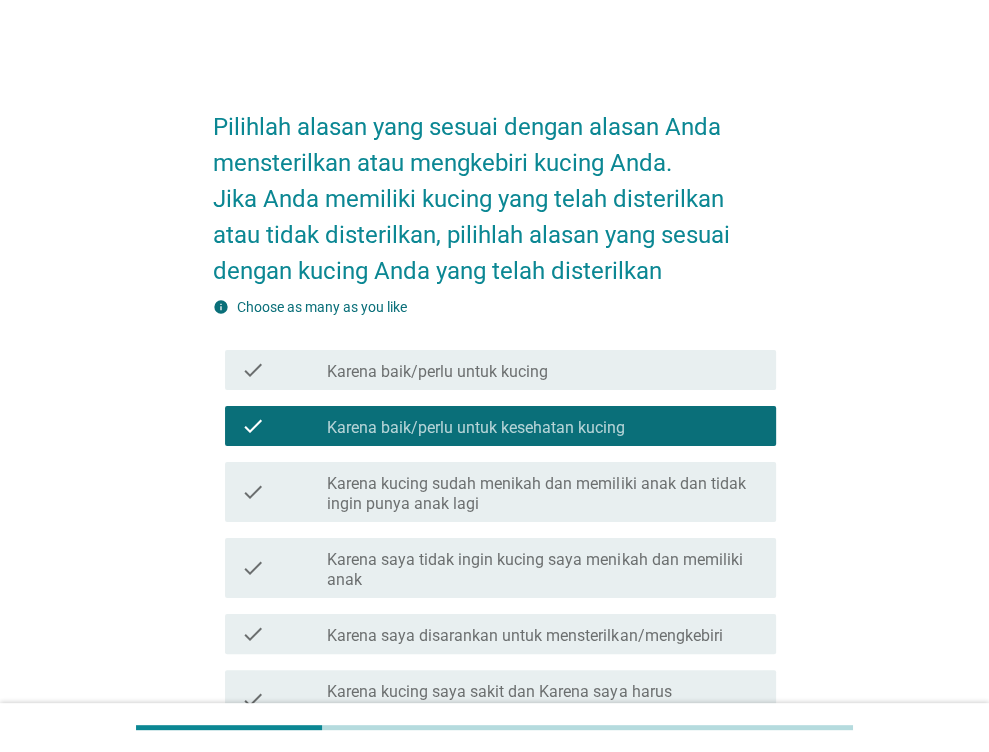 scroll, scrollTop: 379, scrollLeft: 0, axis: vertical 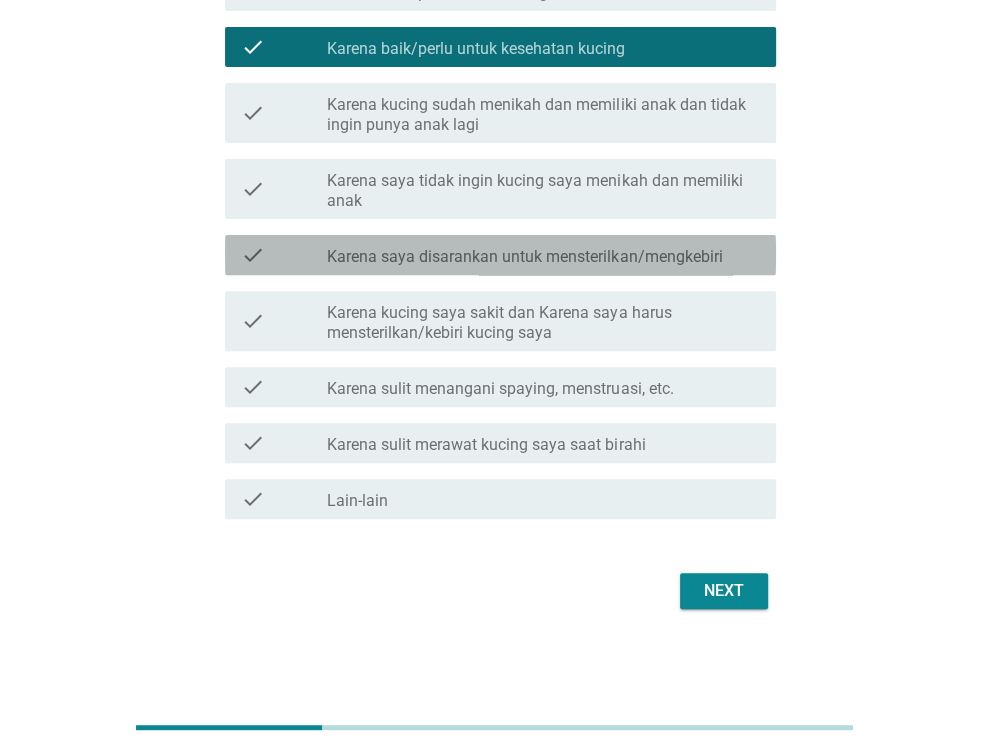 click on "Karena saya disarankan untuk mensterilkan/mengkebiri" at bounding box center (524, 257) 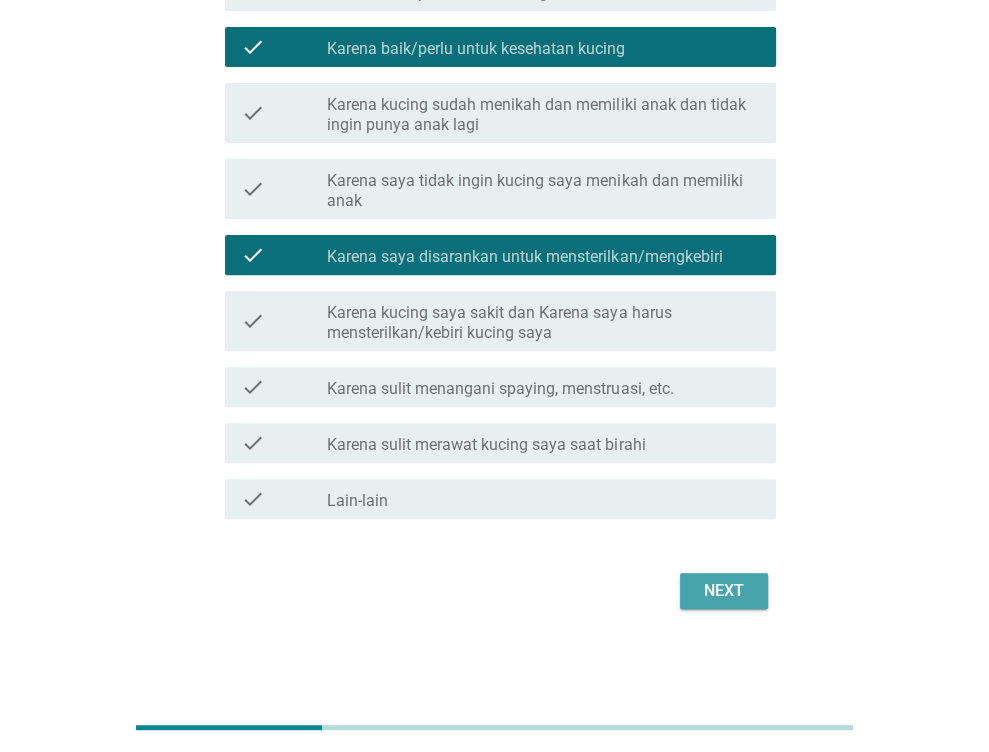 click on "Next" at bounding box center [724, 591] 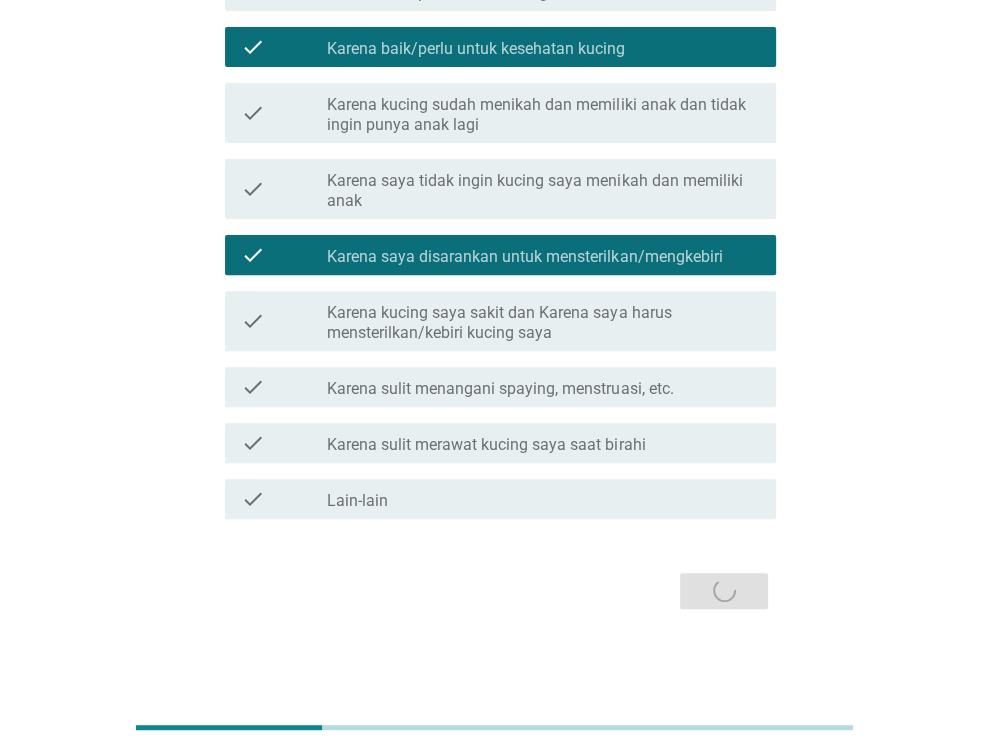 scroll, scrollTop: 0, scrollLeft: 0, axis: both 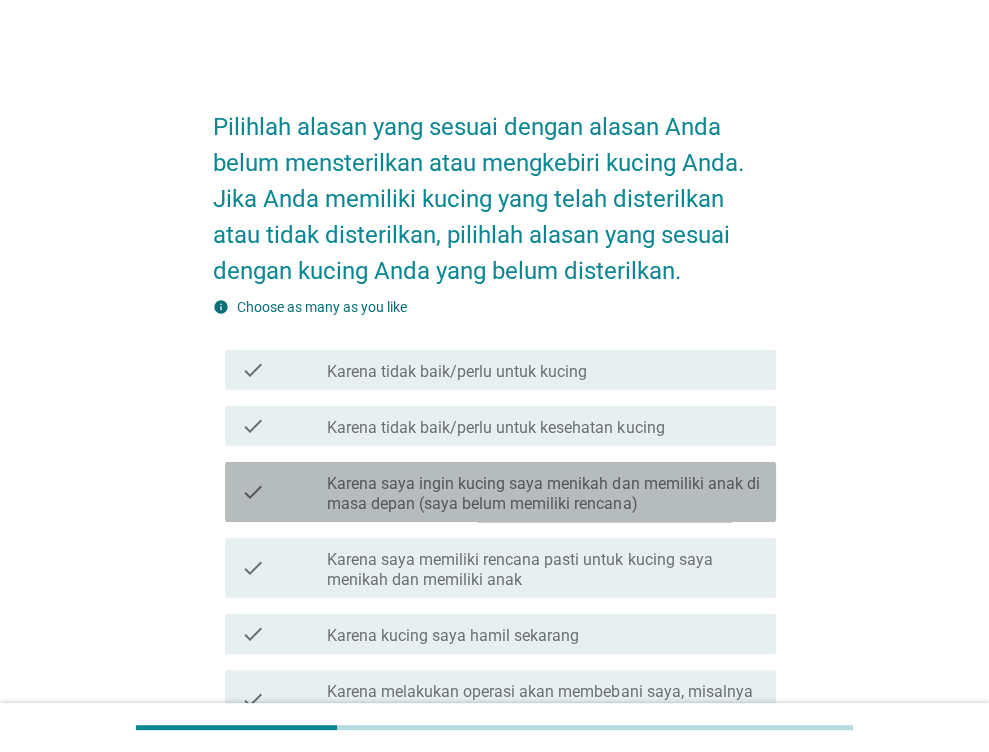 click on "Karena saya ingin kucing saya menikah dan memiliki anak di masa depan (saya belum memiliki rencana)" at bounding box center (543, 494) 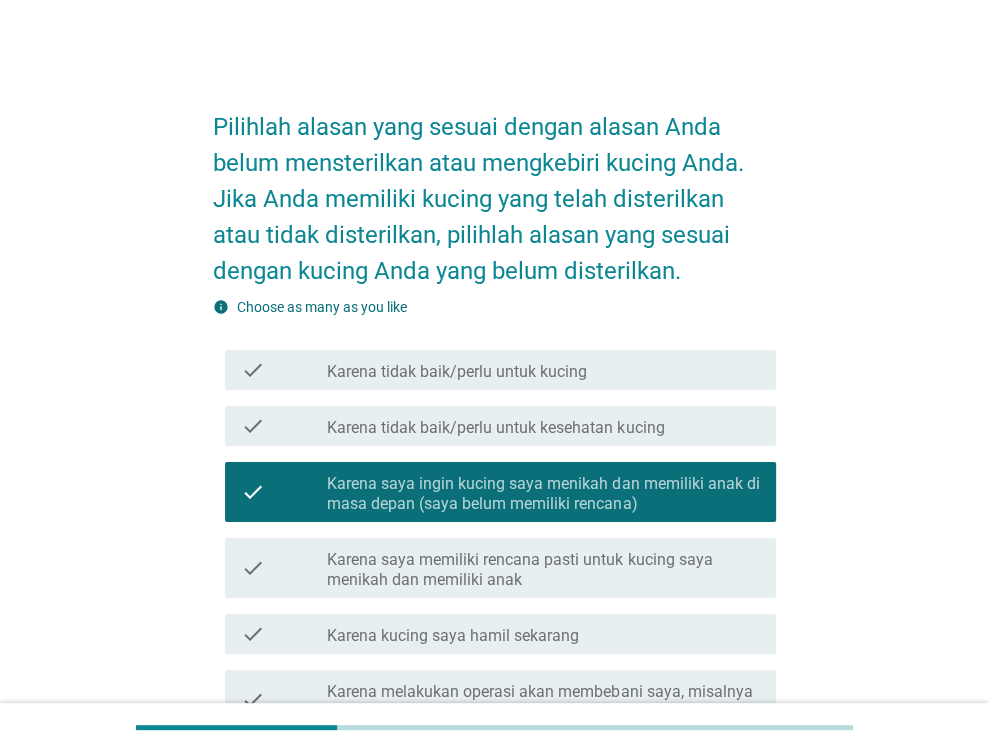 scroll, scrollTop: 475, scrollLeft: 0, axis: vertical 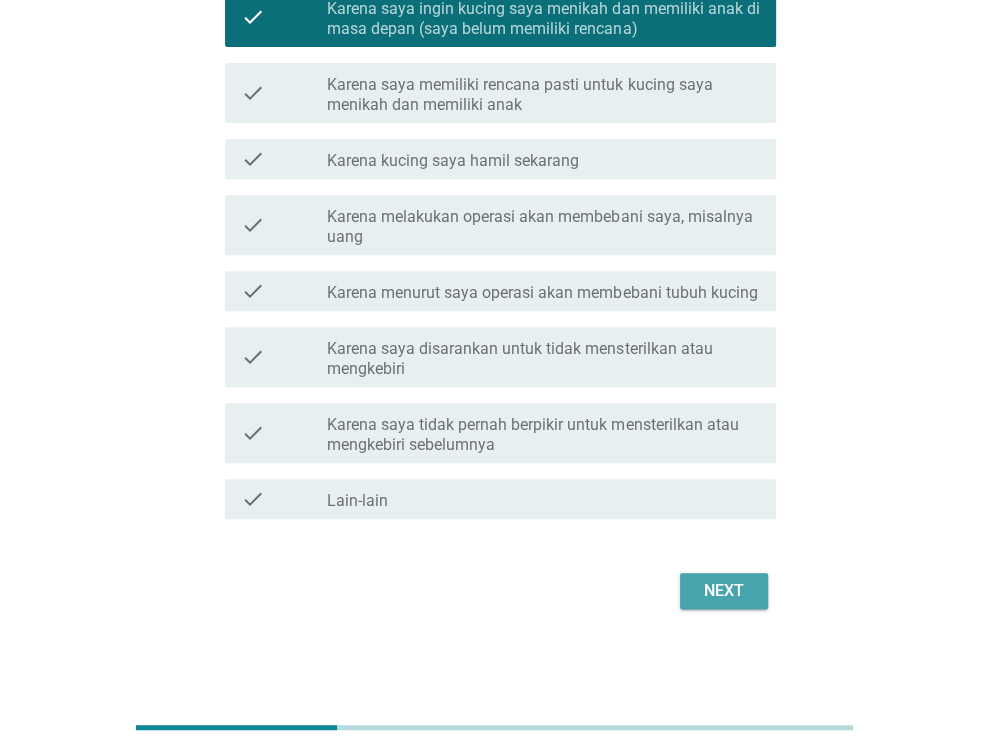 click on "Next" at bounding box center [724, 591] 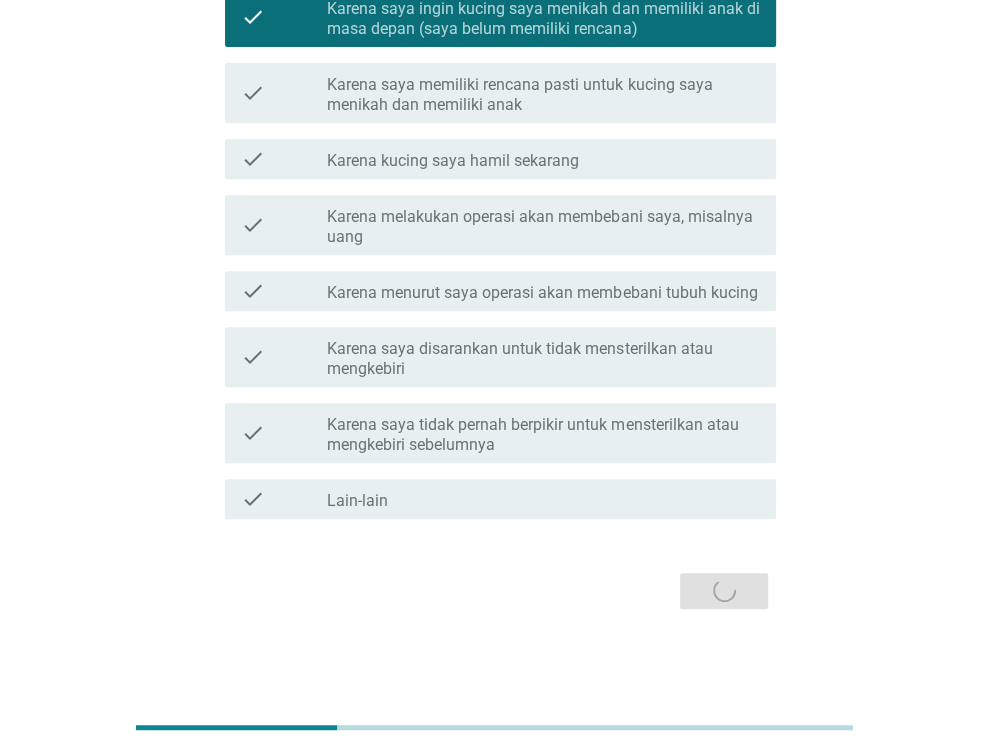 scroll, scrollTop: 0, scrollLeft: 0, axis: both 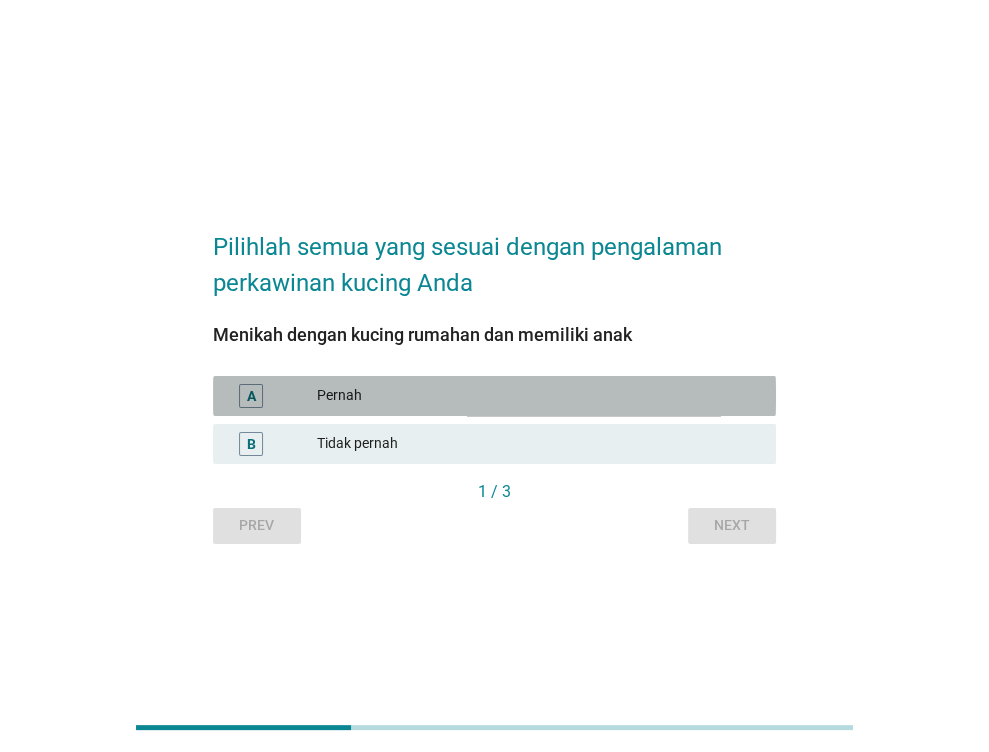 click on "Pernah" at bounding box center [538, 396] 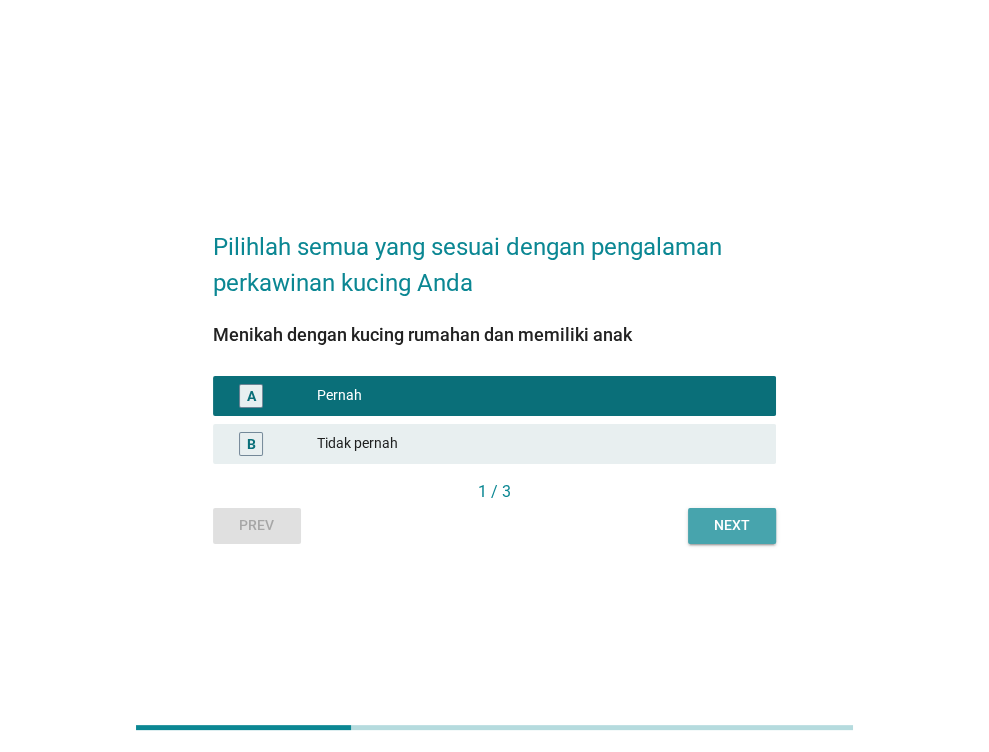 click on "Next" at bounding box center (732, 525) 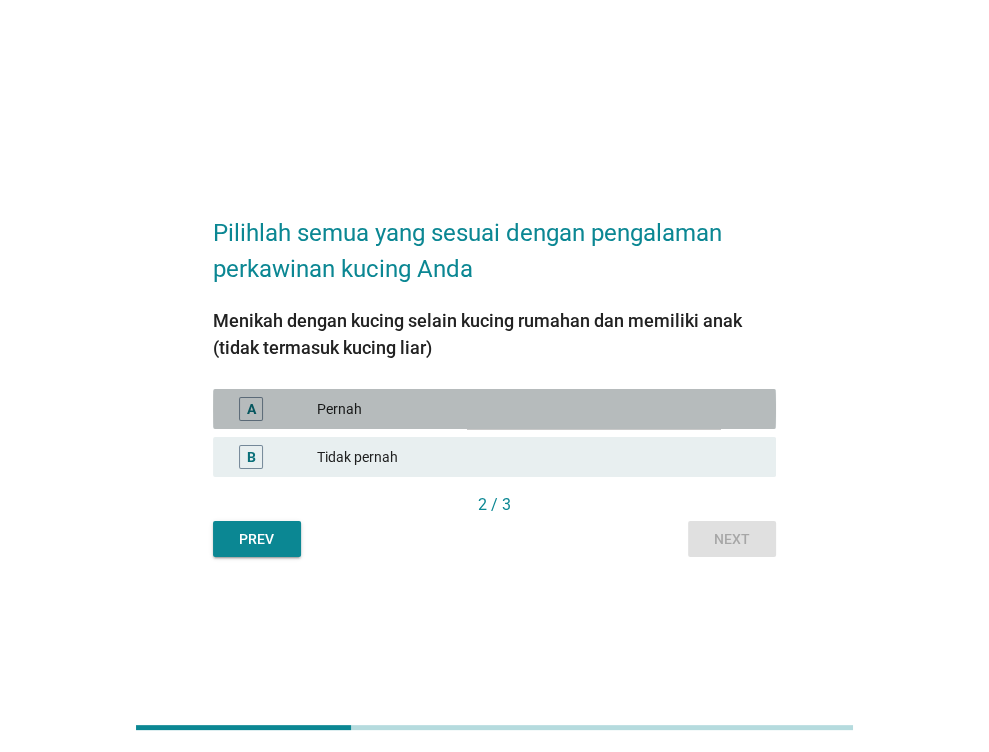 click on "Pernah" at bounding box center [538, 409] 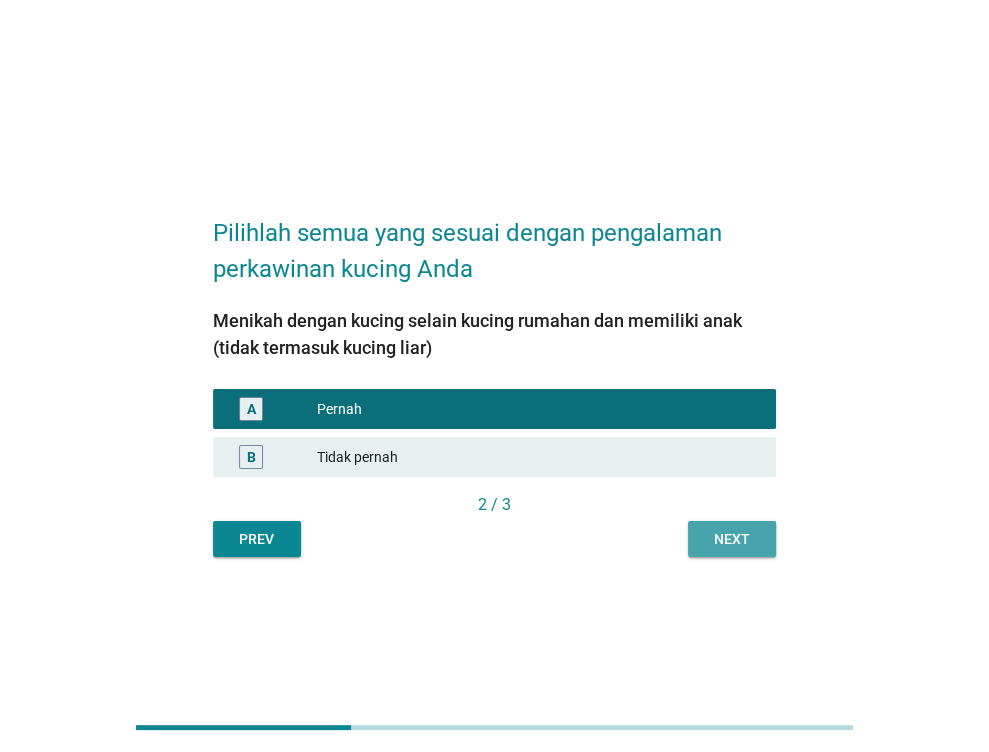click on "Next" at bounding box center (732, 539) 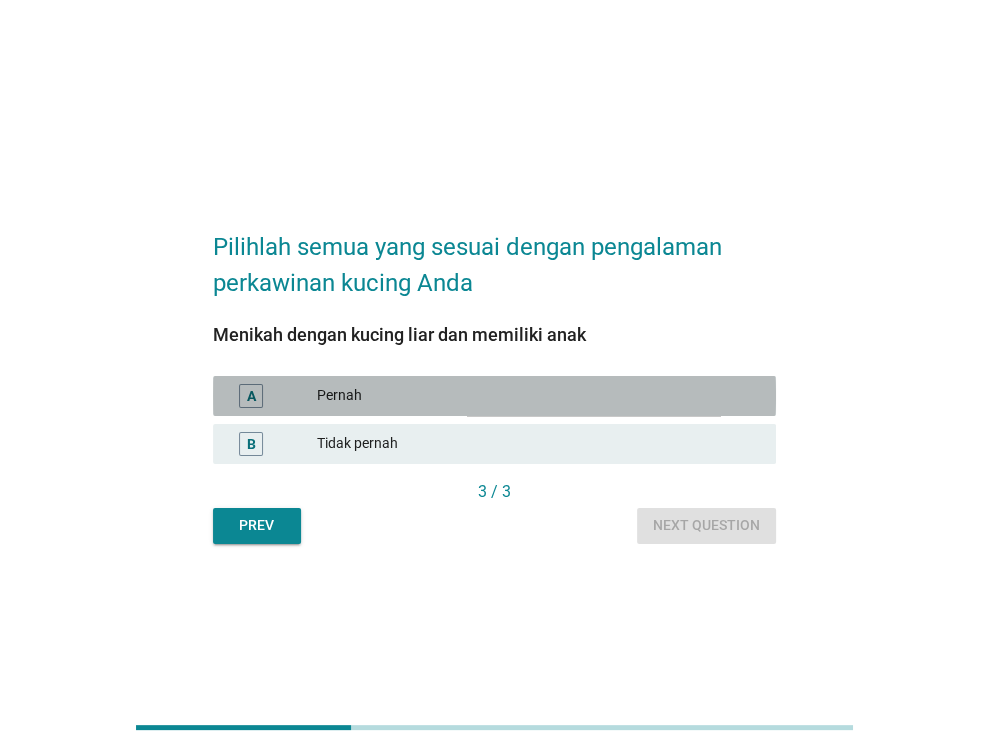 click on "Pernah" at bounding box center [538, 396] 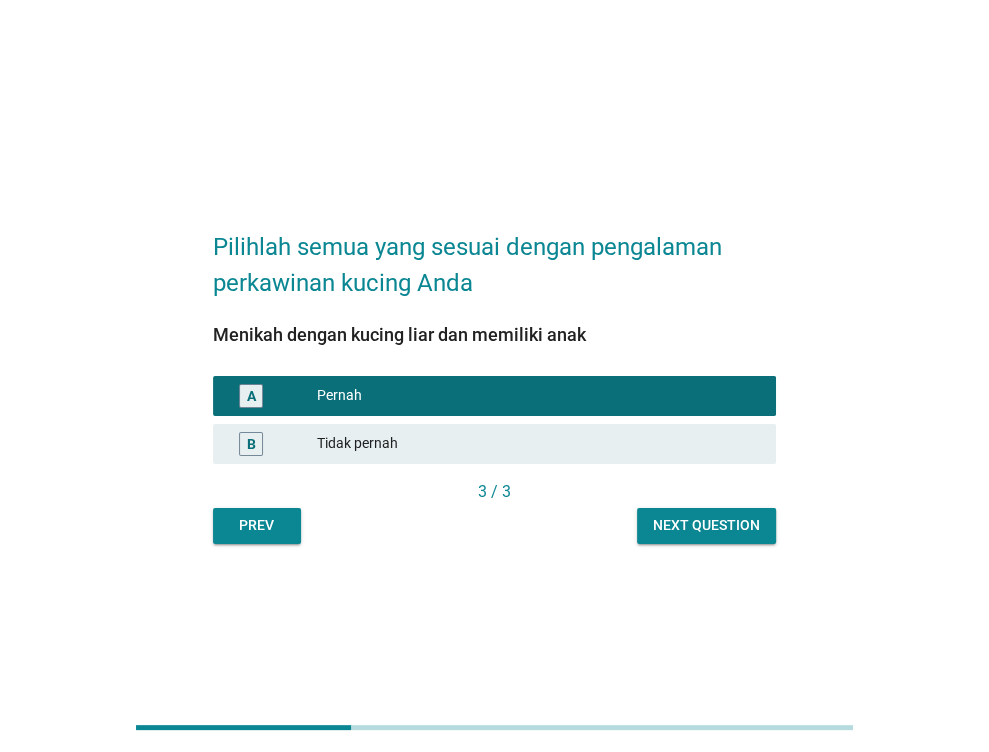 click on "Next question" at bounding box center (706, 525) 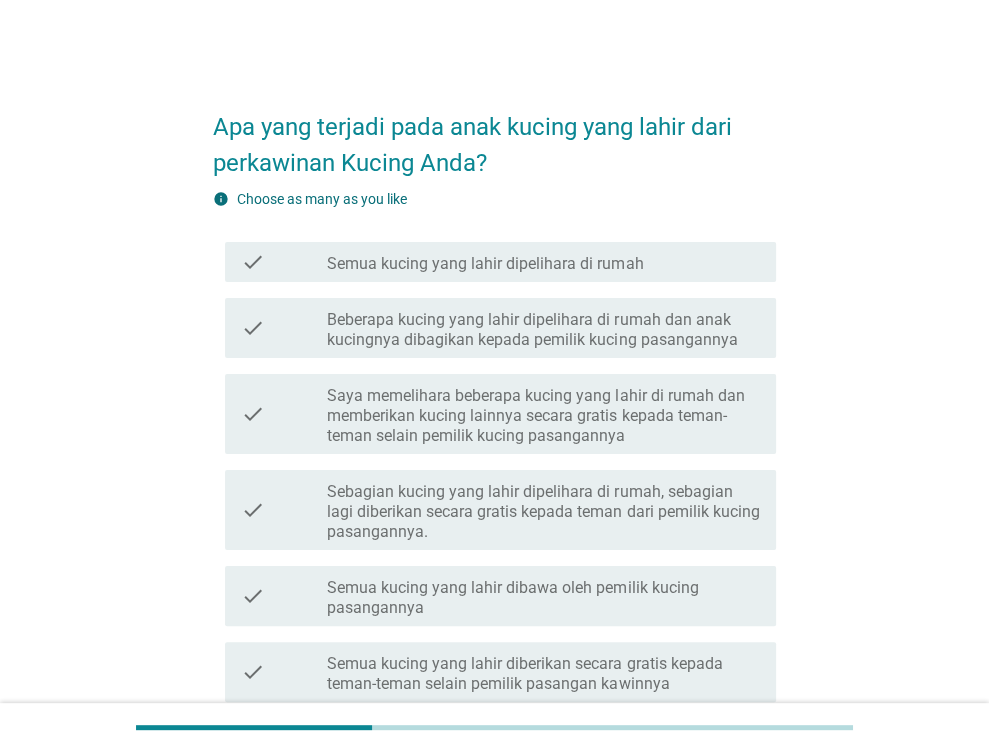 click on "Beberapa kucing yang lahir dipelihara di rumah dan anak kucingnya dibagikan kepada pemilik kucing pasangannya" at bounding box center [543, 330] 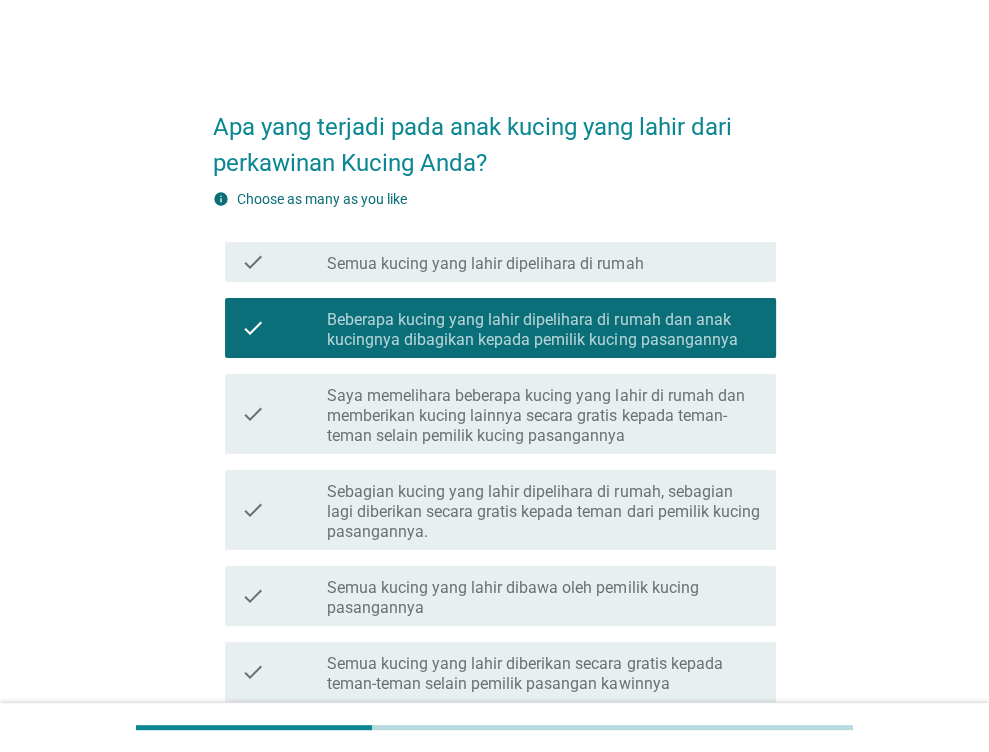 scroll, scrollTop: 278, scrollLeft: 0, axis: vertical 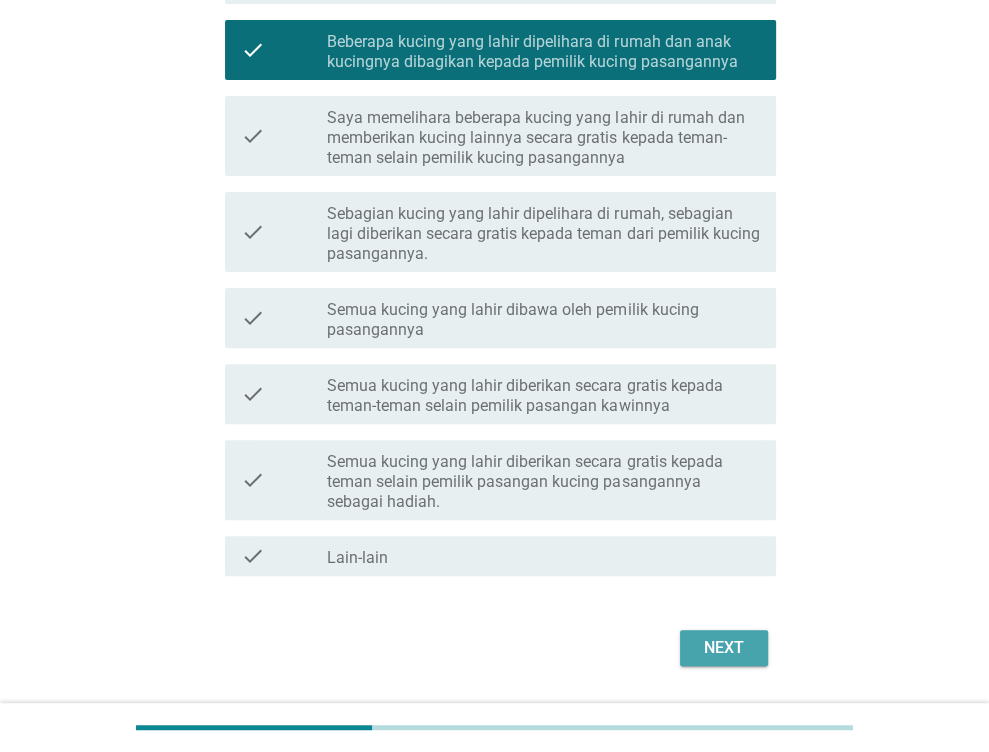 click on "Next" at bounding box center [724, 648] 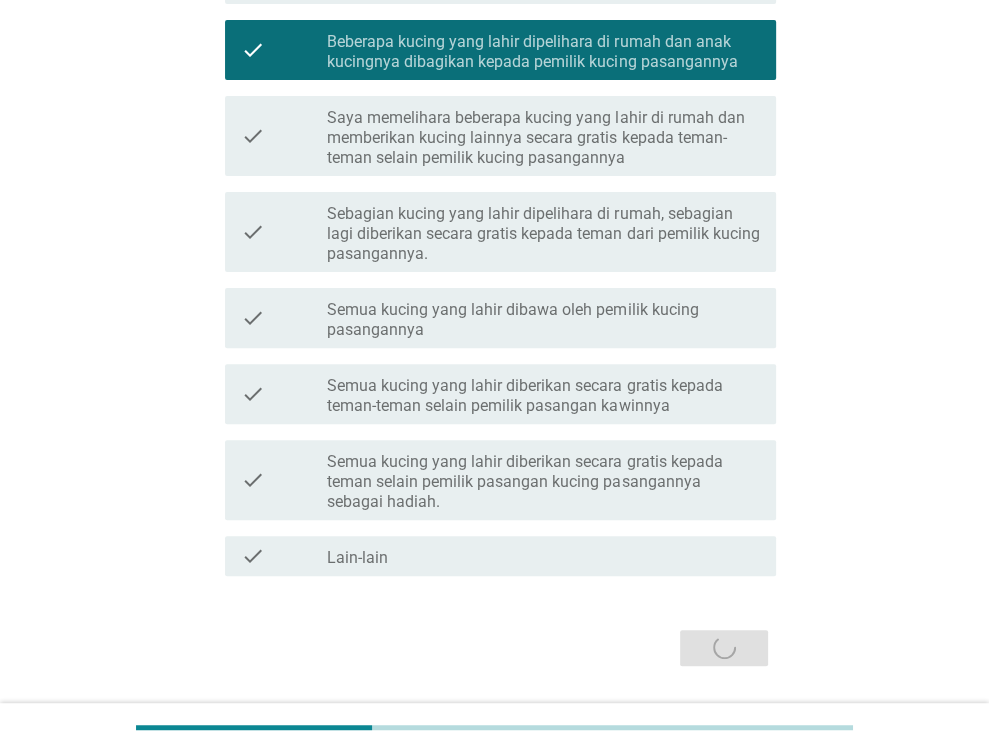 scroll, scrollTop: 0, scrollLeft: 0, axis: both 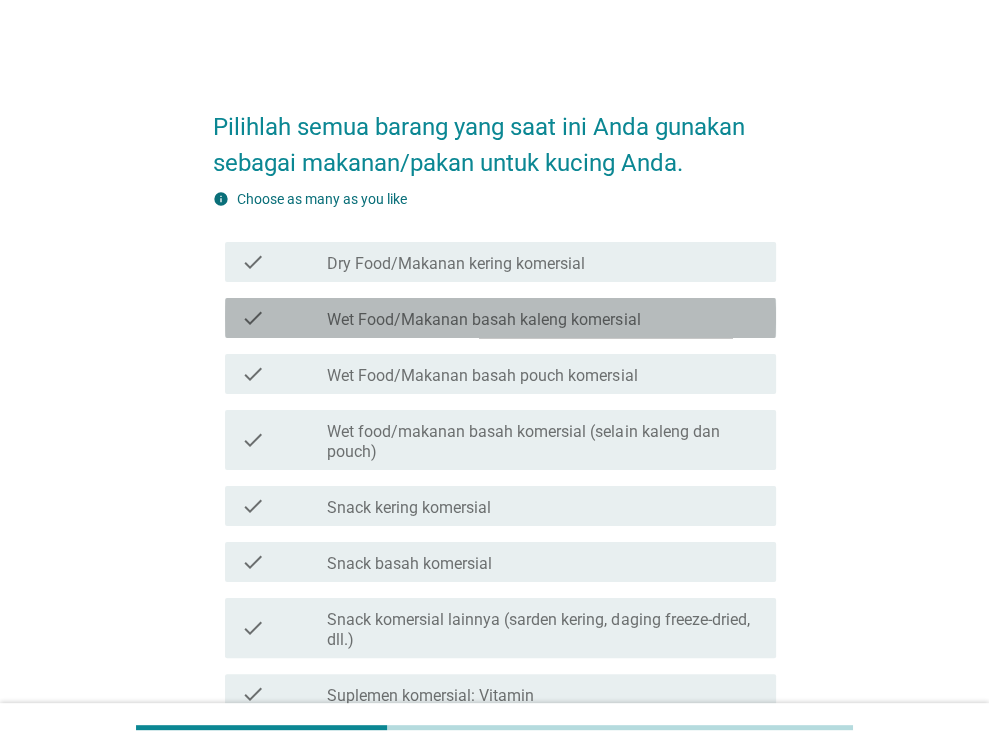 click on "Wet Food/Makanan basah kaleng komersial" at bounding box center (483, 320) 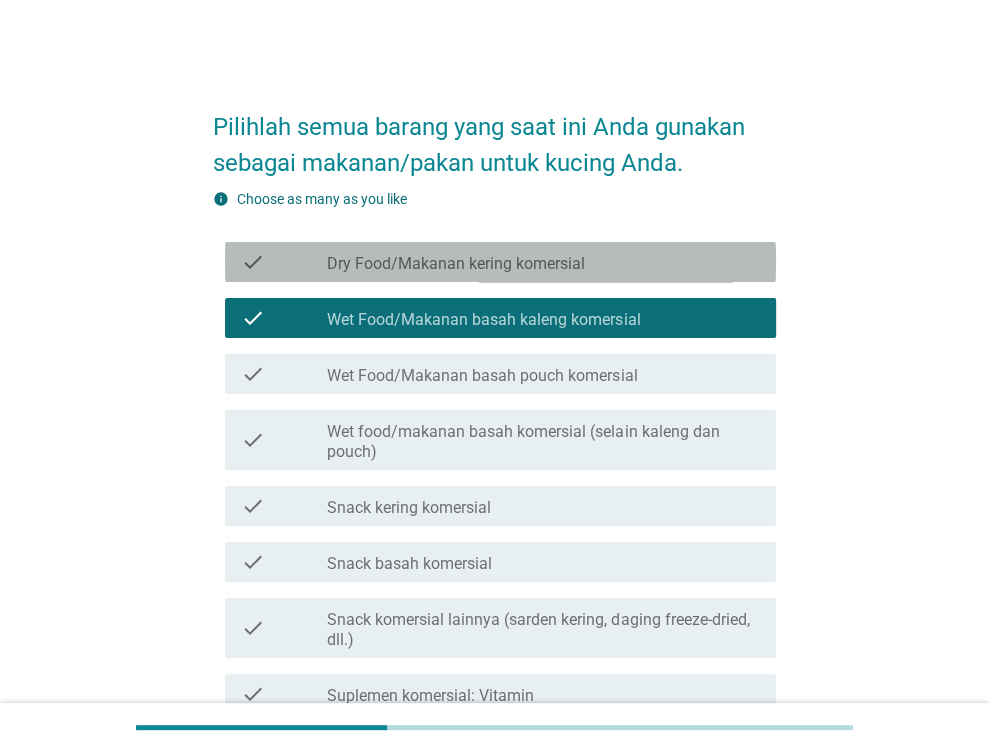 click on "check     check_box_outline_blank Dry Food/Makanan kering komersial" at bounding box center (500, 262) 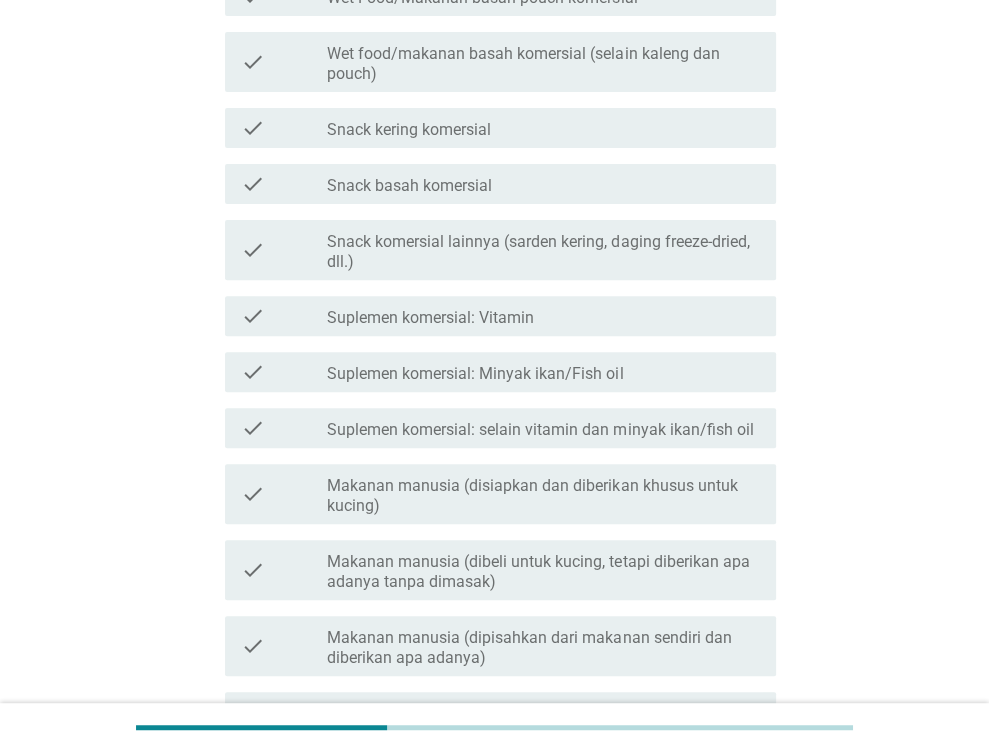 scroll, scrollTop: 380, scrollLeft: 0, axis: vertical 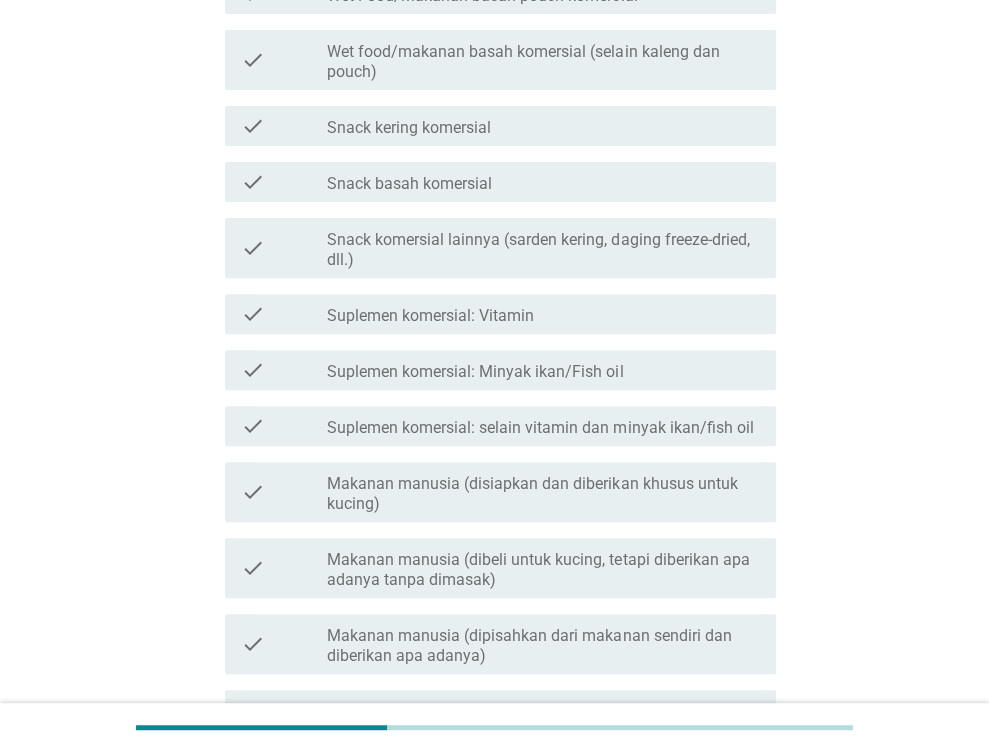 click on "Snack basah komersial" at bounding box center (409, 184) 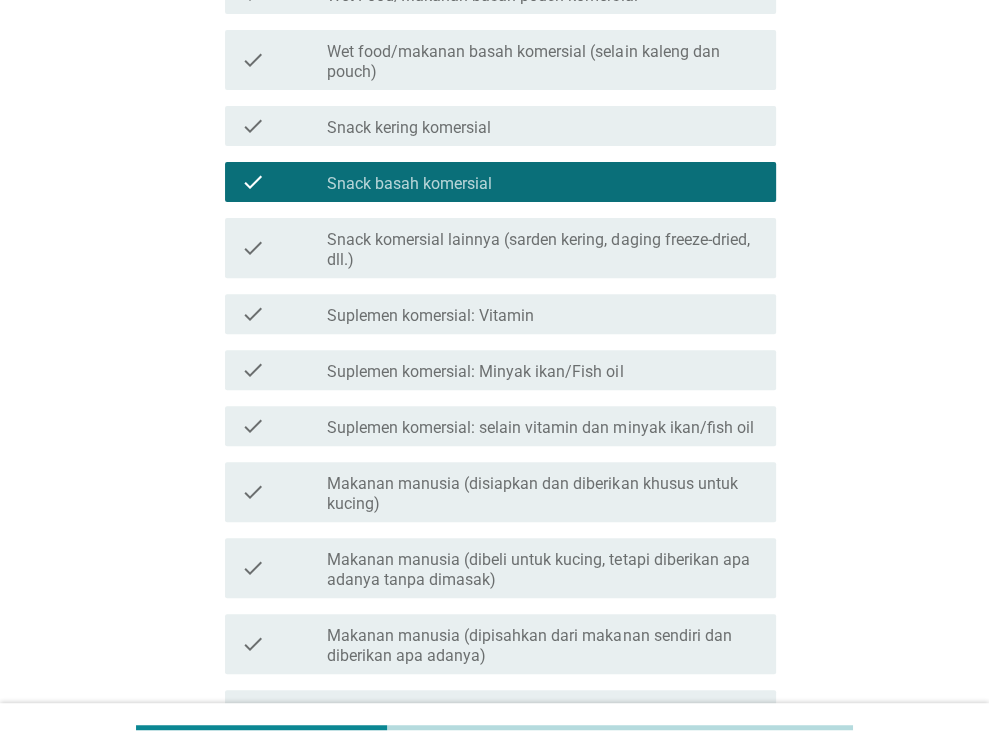 scroll, scrollTop: 667, scrollLeft: 0, axis: vertical 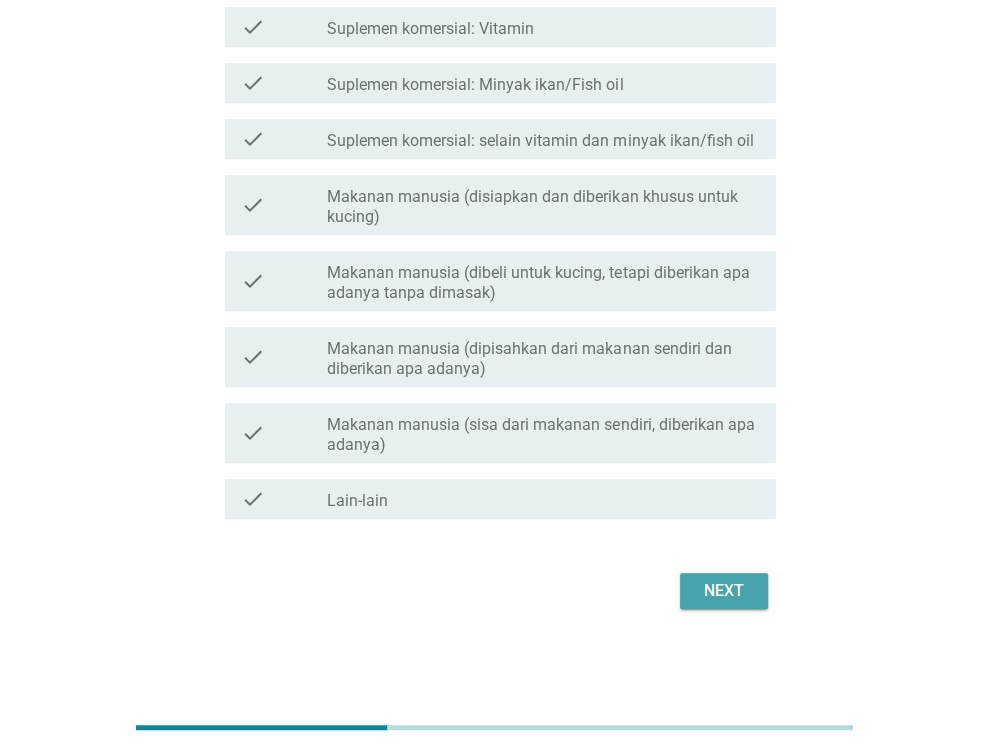 click on "Next" at bounding box center (724, 591) 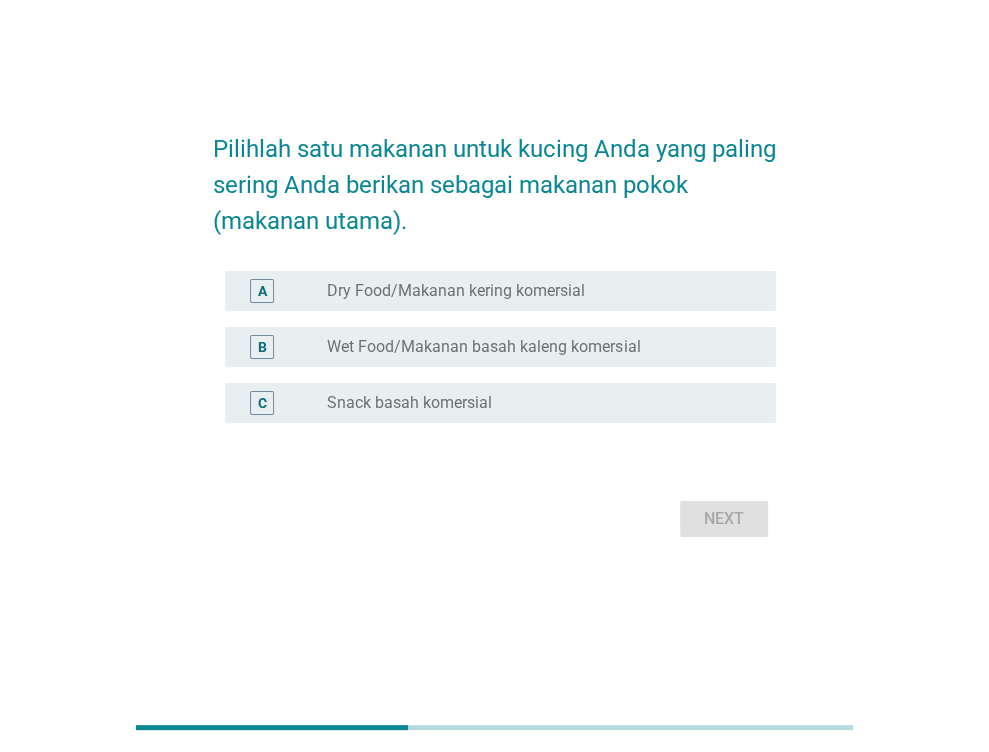 scroll, scrollTop: 0, scrollLeft: 0, axis: both 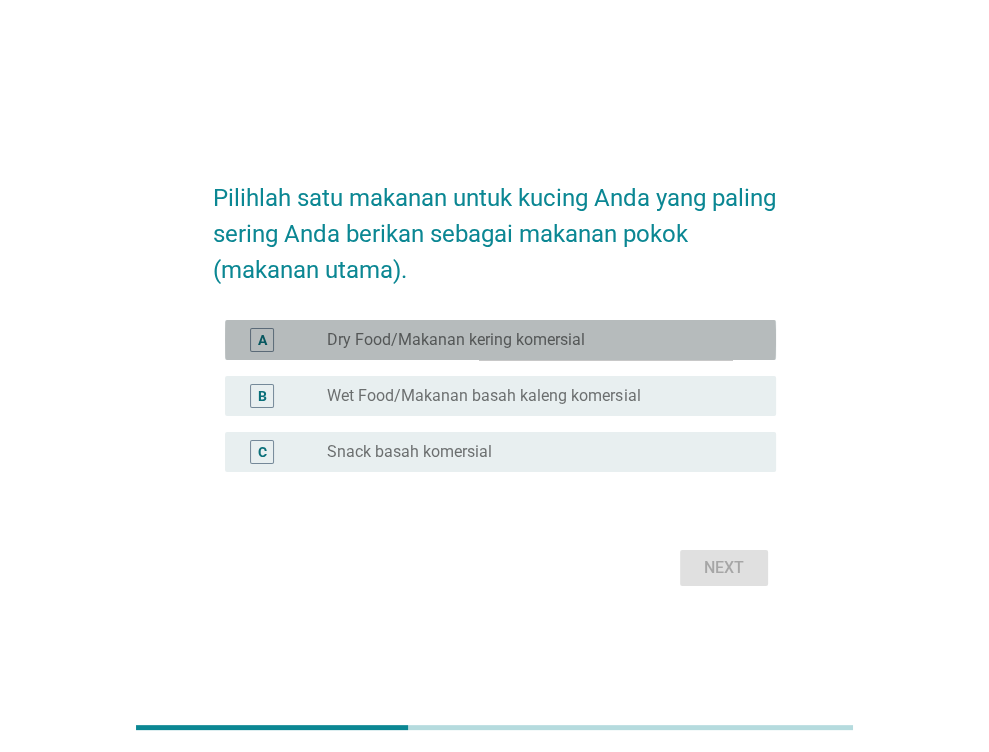 click on "A     radio_button_unchecked Dry Food/Makanan kering komersial" at bounding box center [500, 340] 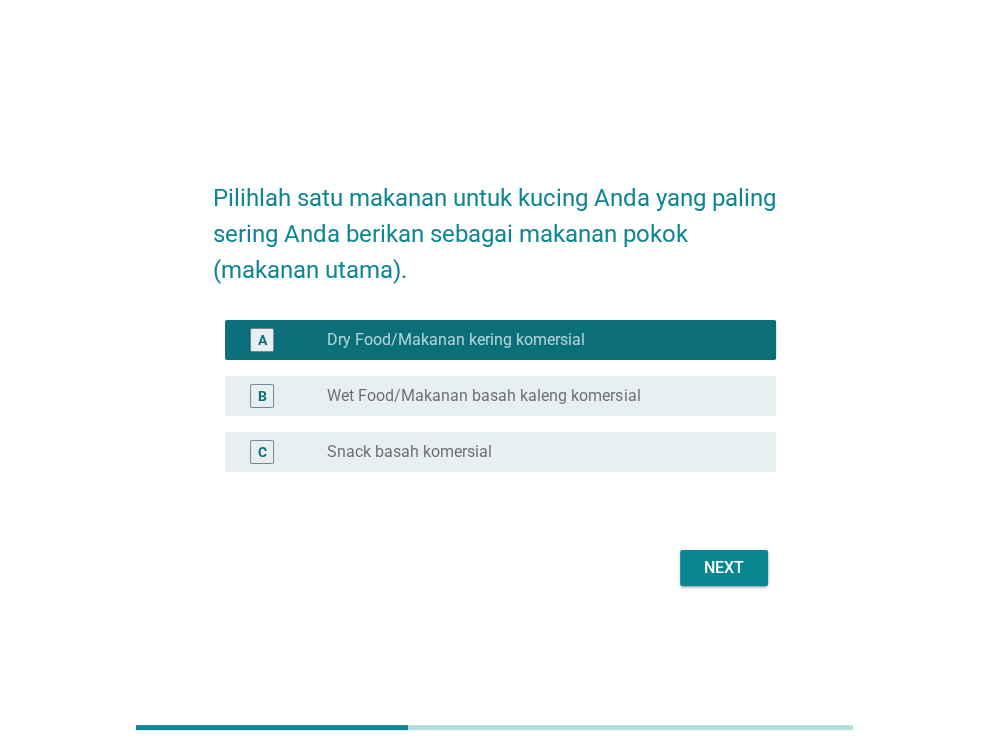 click on "B     radio_button_unchecked Wet Food/Makanan basah kaleng komersial" at bounding box center (494, 396) 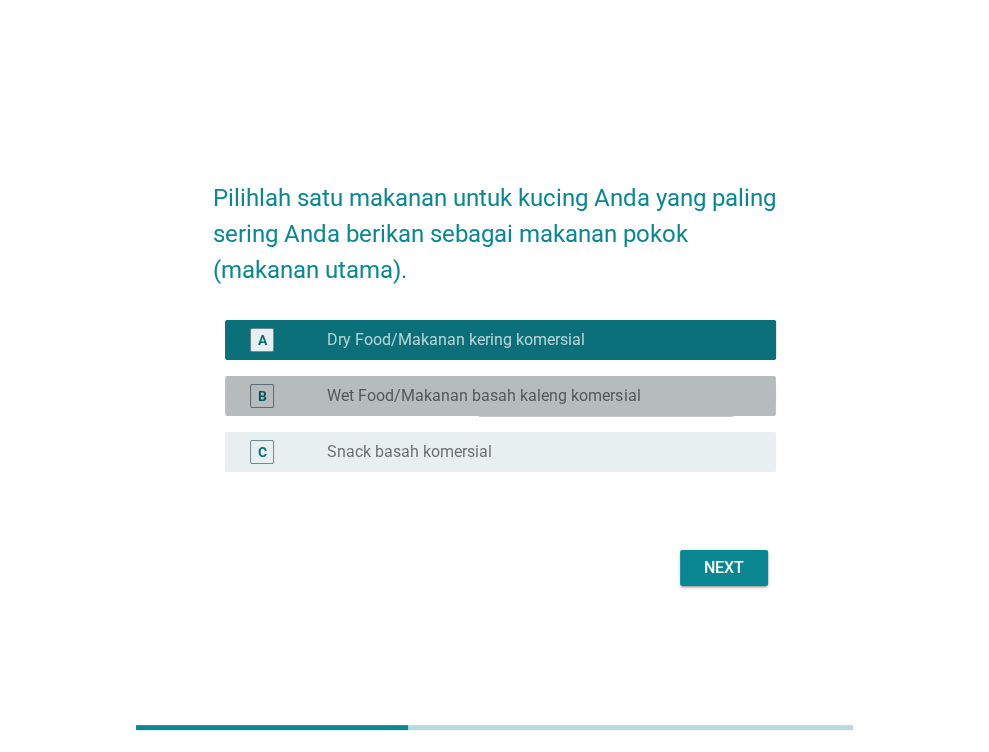 click on "Wet Food/Makanan basah kaleng komersial" at bounding box center [483, 396] 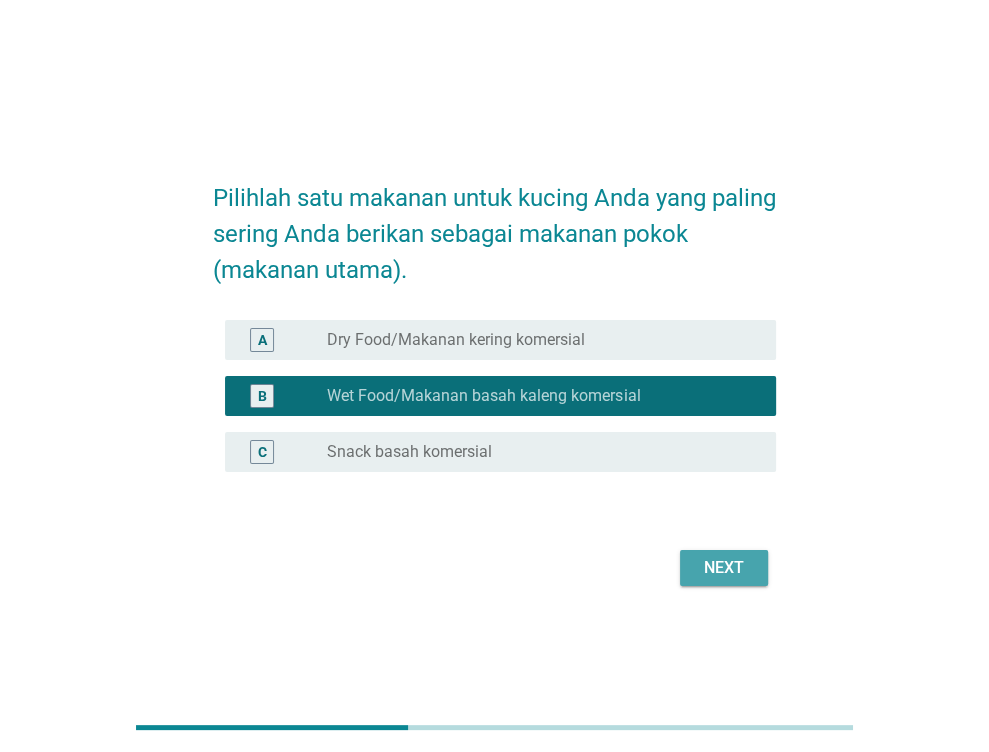 click on "Next" at bounding box center [724, 568] 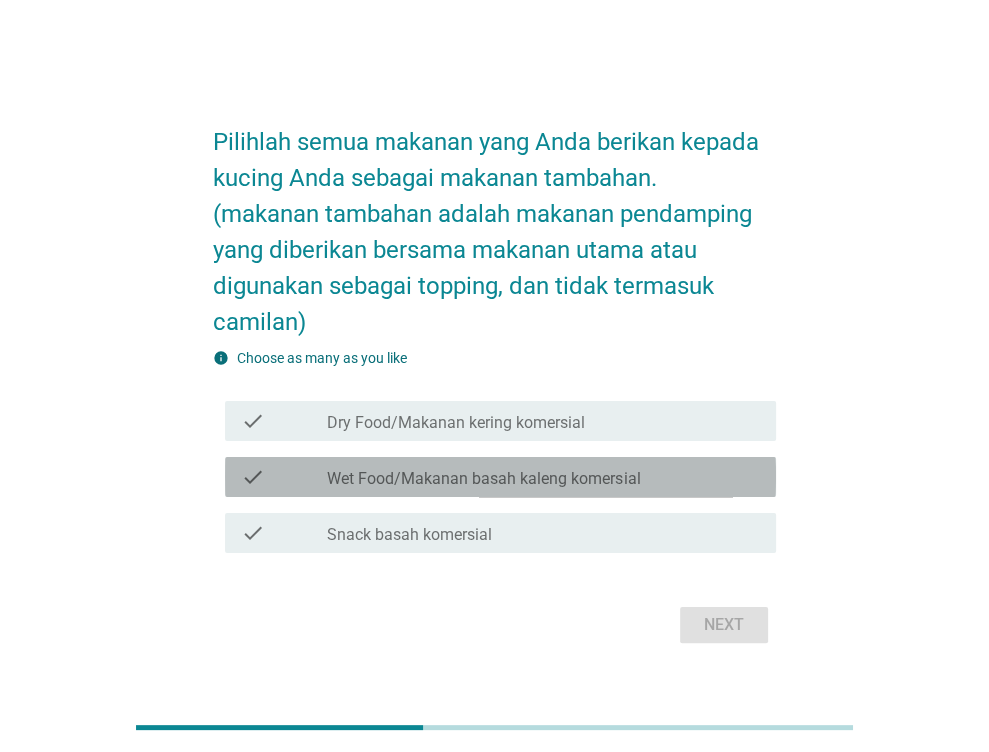 click on "Wet Food/Makanan basah kaleng komersial" at bounding box center (483, 479) 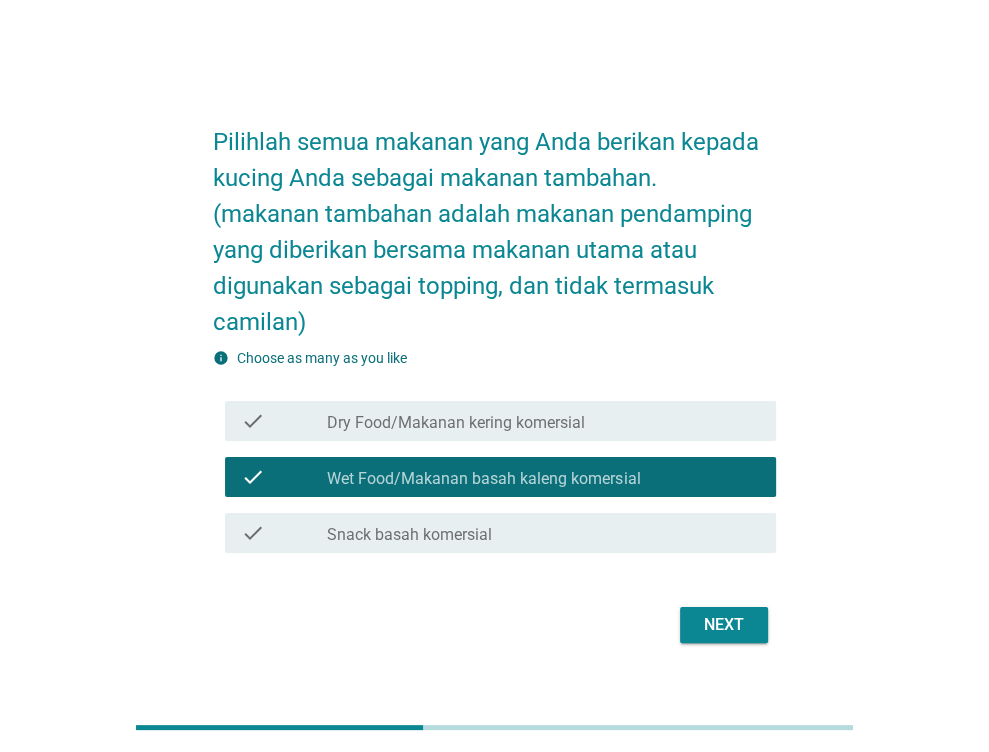 click on "Next" at bounding box center [724, 625] 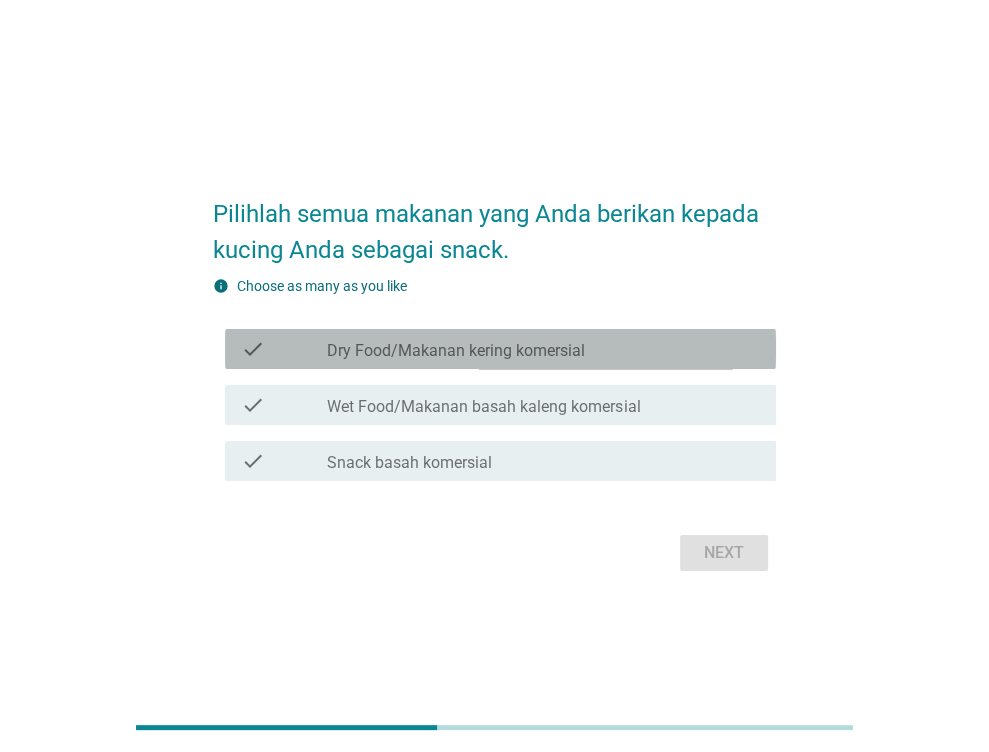 click on "Dry Food/Makanan kering komersial" at bounding box center (456, 351) 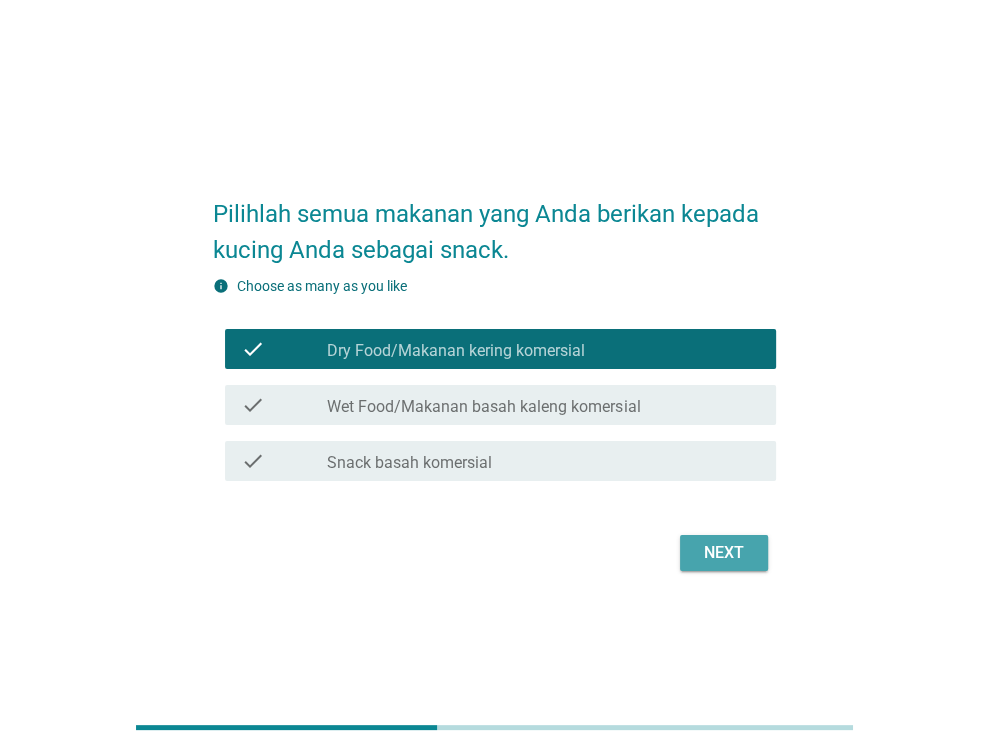 click on "Next" at bounding box center (724, 553) 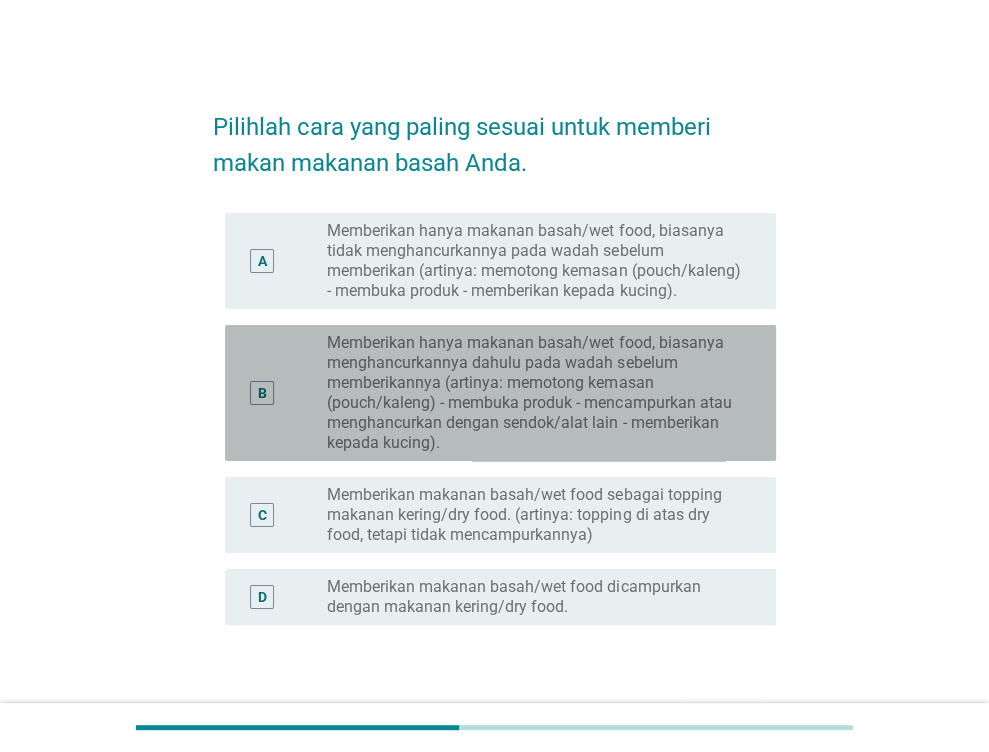click on "Memberikan hanya makanan basah/wet food, biasanya menghancurkannya dahulu pada wadah sebelum memberikannya (artinya: memotong kemasan (pouch/kaleng) - membuka produk - mencampurkan atau menghancurkan dengan sendok/alat lain - memberikan kepada kucing)." at bounding box center (535, 393) 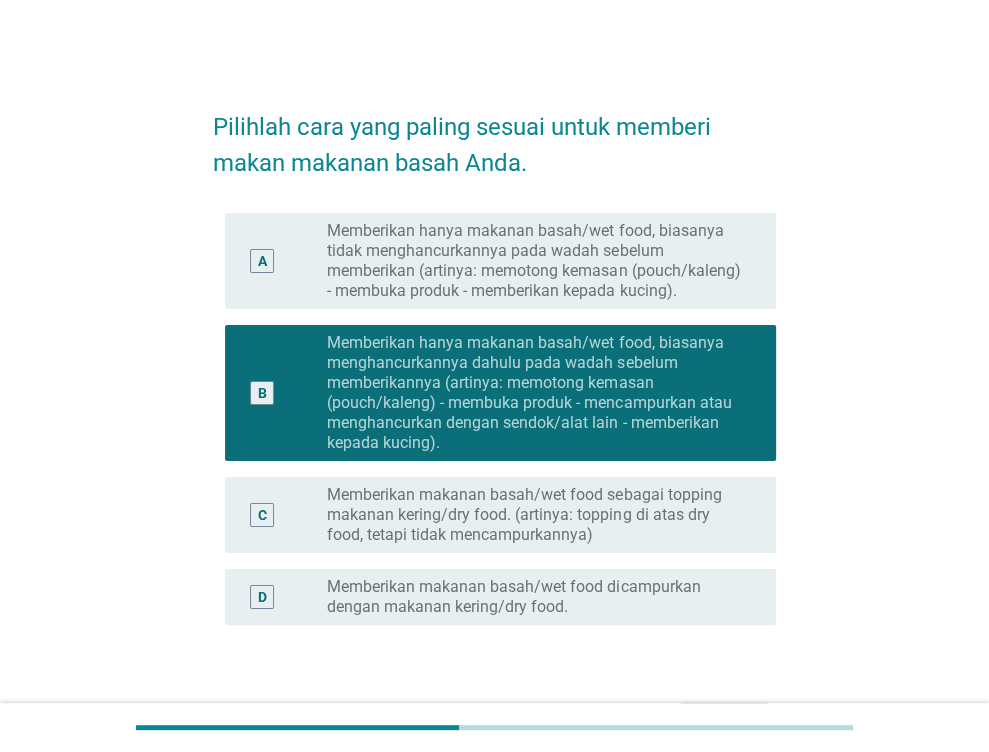 scroll, scrollTop: 130, scrollLeft: 0, axis: vertical 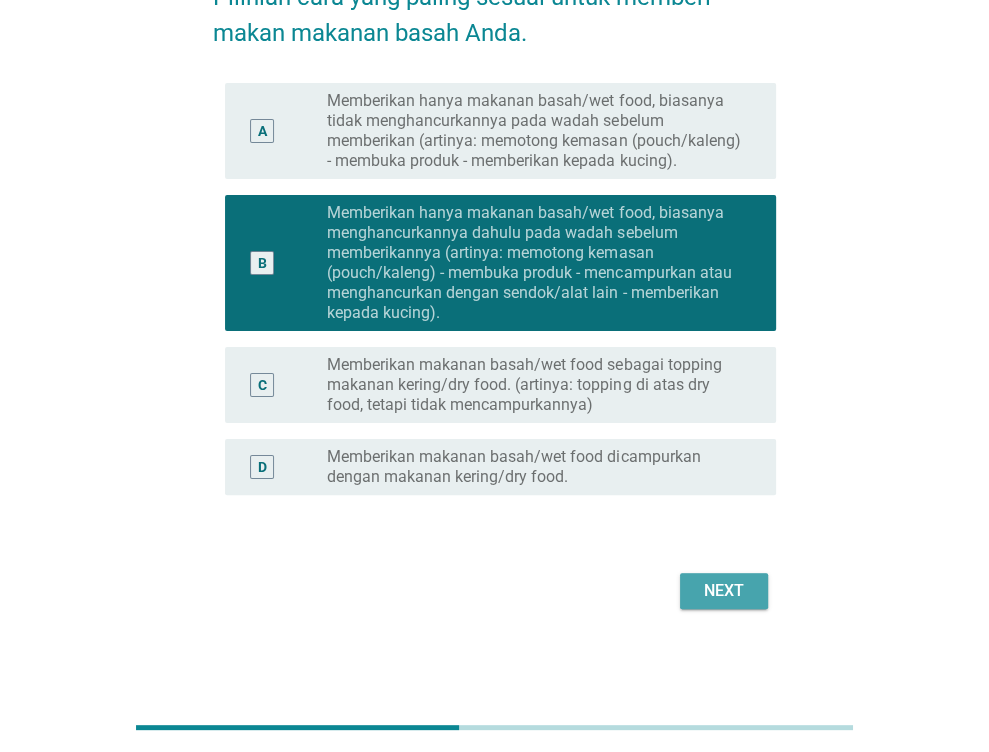 click on "Next" at bounding box center [724, 591] 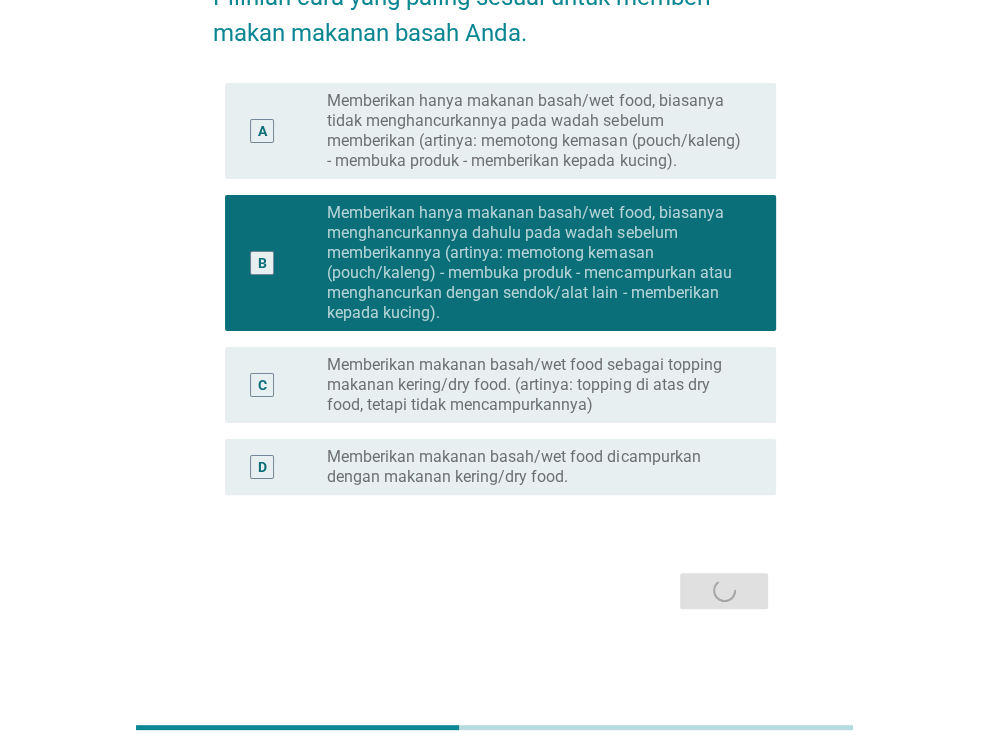 scroll, scrollTop: 0, scrollLeft: 0, axis: both 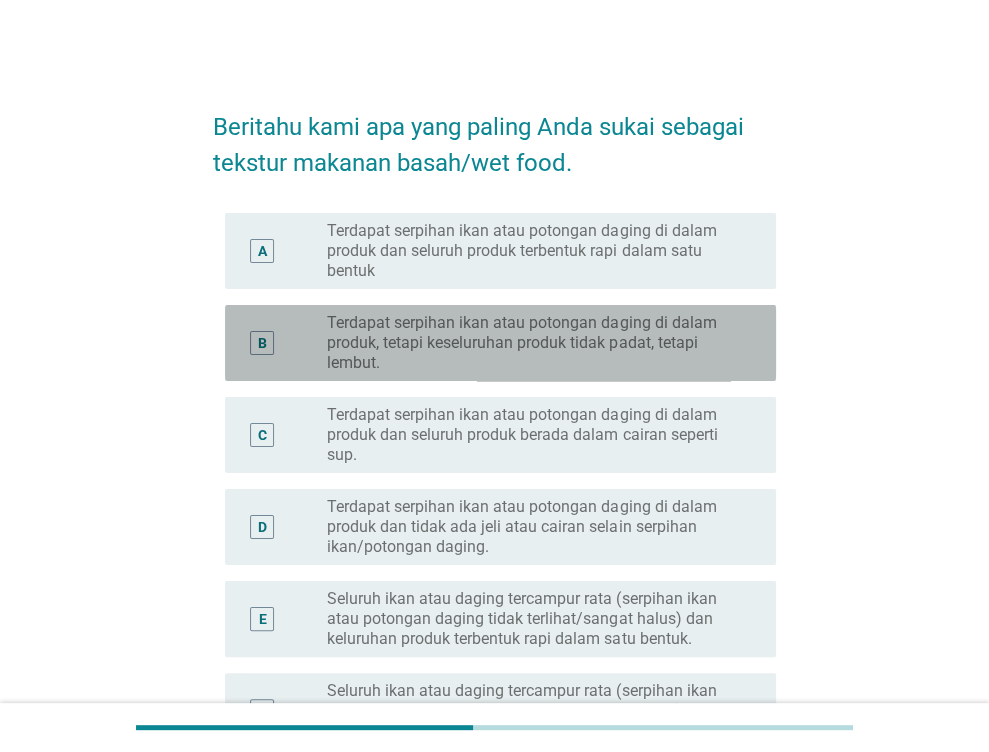 click on "Terdapat serpihan ikan atau potongan daging di dalam produk, tetapi keseluruhan produk tidak padat, tetapi lembut." at bounding box center [535, 343] 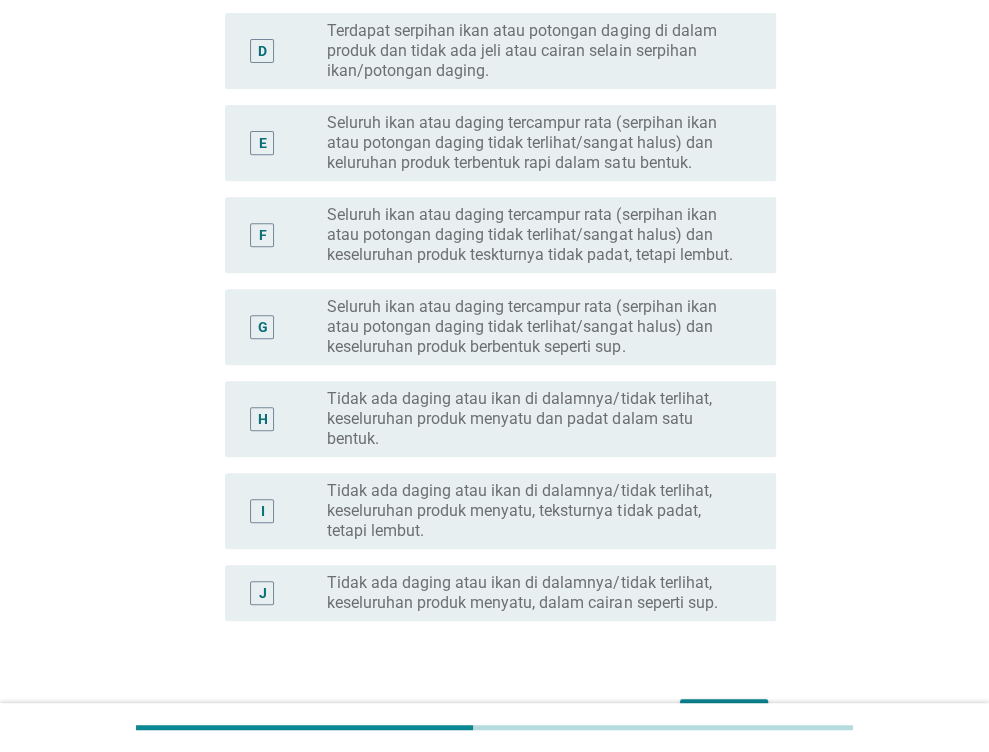 scroll, scrollTop: 495, scrollLeft: 0, axis: vertical 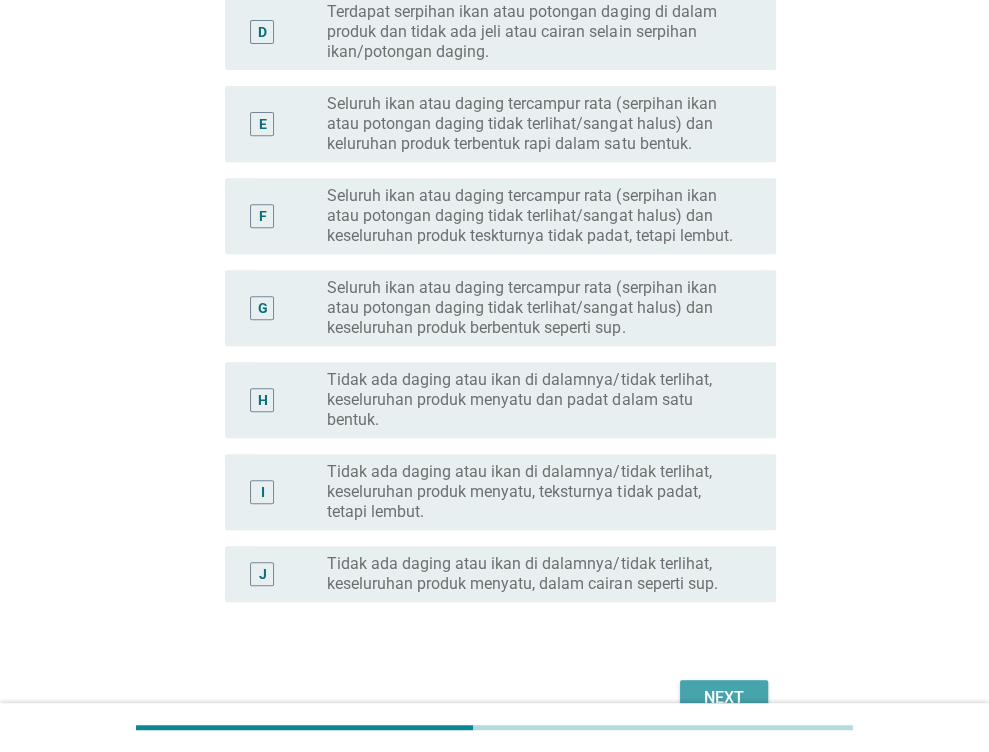 click on "Next" at bounding box center [724, 698] 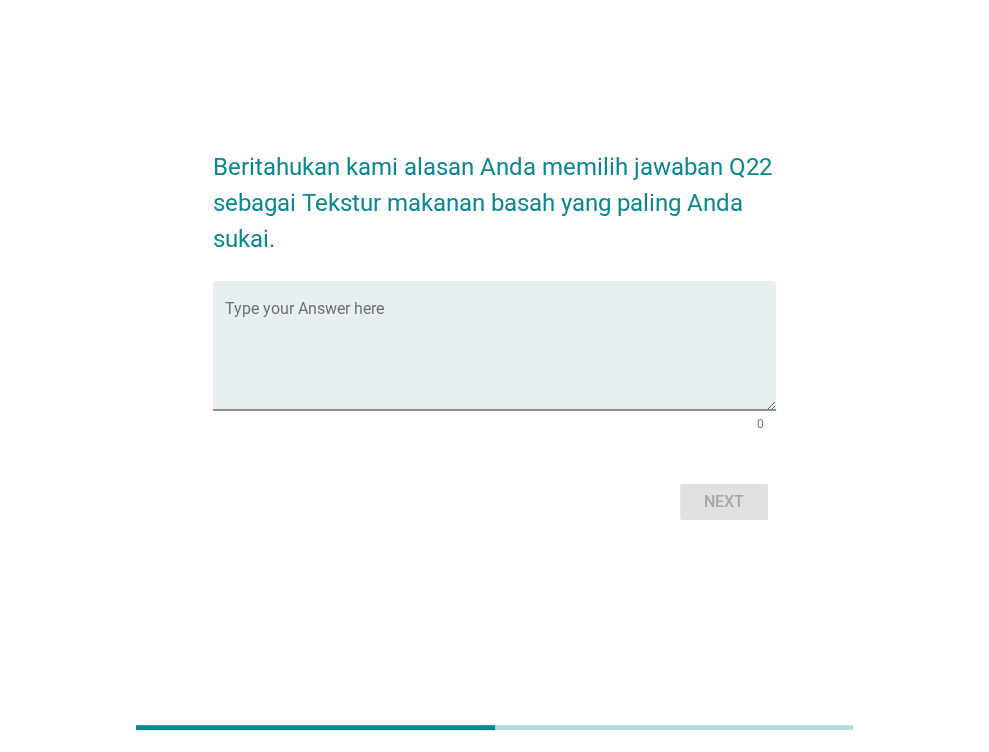 scroll, scrollTop: 0, scrollLeft: 0, axis: both 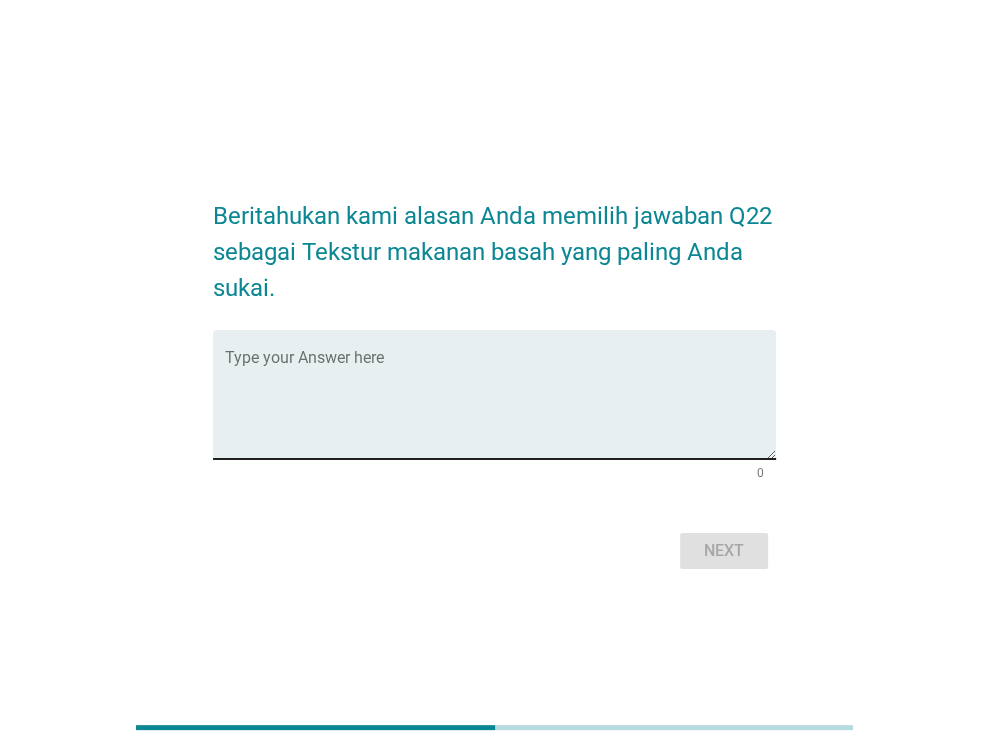 click at bounding box center (500, 406) 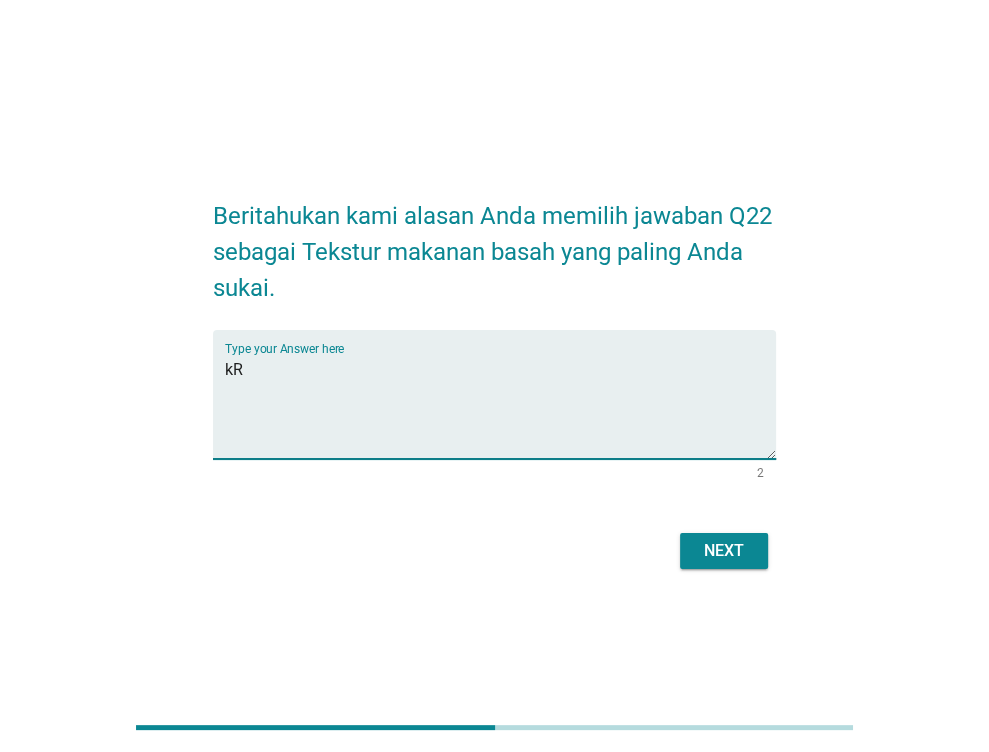 type on "k" 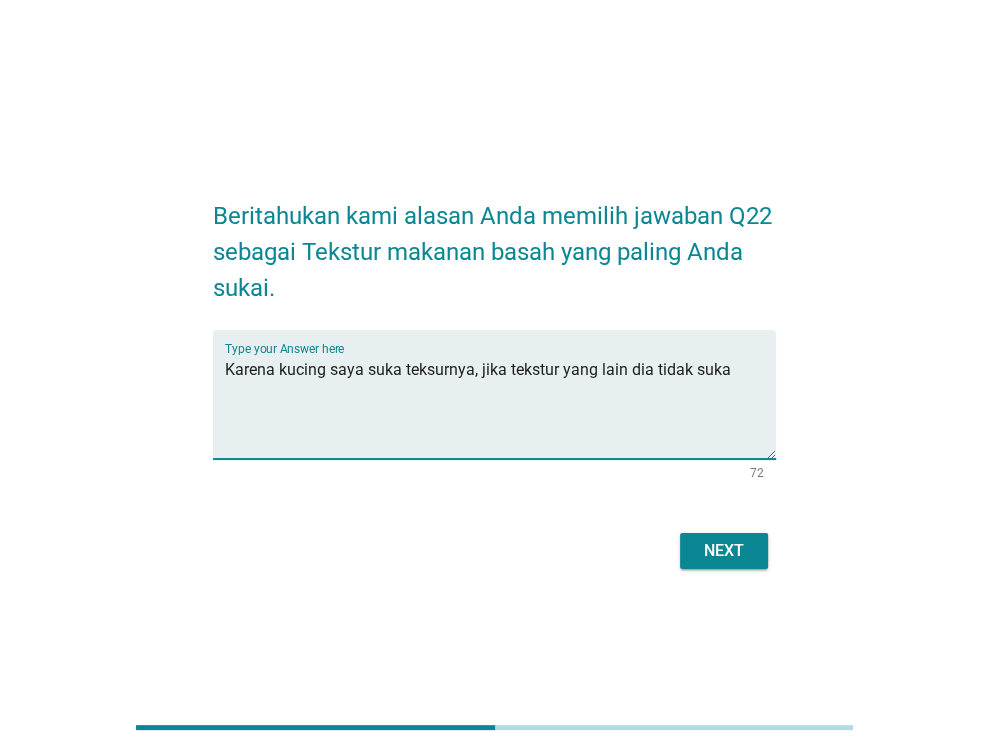 type on "Karena kucing saya suka teksurnya, jika tekstur yang lain dia tidak suka" 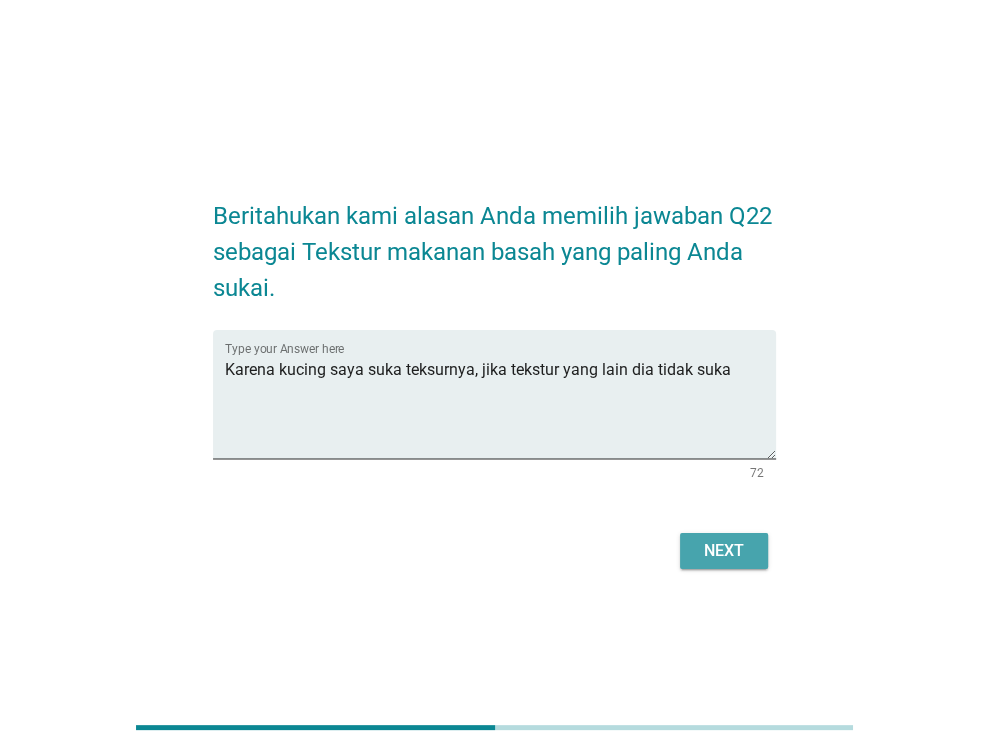 click on "Next" at bounding box center [724, 551] 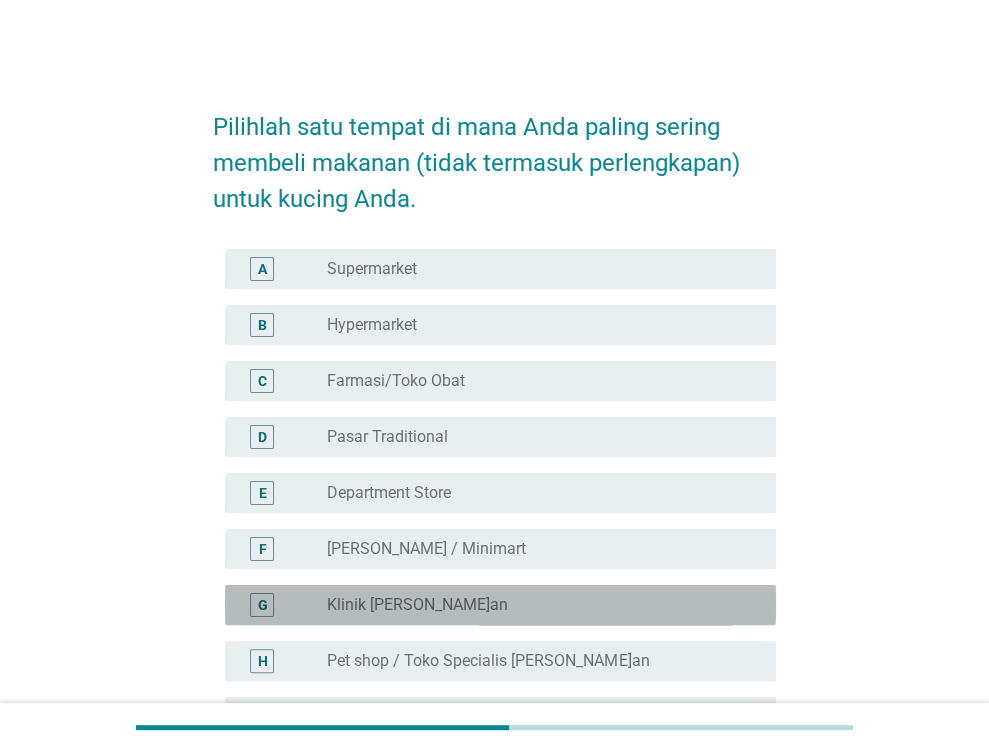 click on "radio_button_unchecked Klinik [PERSON_NAME]an" at bounding box center [535, 605] 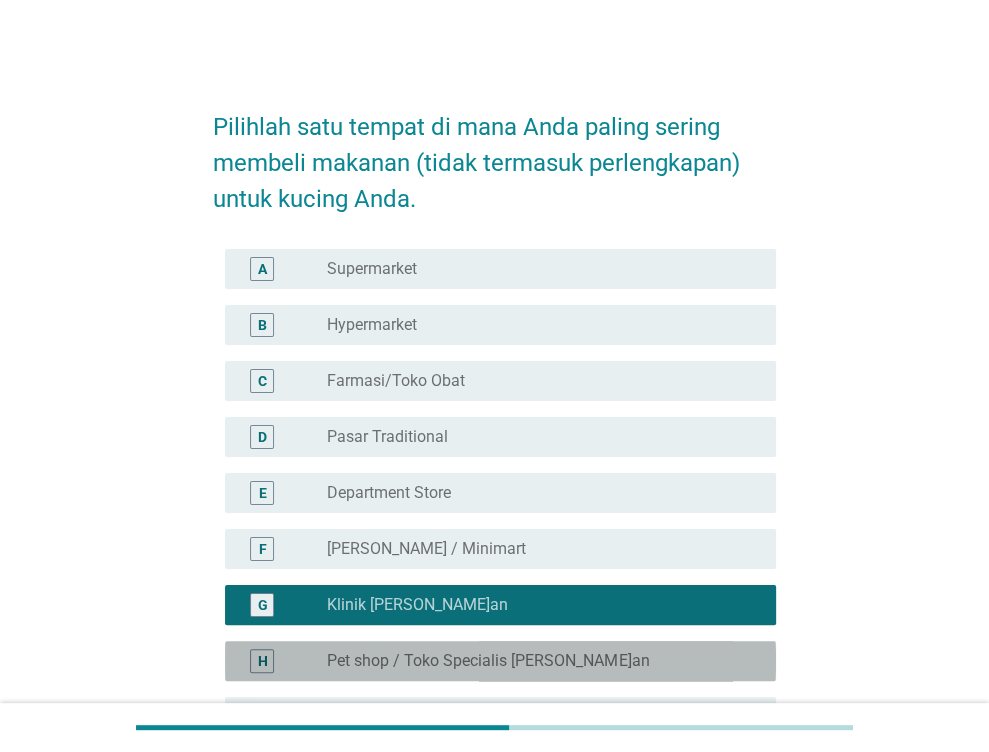 click on "Pet shop / Toko Specialis [PERSON_NAME]an" at bounding box center (488, 661) 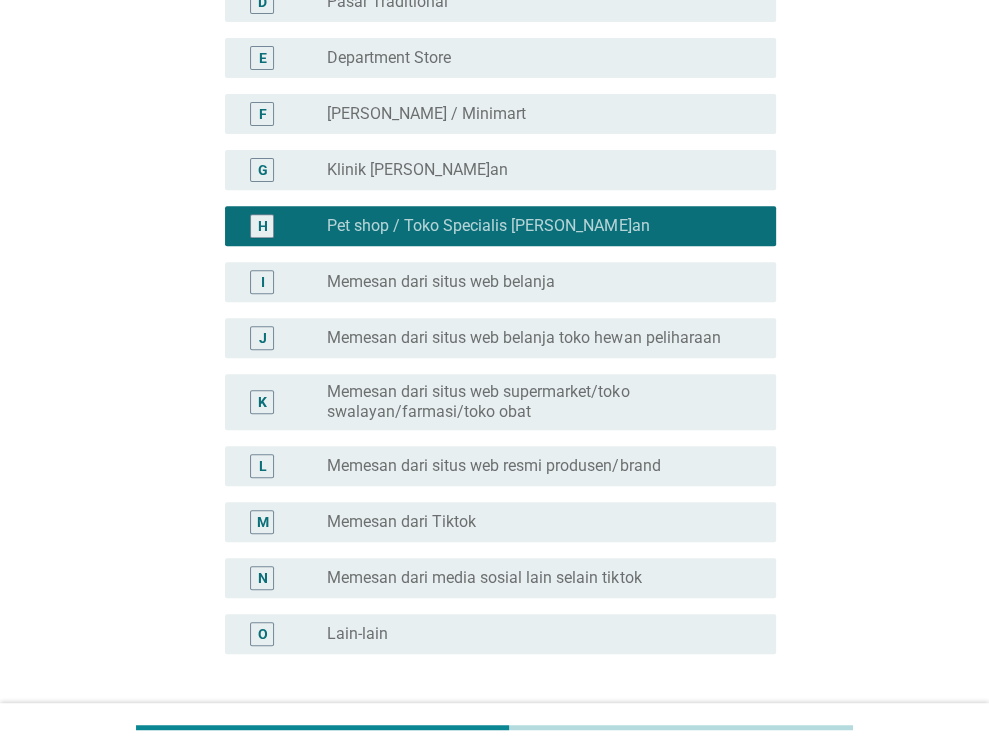 scroll, scrollTop: 443, scrollLeft: 0, axis: vertical 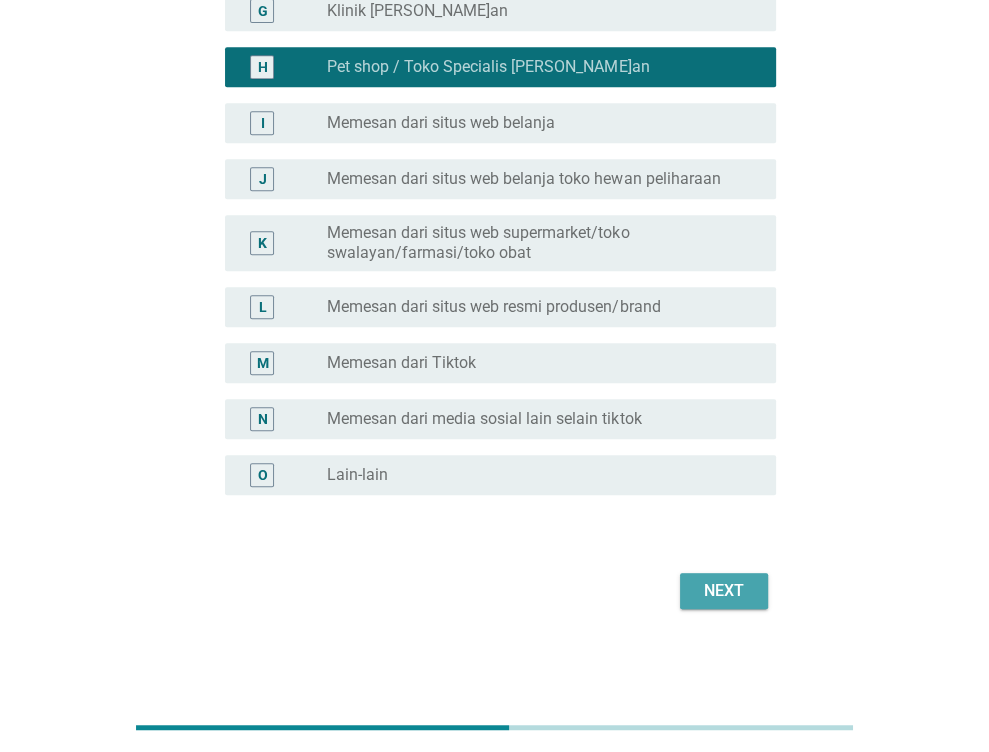 click on "Next" at bounding box center (724, 591) 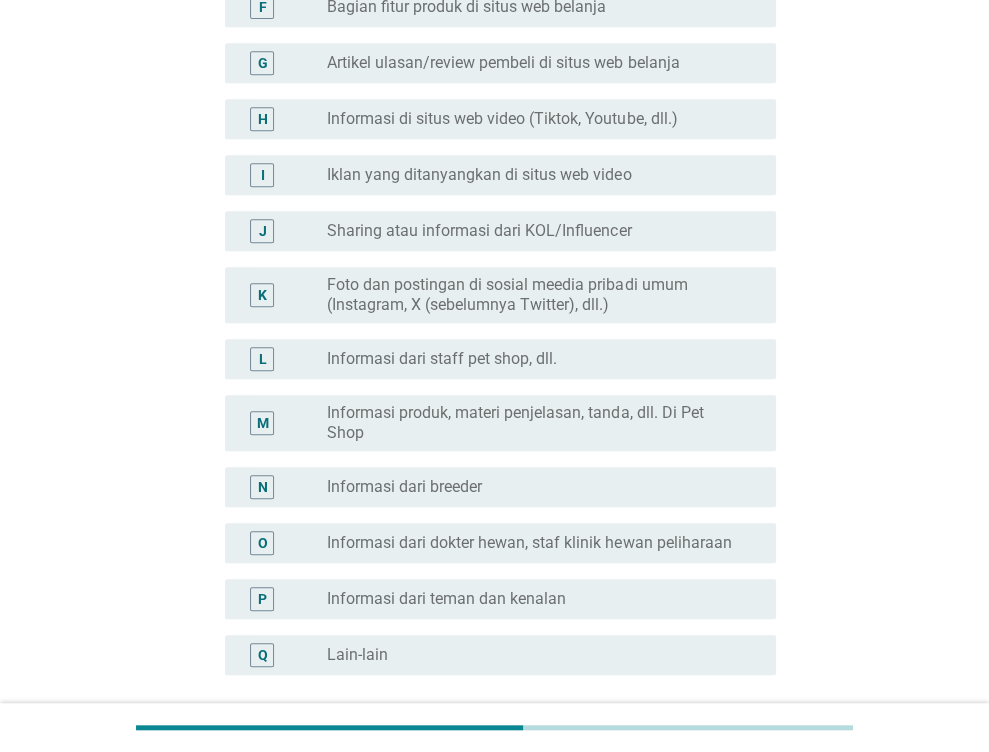 scroll, scrollTop: 0, scrollLeft: 0, axis: both 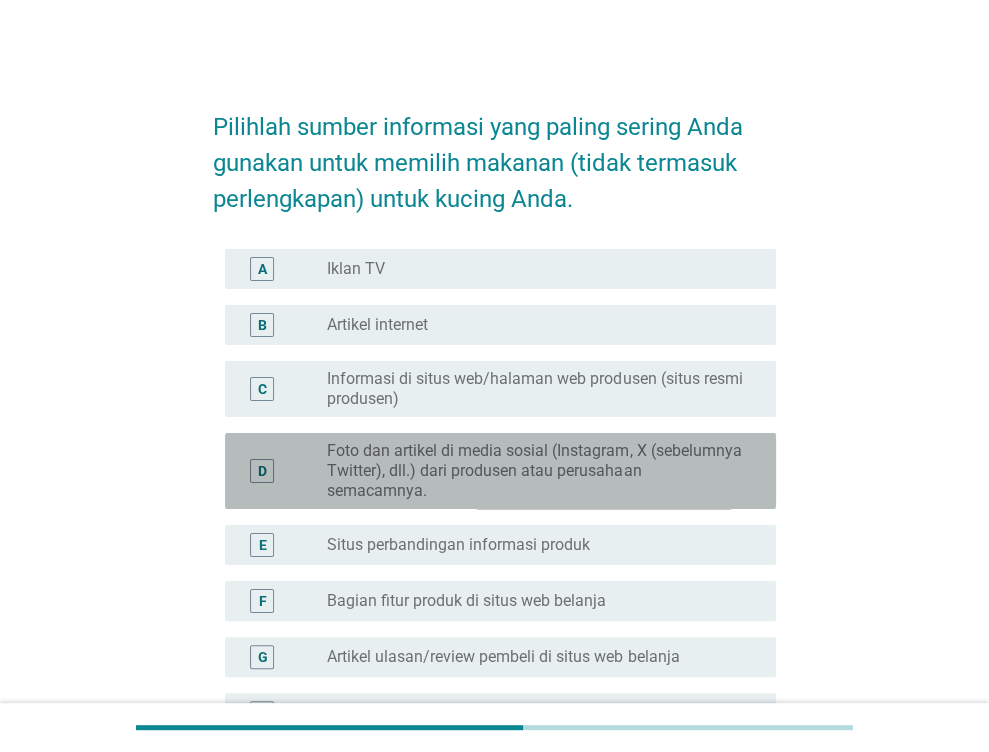 click on "Foto dan artikel di media sosial (Instagram, X (sebelumnya Twitter), dll.) dari produsen atau perusahaan semacamnya." at bounding box center [535, 471] 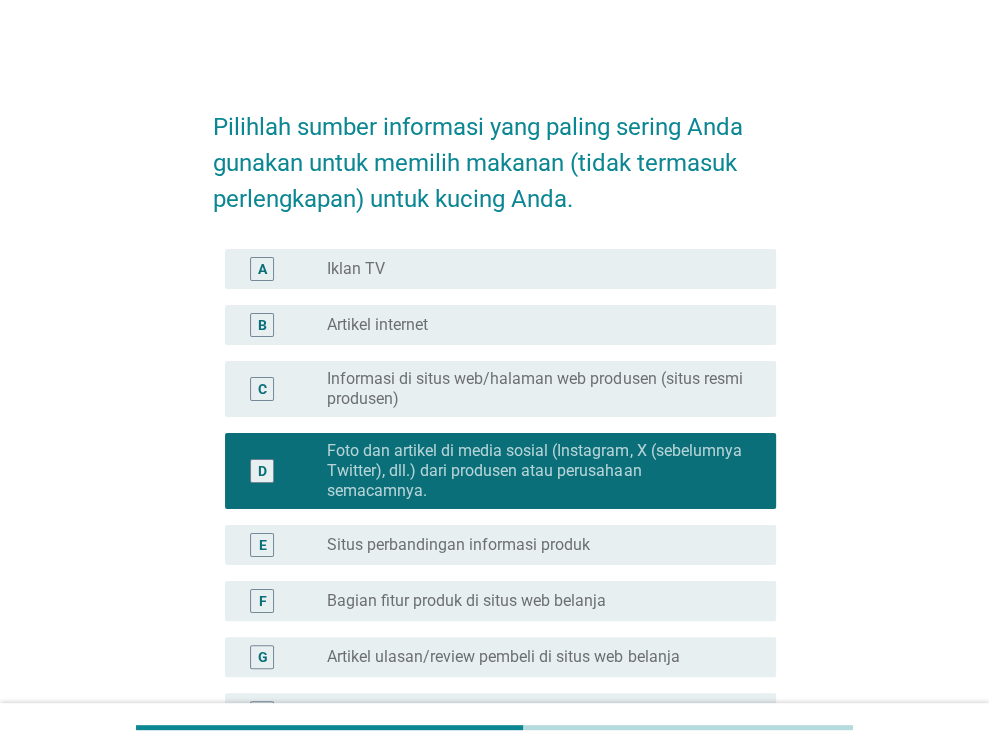 scroll, scrollTop: 774, scrollLeft: 0, axis: vertical 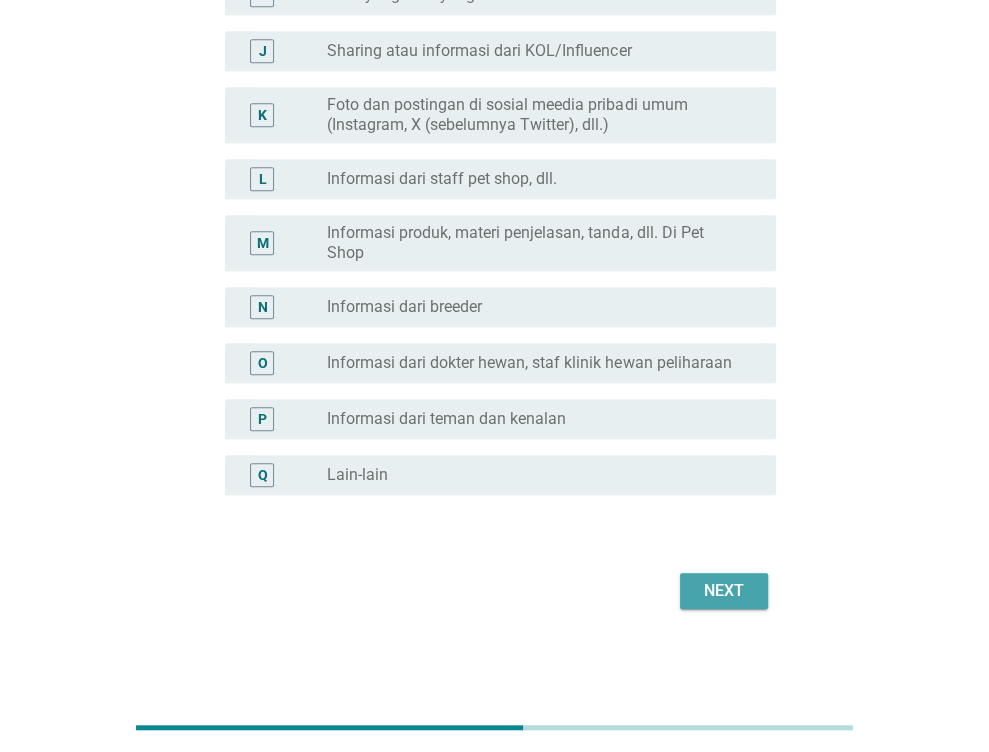 click on "Next" at bounding box center [724, 591] 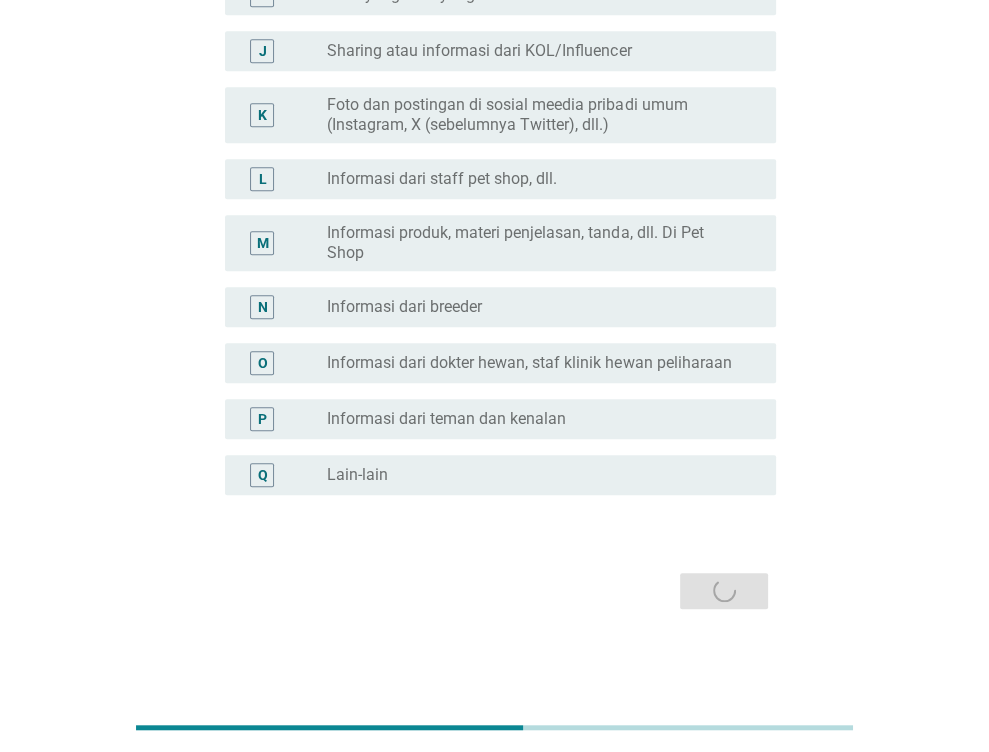 scroll, scrollTop: 0, scrollLeft: 0, axis: both 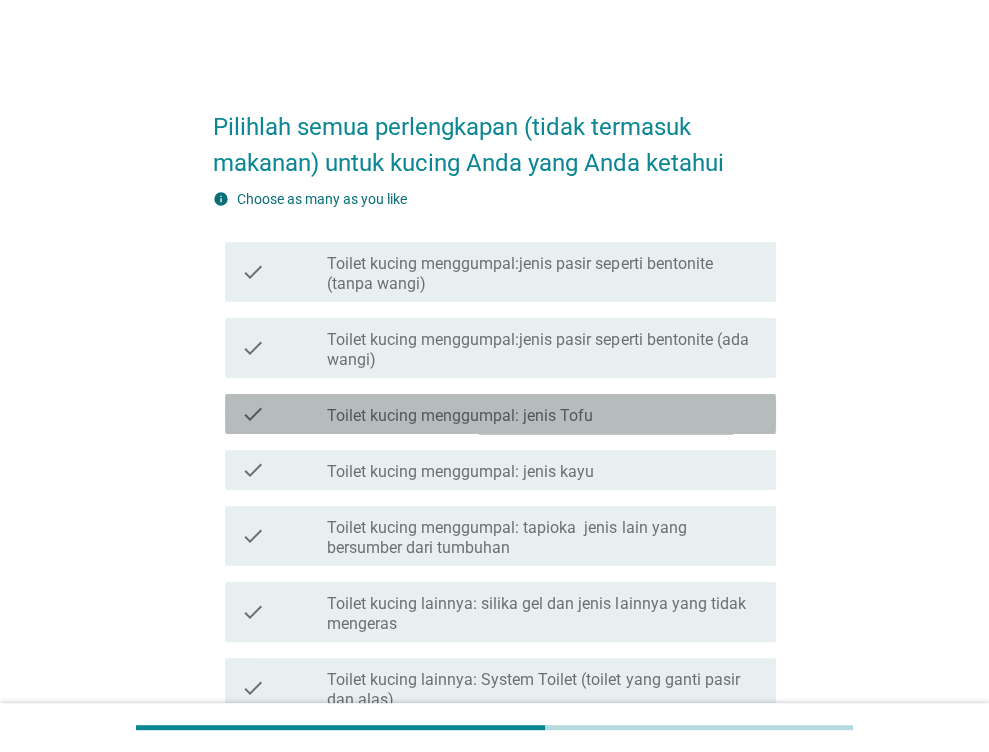 click on "Toilet kucing menggumpal: jenis Tofu" at bounding box center [460, 416] 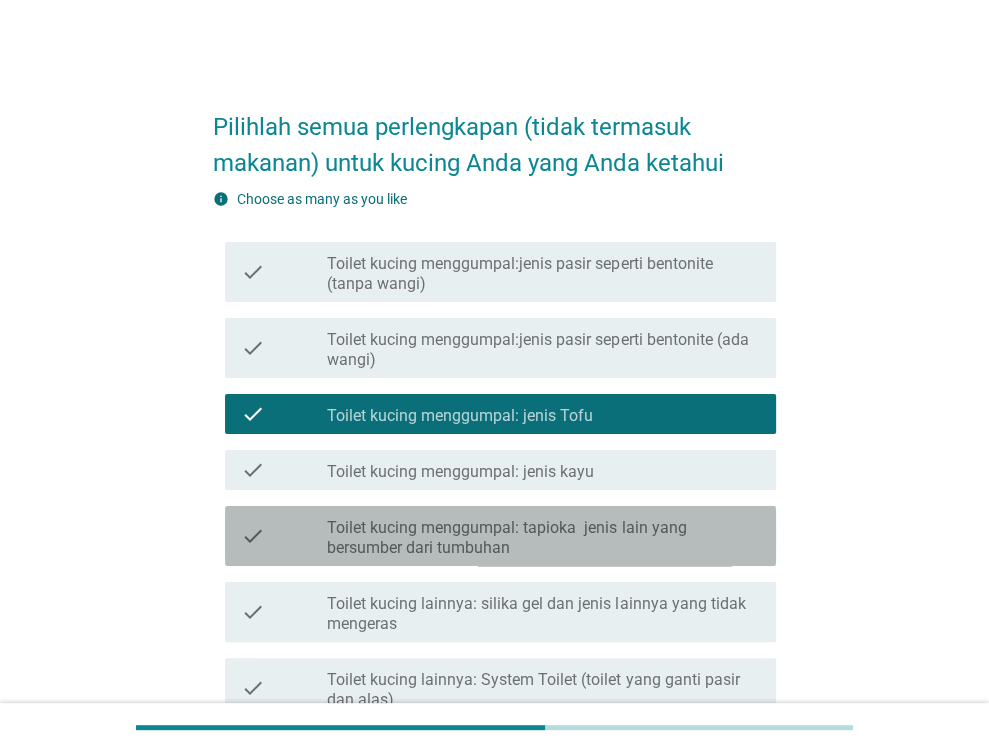 click on "Toilet kucing menggumpal: tapioka  jenis lain yang bersumber dari tumbuhan" at bounding box center (543, 538) 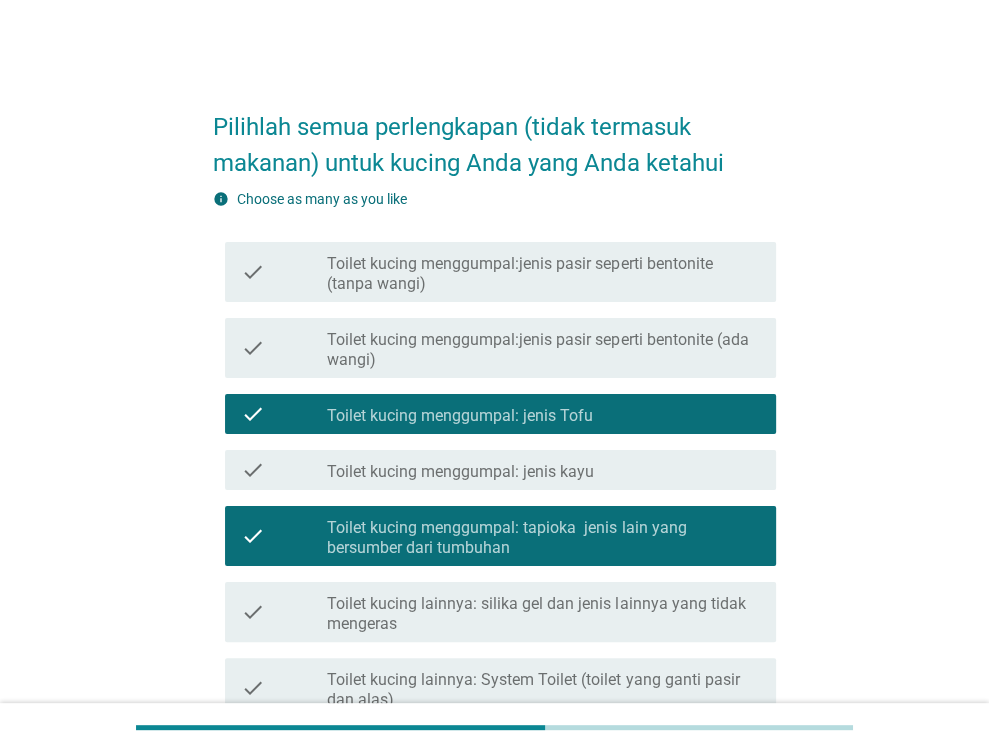 scroll, scrollTop: 819, scrollLeft: 0, axis: vertical 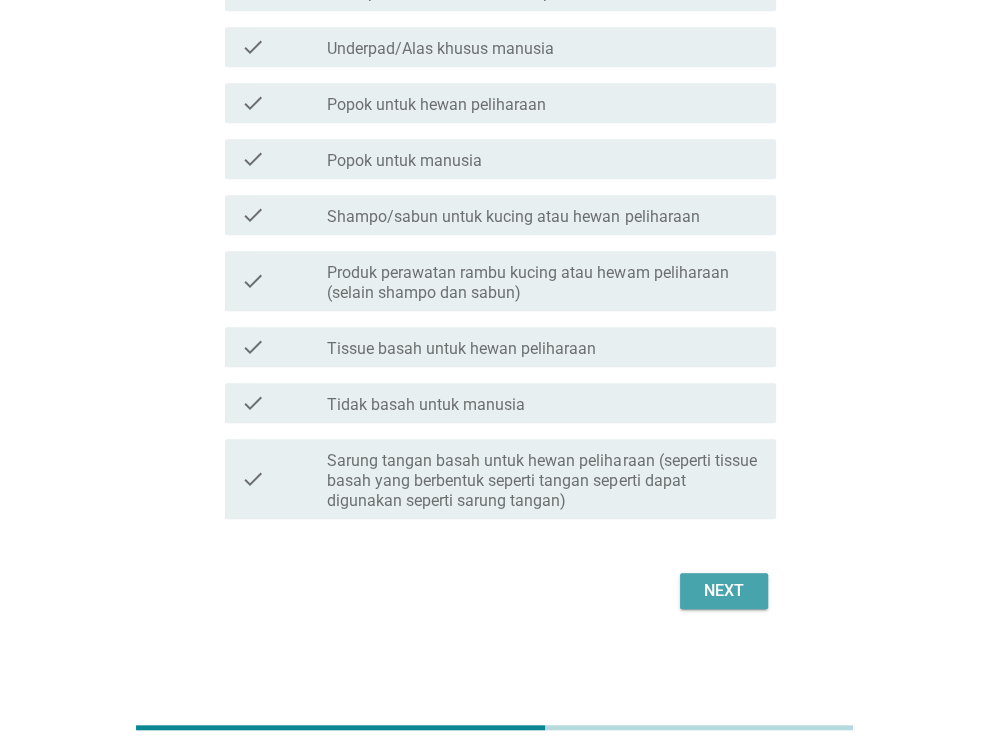 click on "Next" at bounding box center (724, 591) 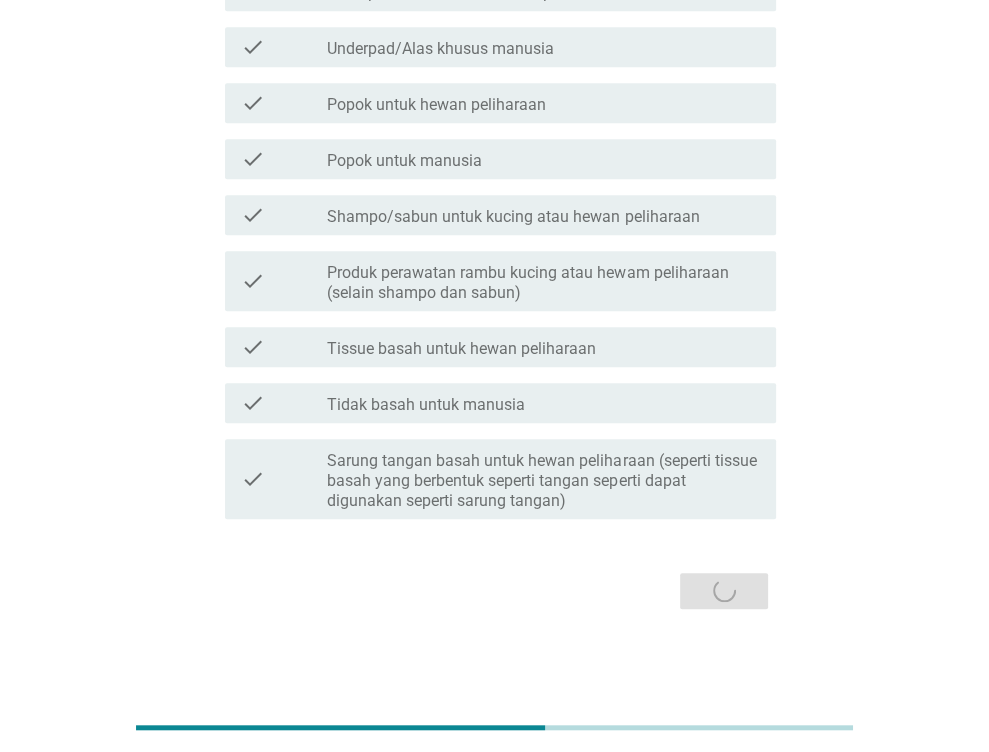 scroll, scrollTop: 0, scrollLeft: 0, axis: both 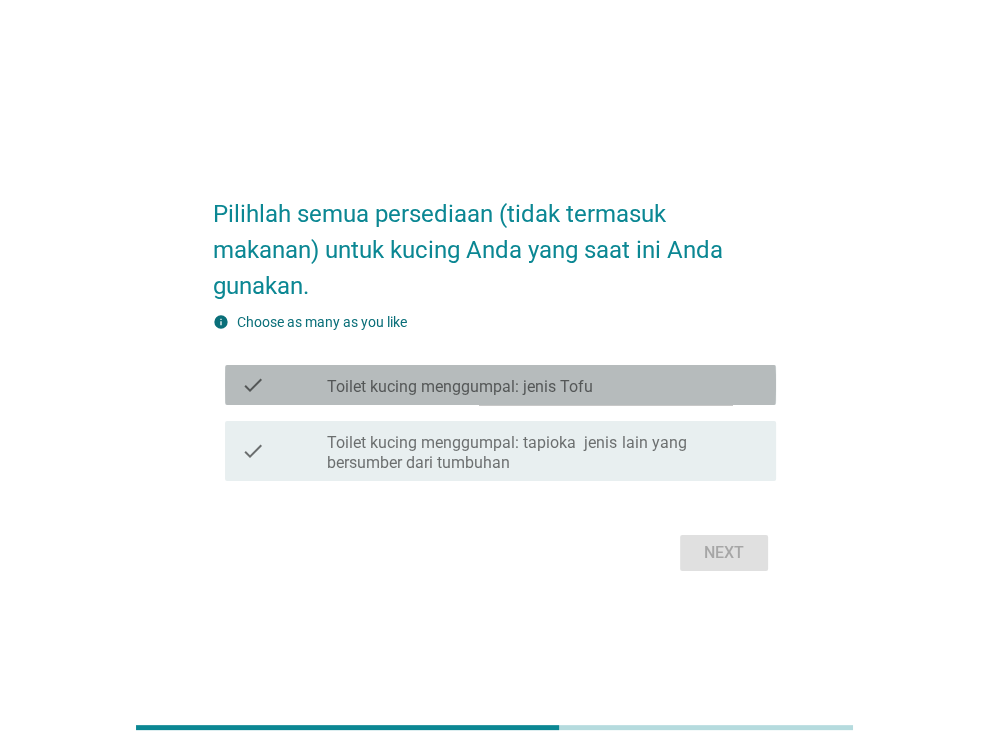 click on "Toilet kucing menggumpal: jenis Tofu" at bounding box center [460, 387] 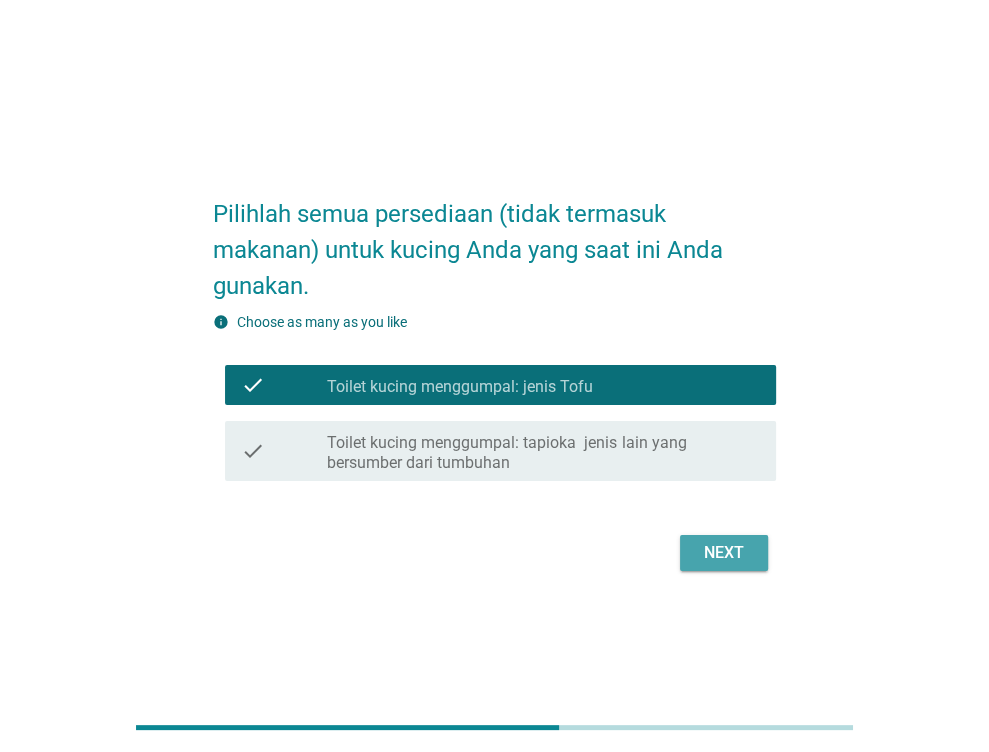 click on "Next" at bounding box center (724, 553) 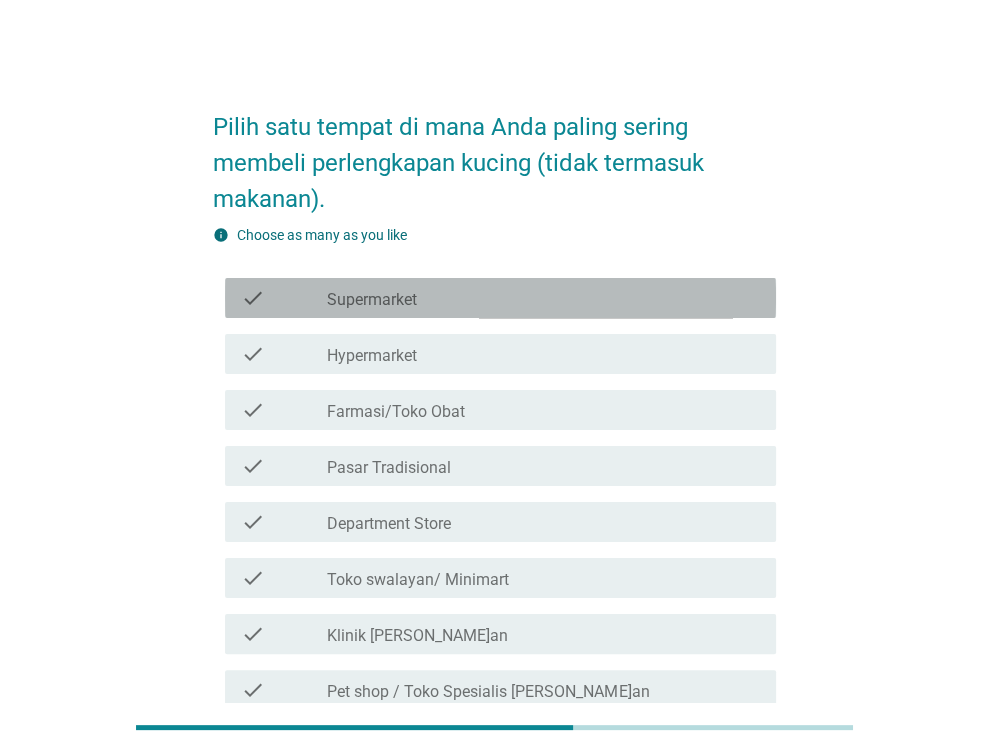 click on "check_box_outline_blank Supermarket" at bounding box center [543, 298] 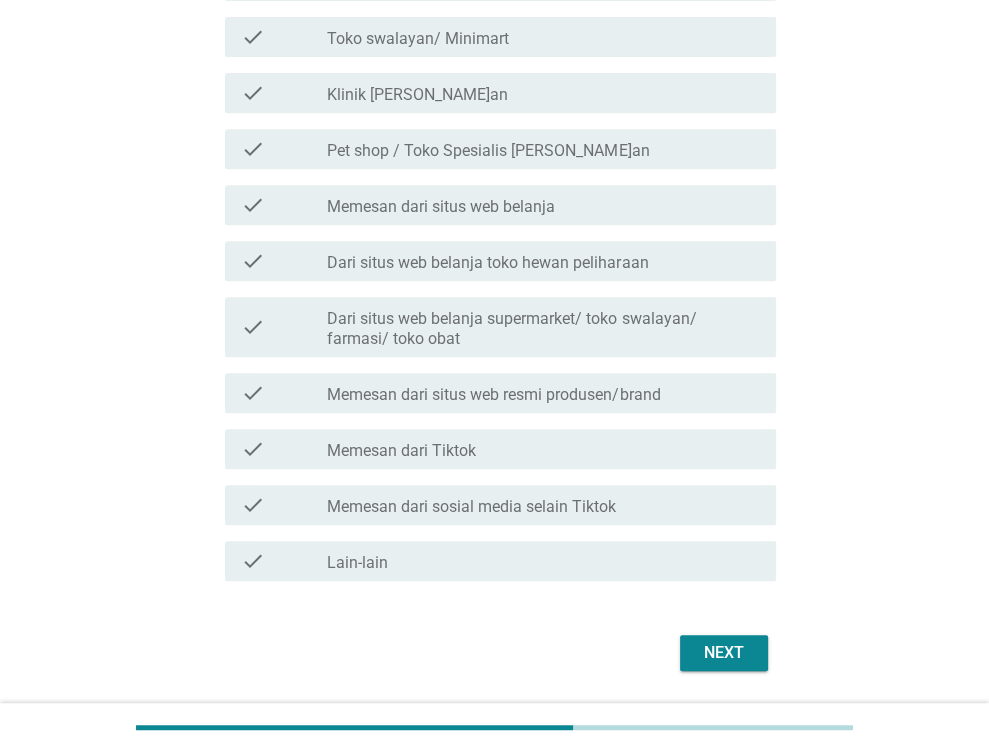 scroll, scrollTop: 543, scrollLeft: 0, axis: vertical 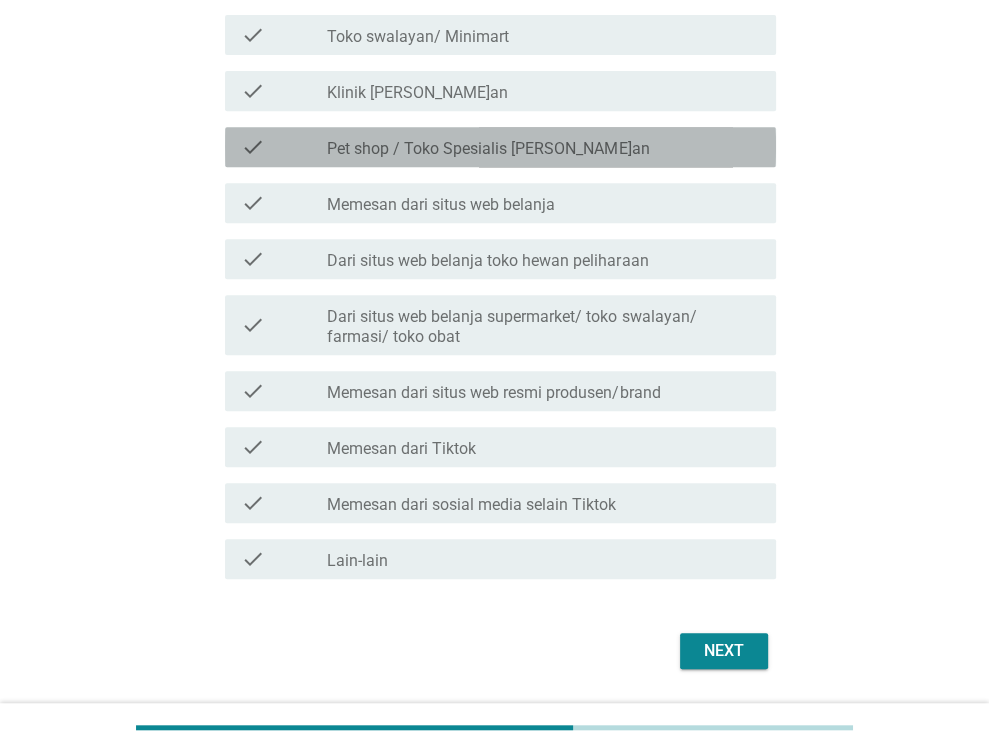 click on "Pet shop / Toko Spesialis [PERSON_NAME]an" at bounding box center (488, 149) 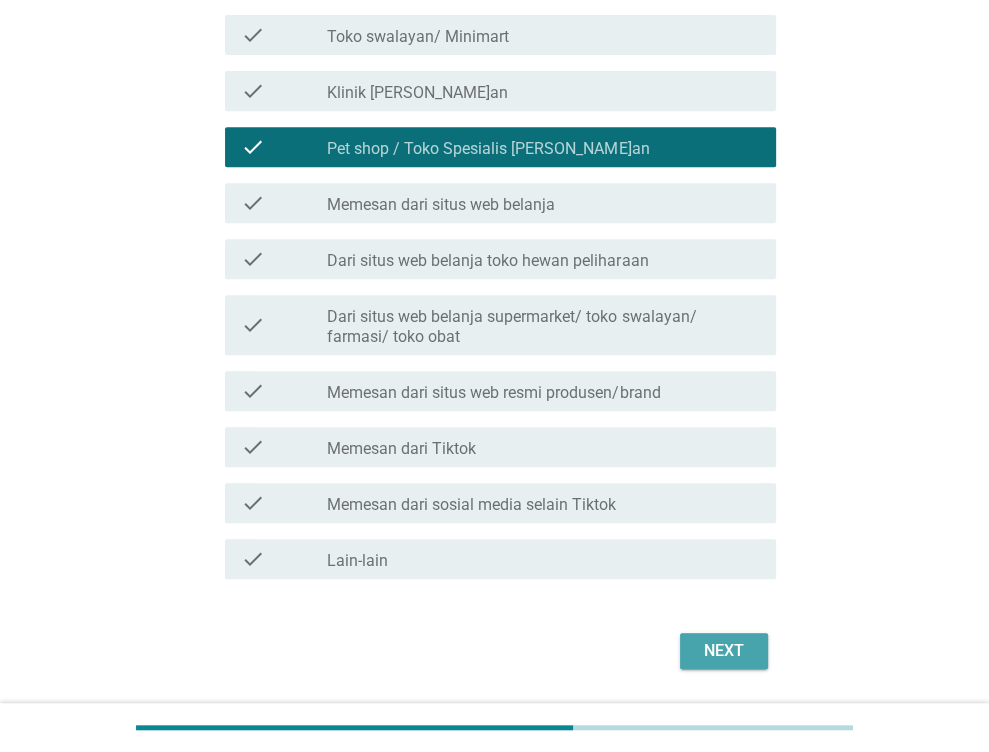 click on "Next" at bounding box center [724, 651] 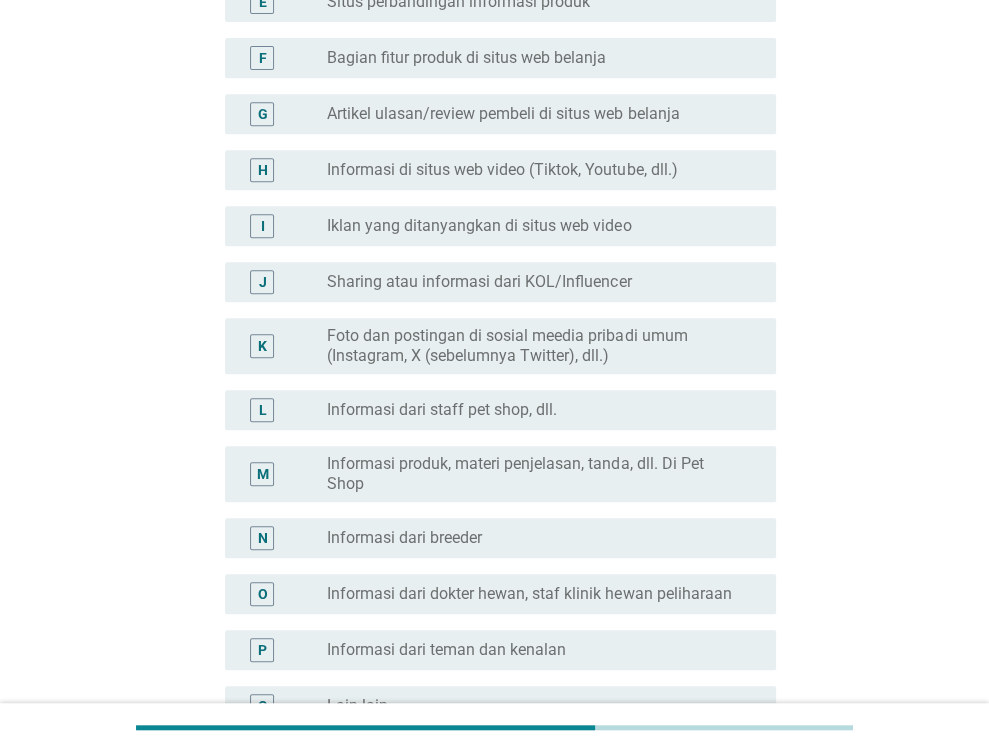scroll, scrollTop: 0, scrollLeft: 0, axis: both 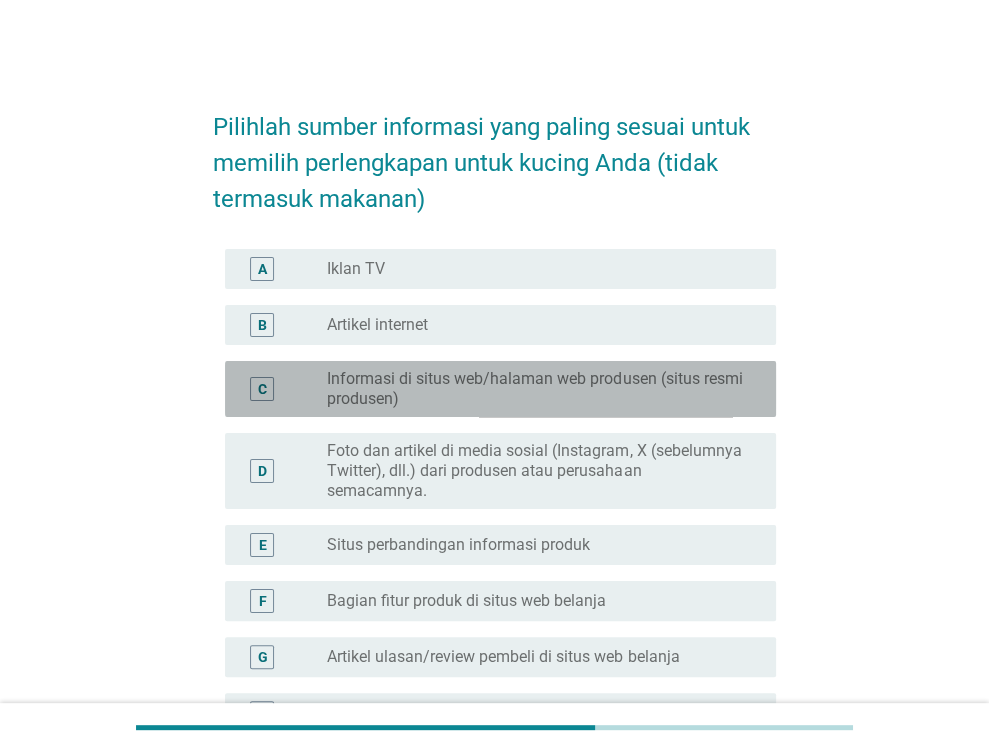 click on "Informasi di situs web/halaman web produsen (situs resmi produsen)" at bounding box center [535, 389] 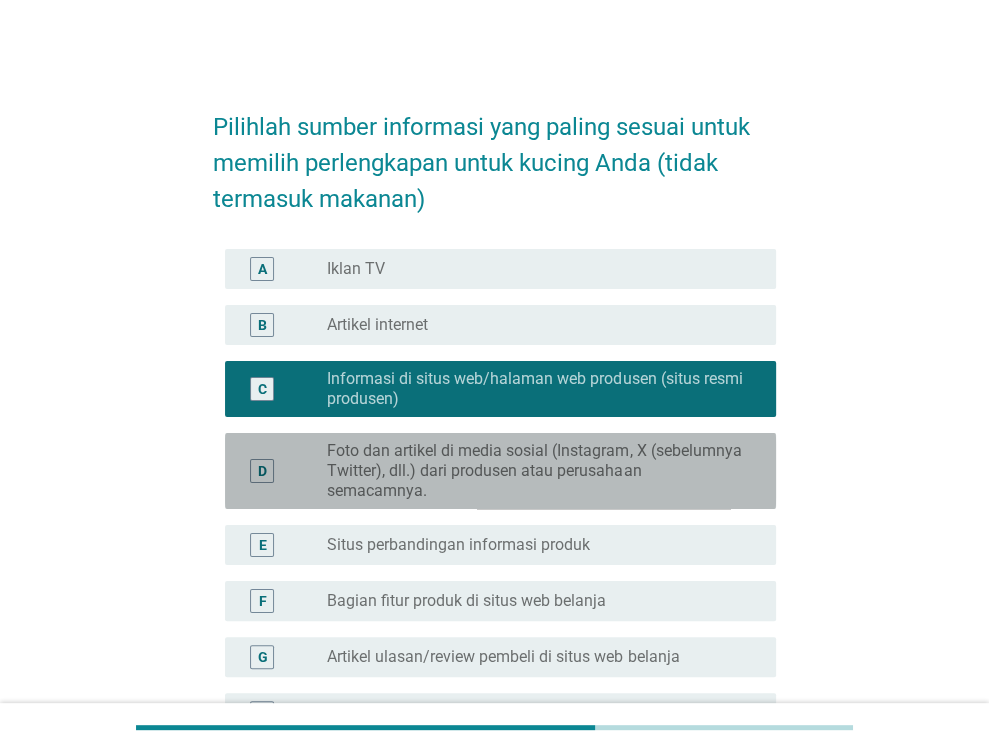 click on "Foto dan artikel di media sosial (Instagram, X (sebelumnya Twitter), dll.) dari produsen atau perusahaan semacamnya." at bounding box center [535, 471] 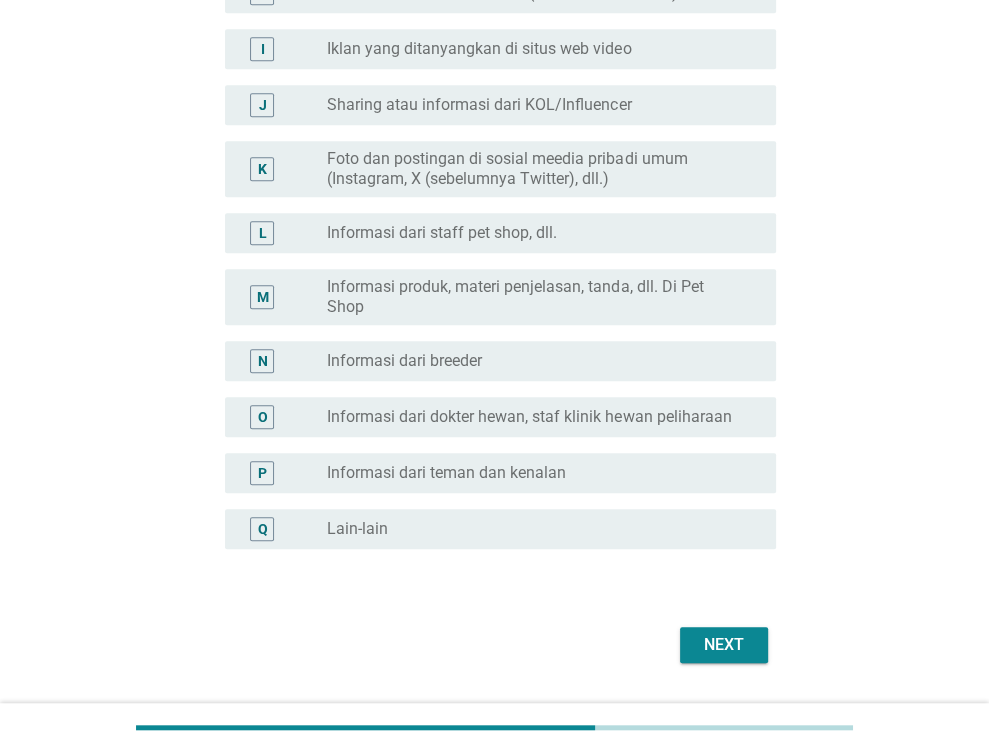 scroll, scrollTop: 721, scrollLeft: 0, axis: vertical 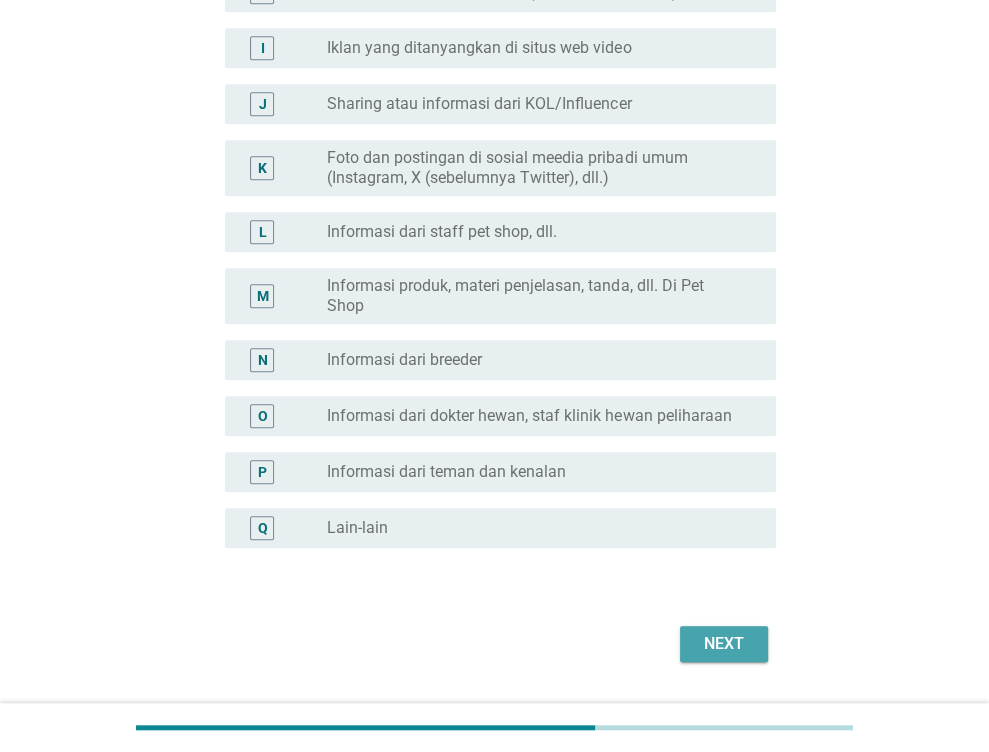 click on "Next" at bounding box center (724, 644) 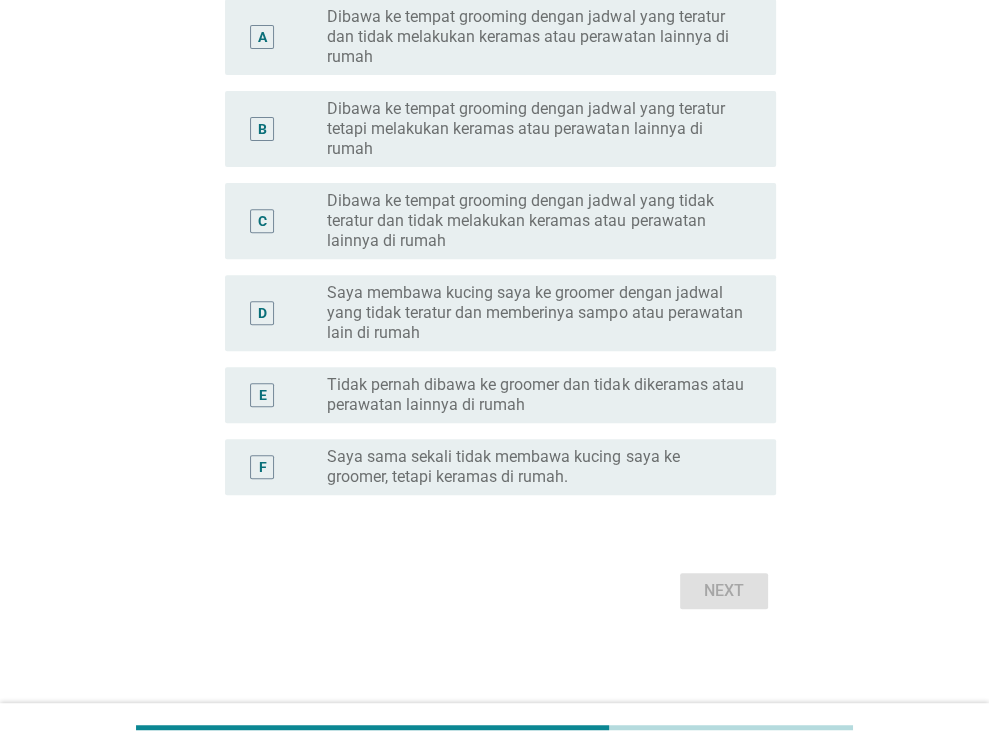 scroll, scrollTop: 0, scrollLeft: 0, axis: both 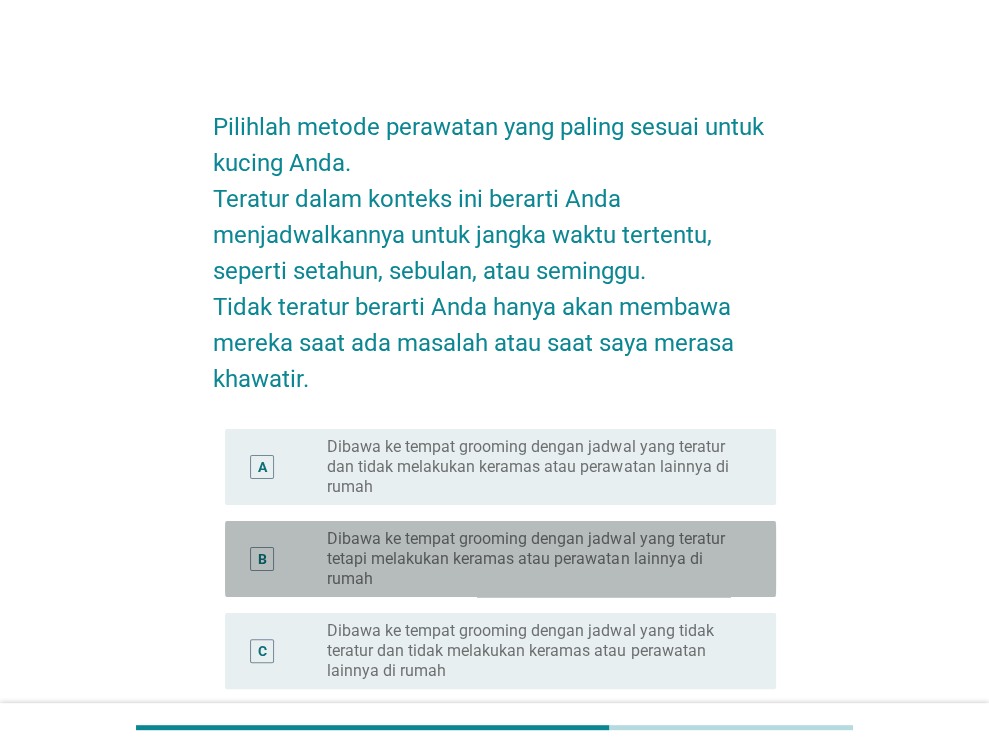 click on "Dibawa ke tempat grooming dengan jadwal yang teratur tetapi melakukan keramas atau perawatan lainnya di rumah" at bounding box center [535, 559] 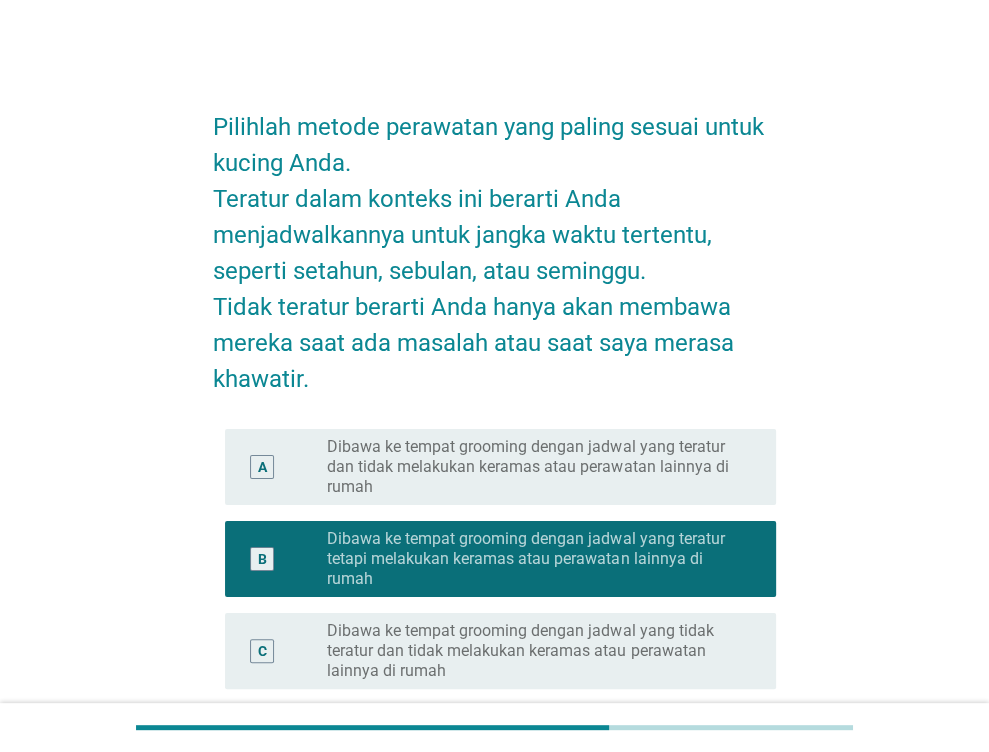 scroll, scrollTop: 430, scrollLeft: 0, axis: vertical 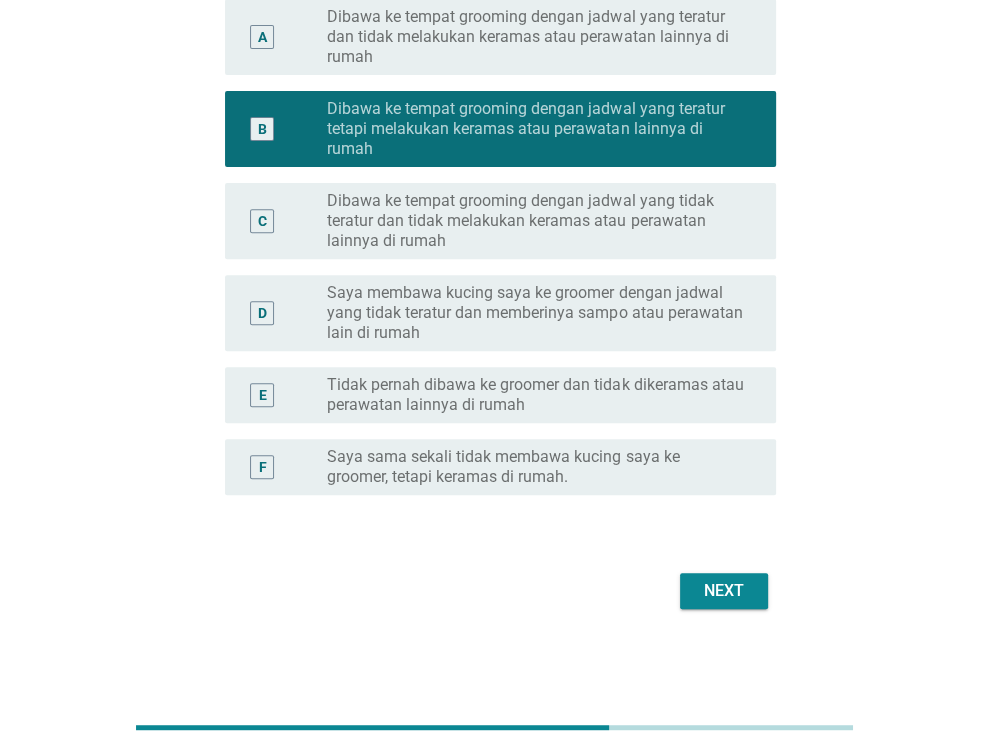 click on "Next" at bounding box center (724, 591) 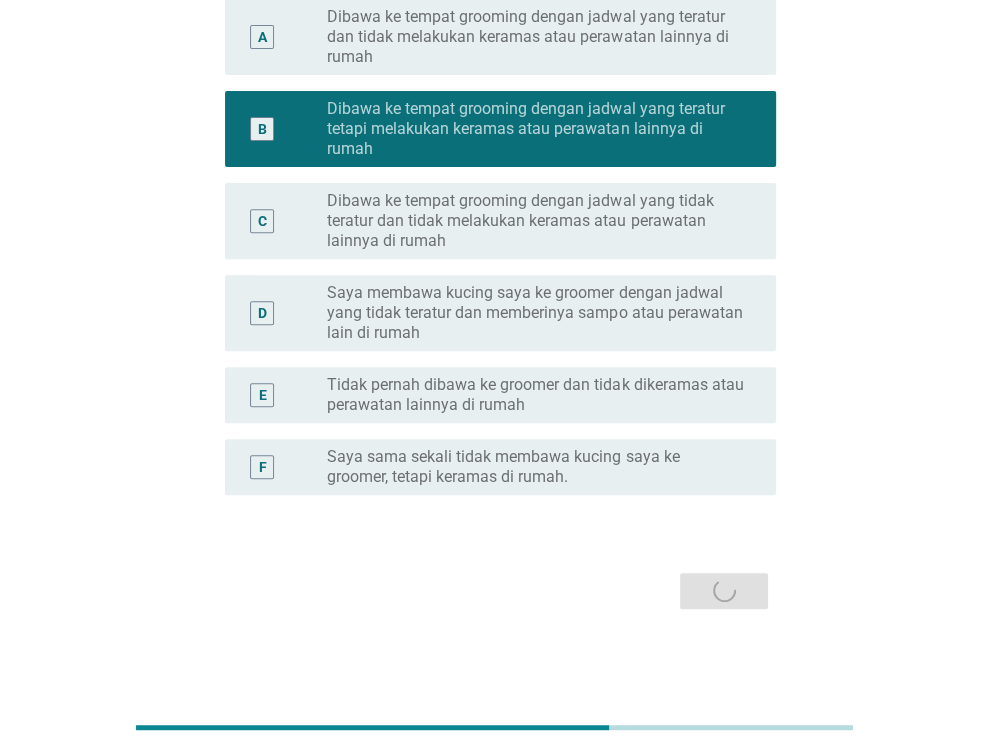 scroll, scrollTop: 0, scrollLeft: 0, axis: both 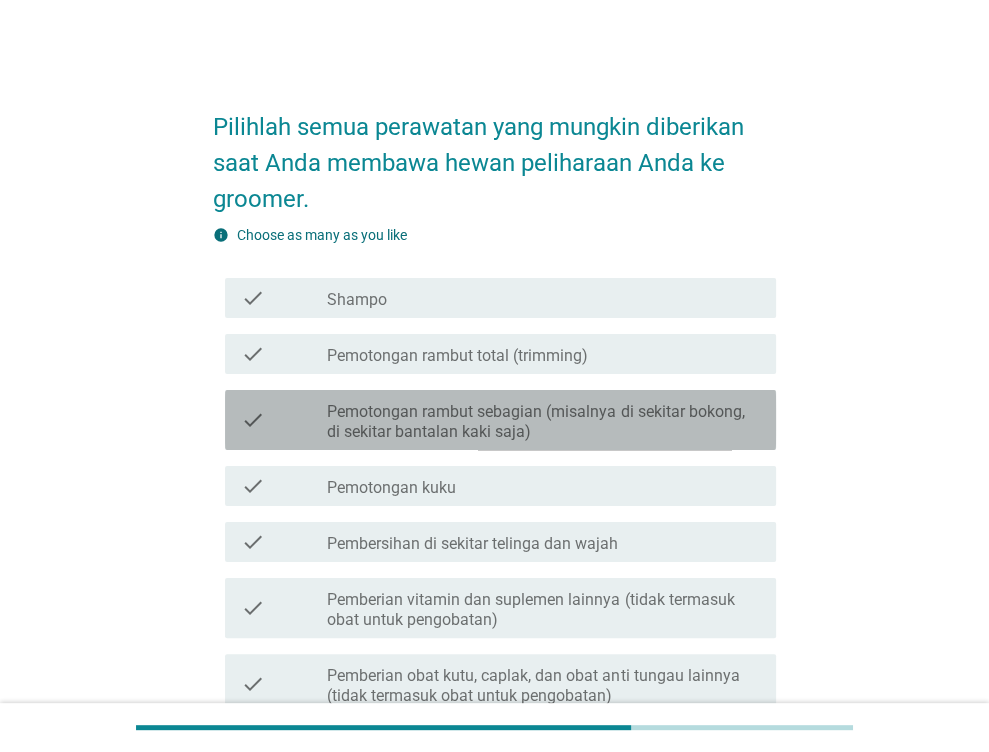 click on "Pemotongan rambut sebagian (misalnya di sekitar bokong, di sekitar bantalan kaki saja)" at bounding box center [543, 422] 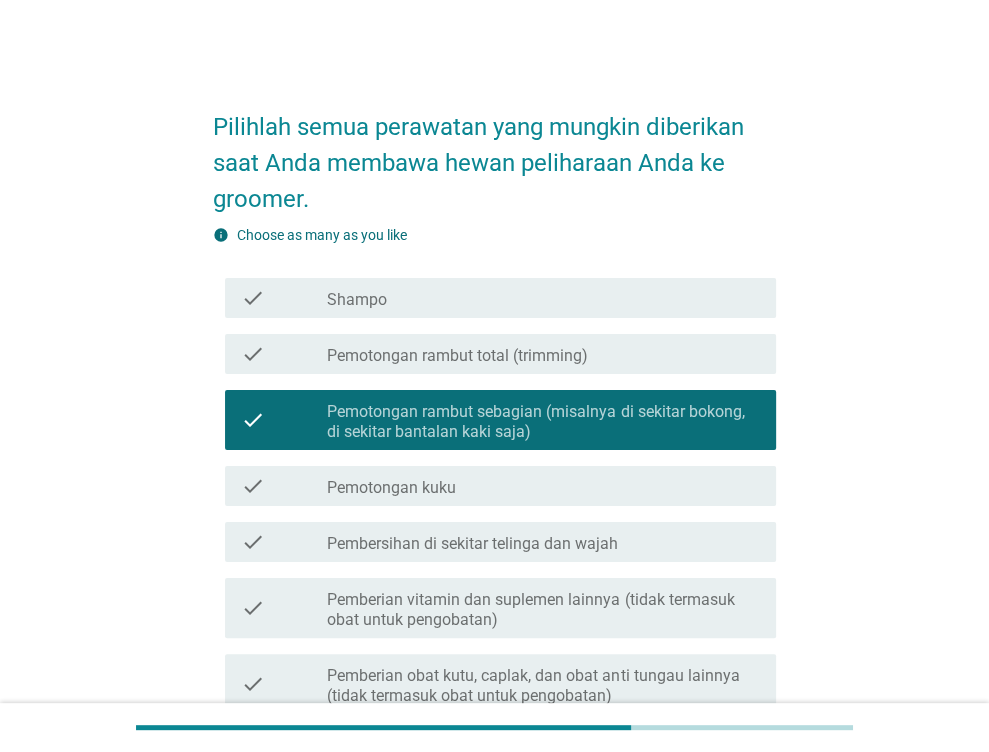scroll, scrollTop: 251, scrollLeft: 0, axis: vertical 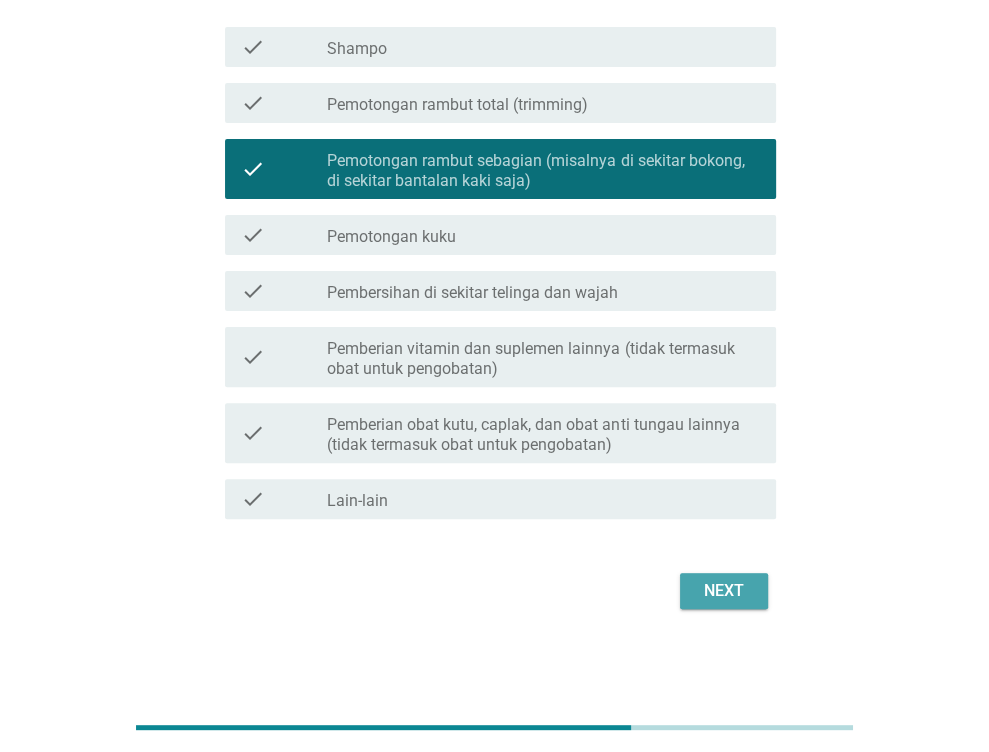 click on "Next" at bounding box center [724, 591] 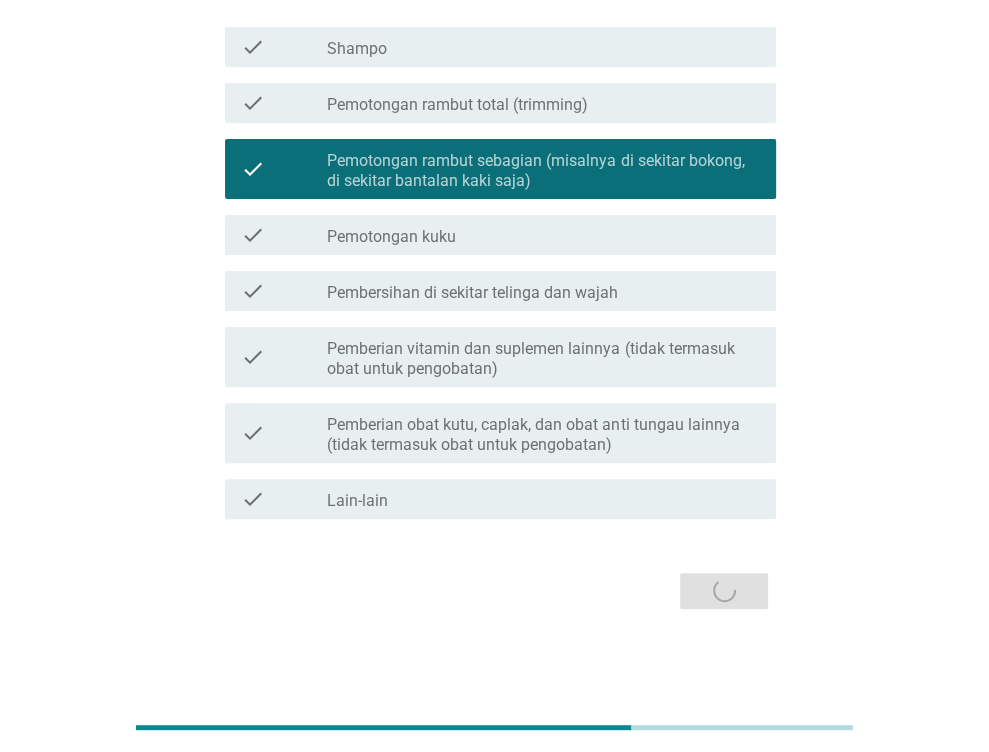 scroll, scrollTop: 0, scrollLeft: 0, axis: both 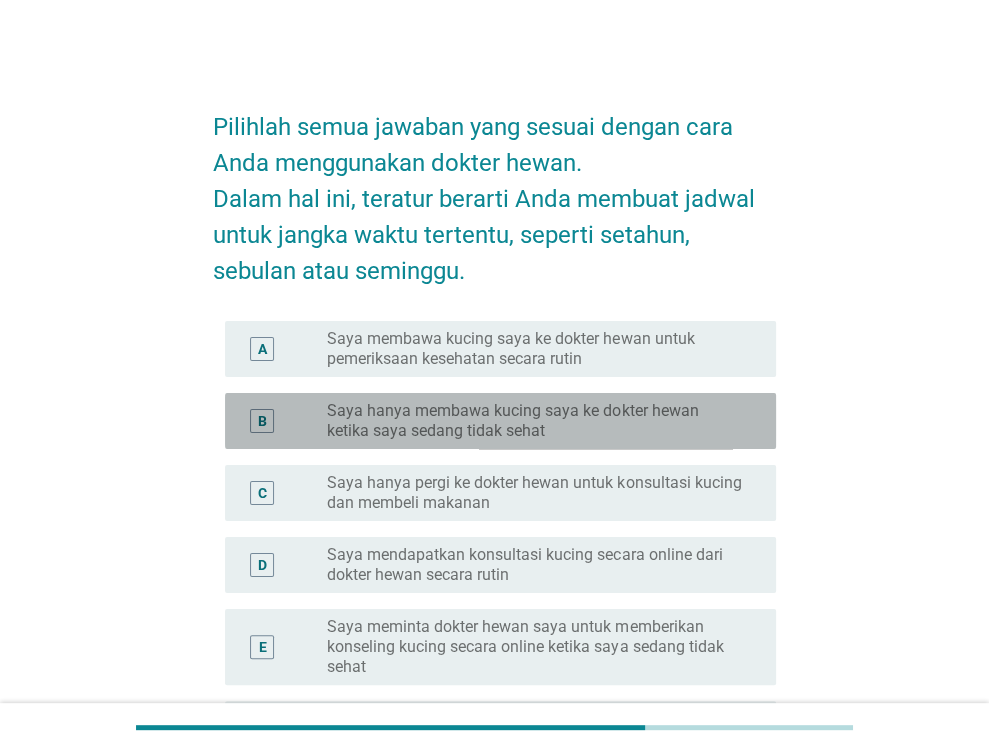 click on "Saya hanya membawa kucing saya ke dokter hewan ketika saya sedang tidak sehat" at bounding box center (535, 421) 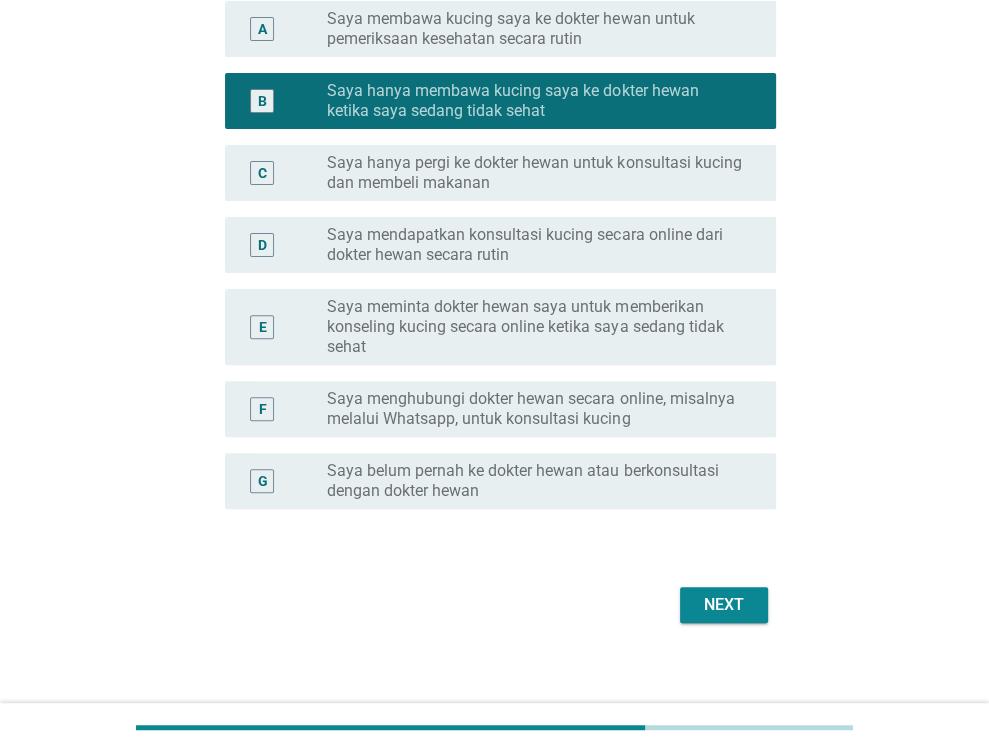 scroll, scrollTop: 328, scrollLeft: 0, axis: vertical 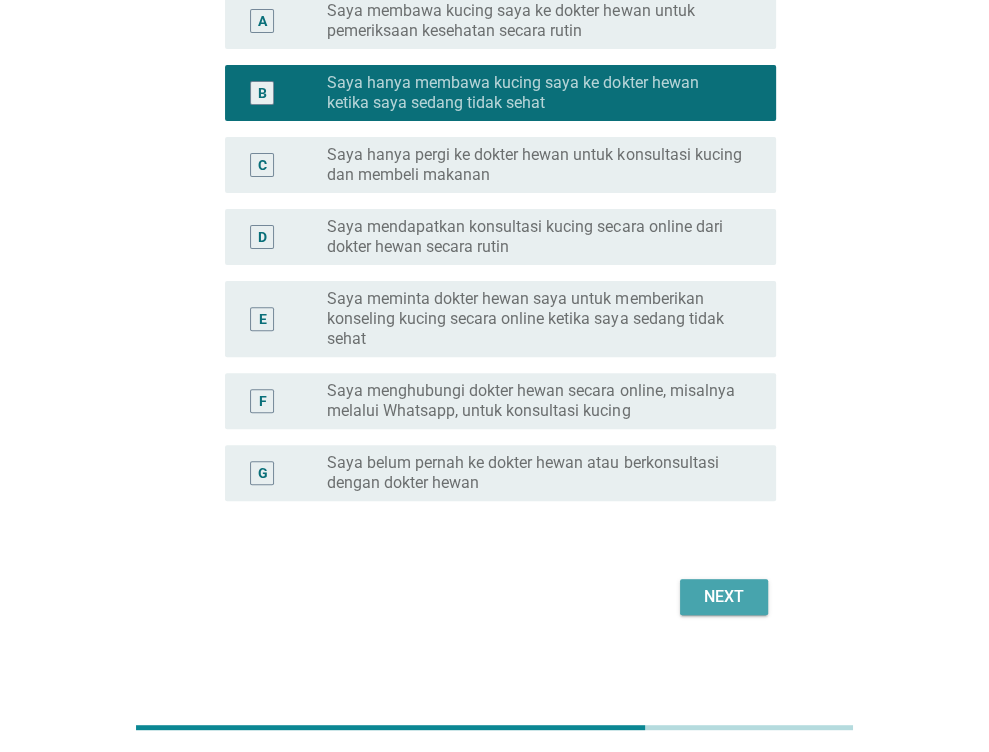 click on "Next" at bounding box center (724, 597) 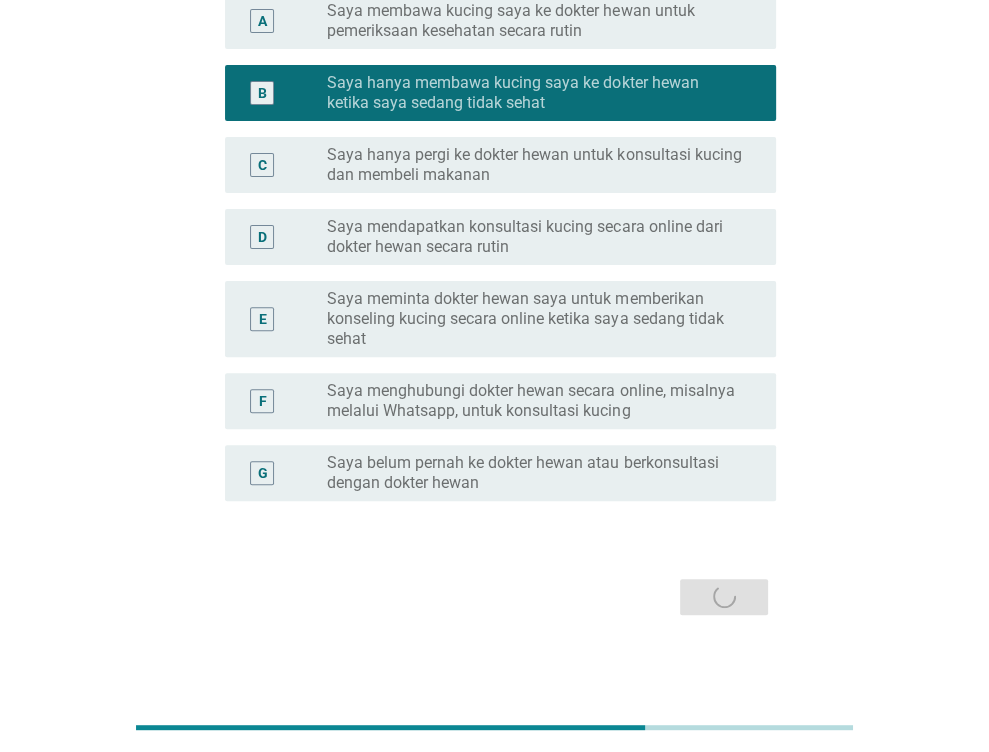 scroll, scrollTop: 0, scrollLeft: 0, axis: both 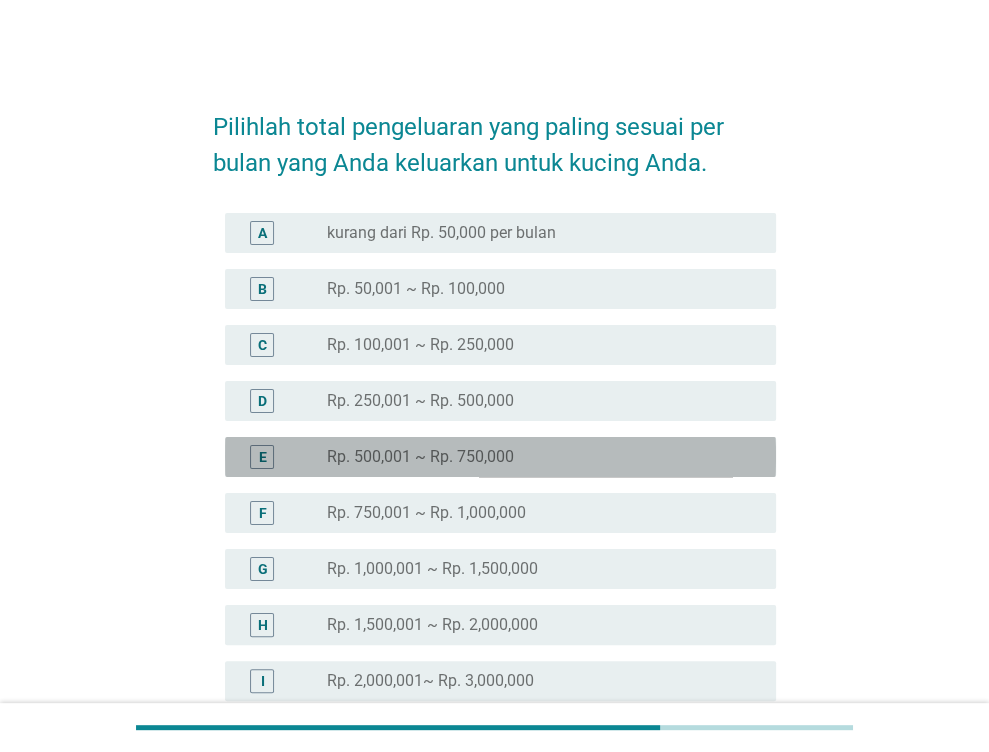 click on "radio_button_unchecked Rp. 500,001 ~ Rp. 750,000" at bounding box center [535, 457] 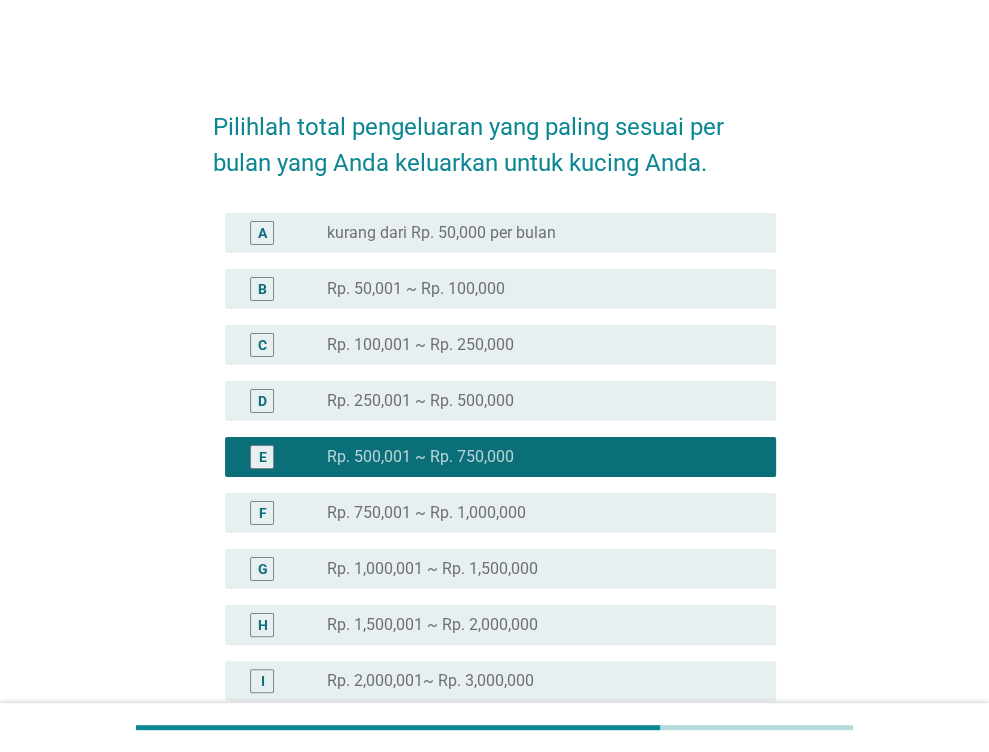 scroll, scrollTop: 374, scrollLeft: 0, axis: vertical 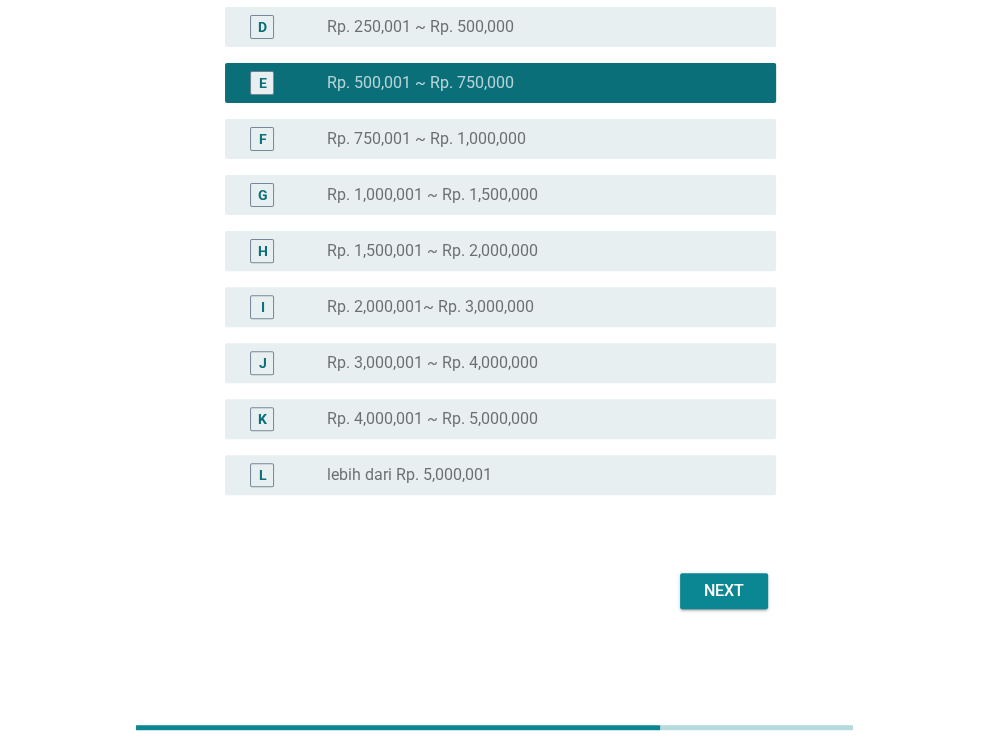 click on "Next" at bounding box center (724, 591) 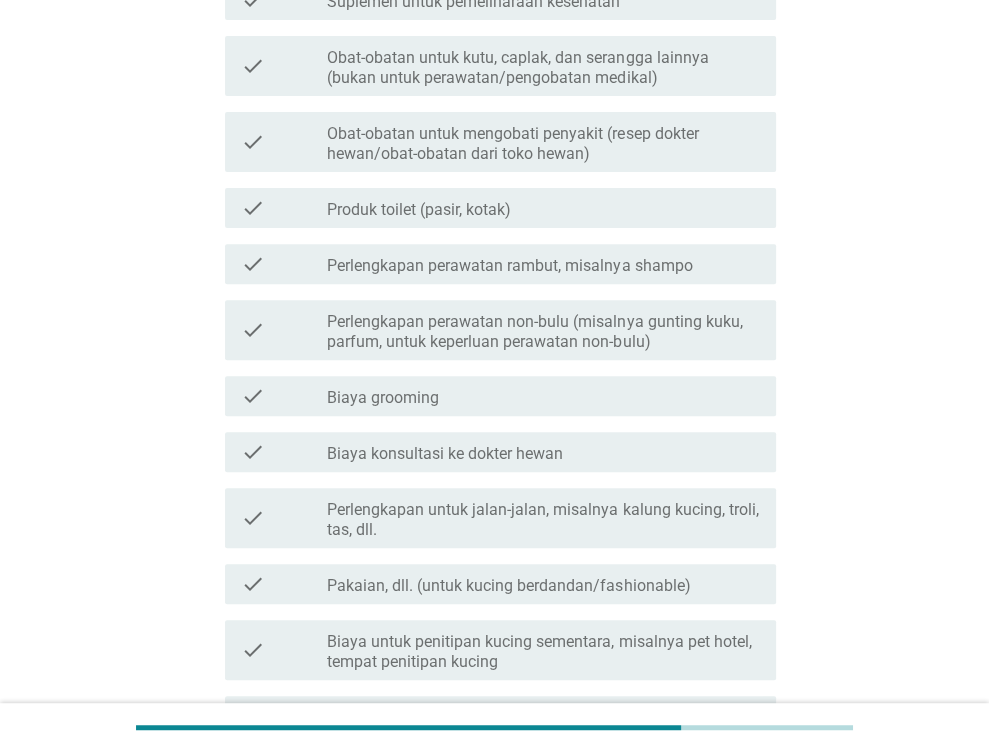 scroll, scrollTop: 0, scrollLeft: 0, axis: both 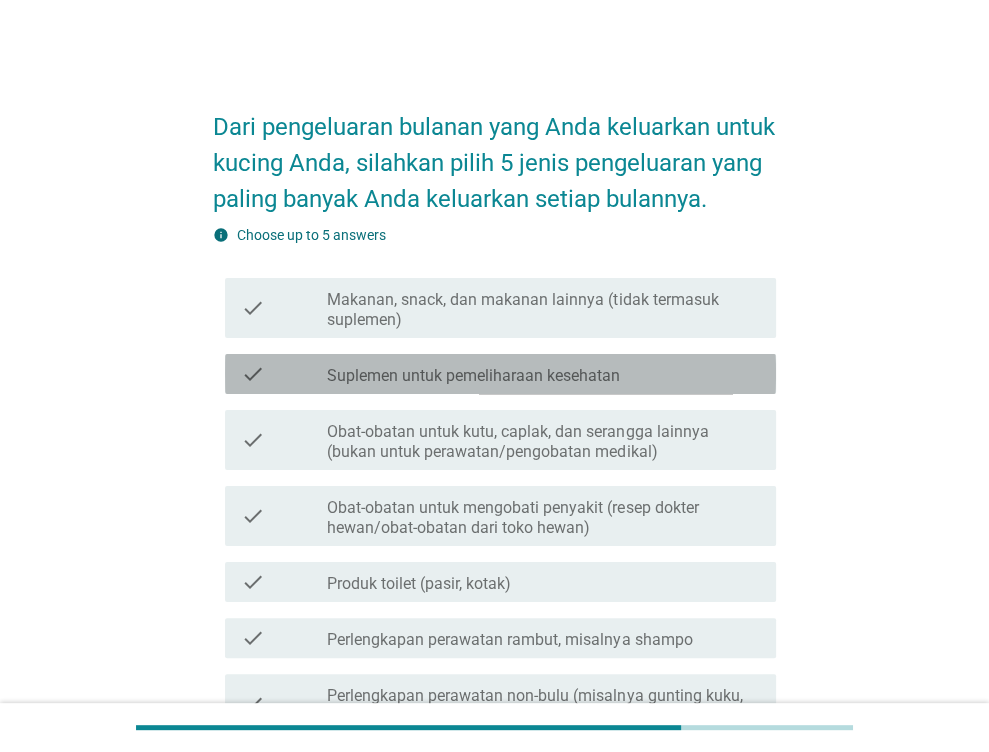click on "check_box_outline_blank Suplemen untuk pemeliharaan kesehatan" at bounding box center [543, 374] 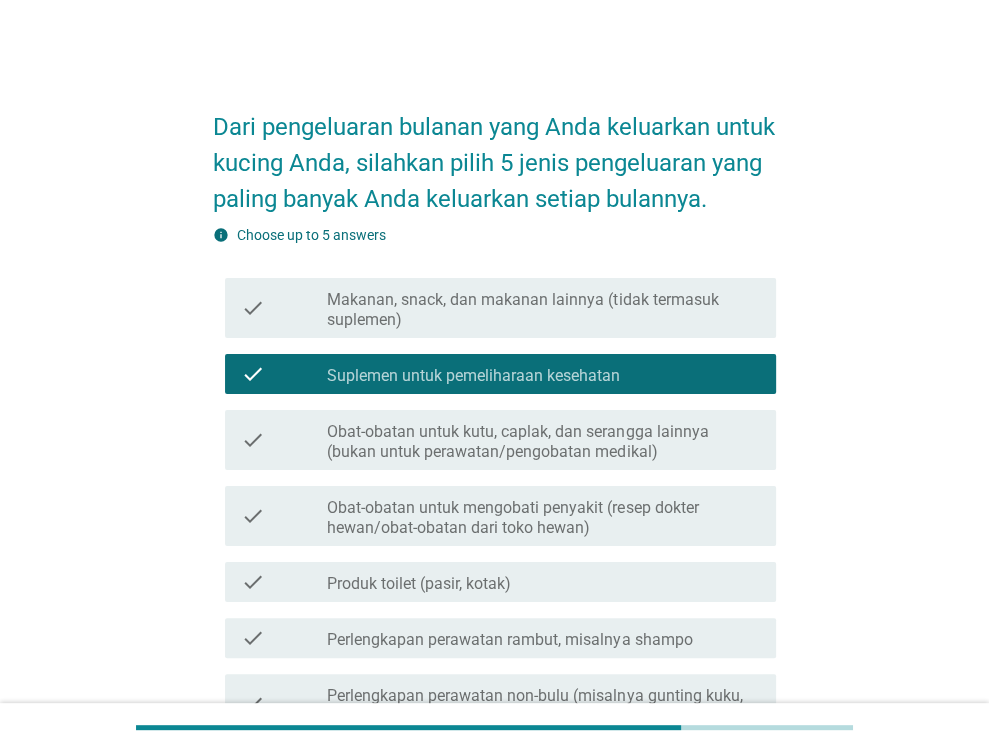 scroll, scrollTop: 620, scrollLeft: 0, axis: vertical 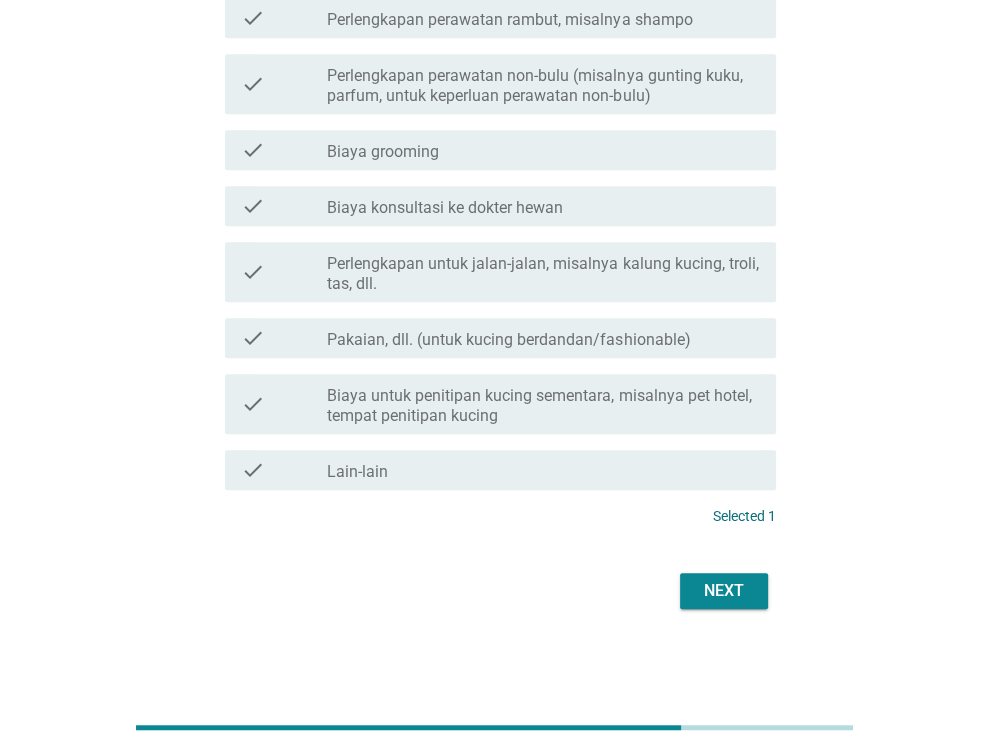 drag, startPoint x: 505, startPoint y: 182, endPoint x: 512, endPoint y: 199, distance: 18.384777 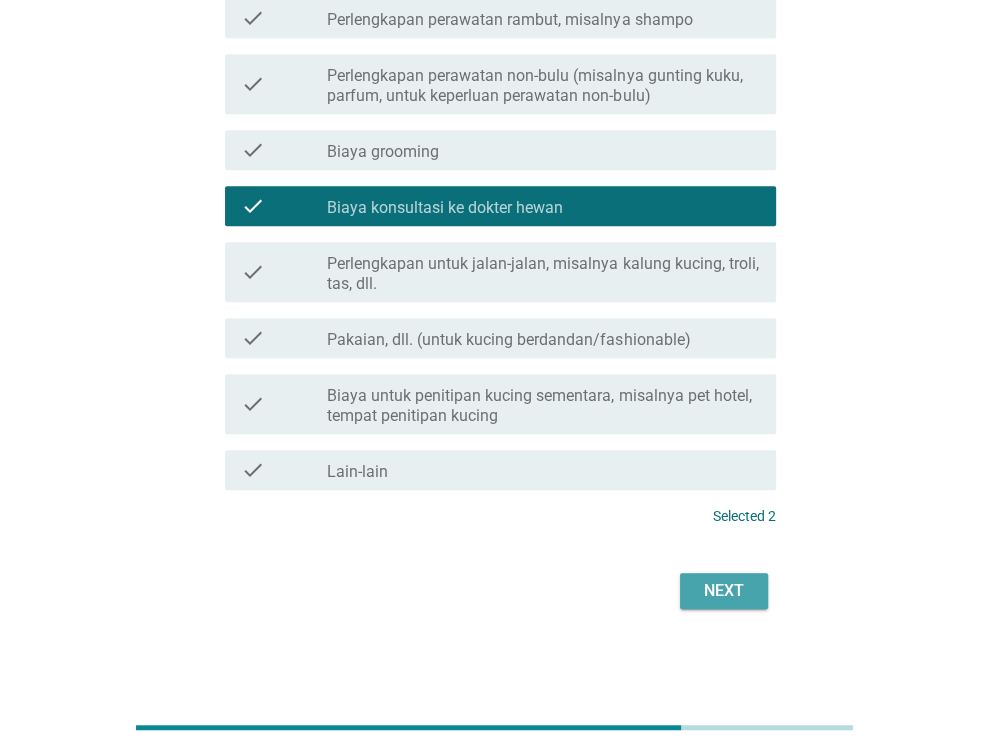 click on "Next" at bounding box center [724, 591] 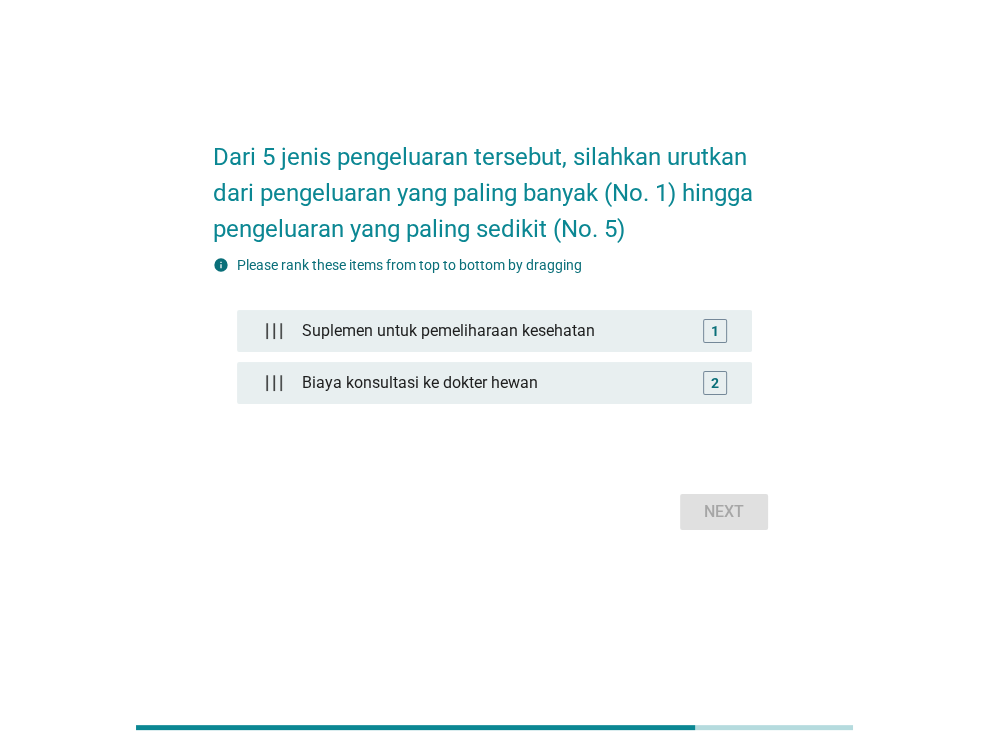 scroll, scrollTop: 0, scrollLeft: 0, axis: both 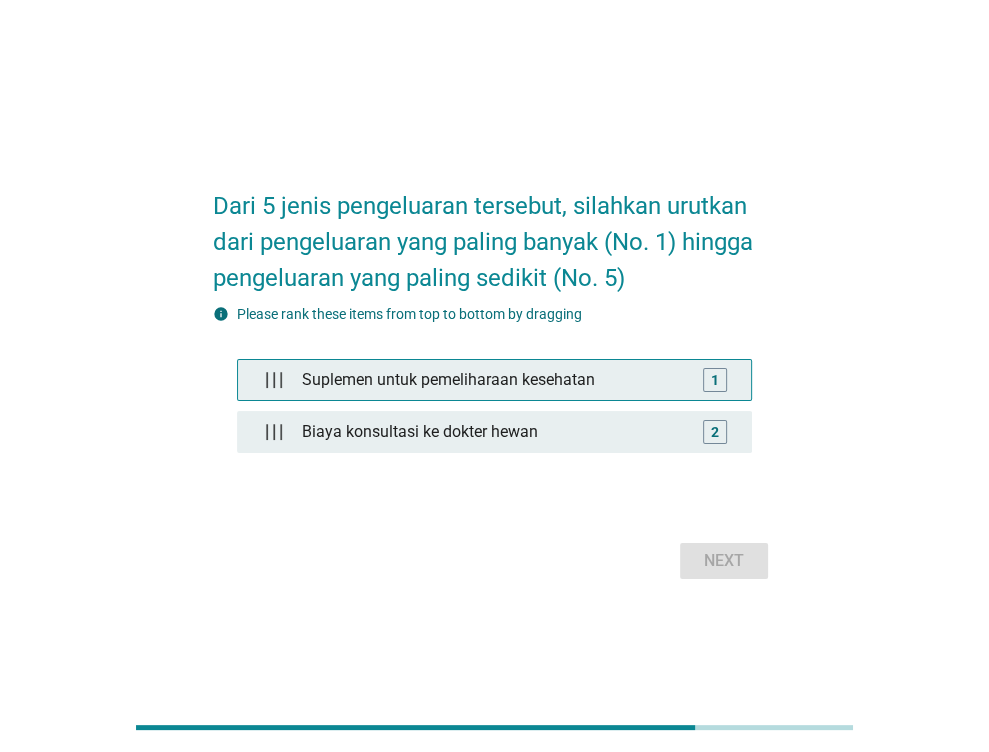 click on "Suplemen untuk pemeliharaan kesehatan" at bounding box center [494, 380] 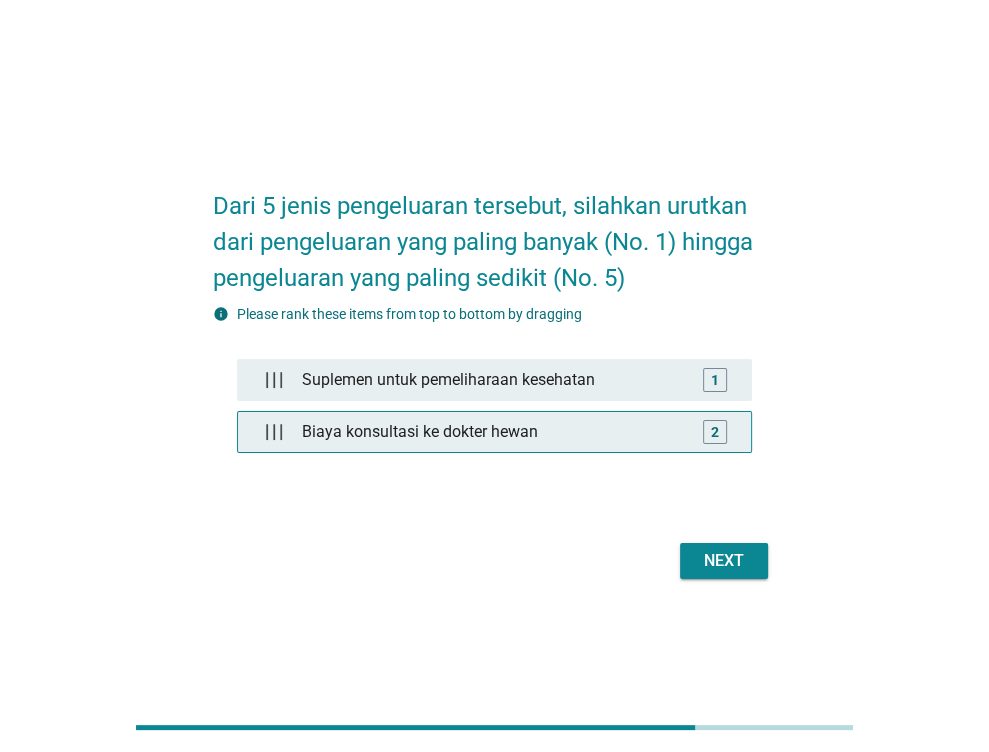 click on "Biaya konsultasi ke dokter hewan" at bounding box center (494, 432) 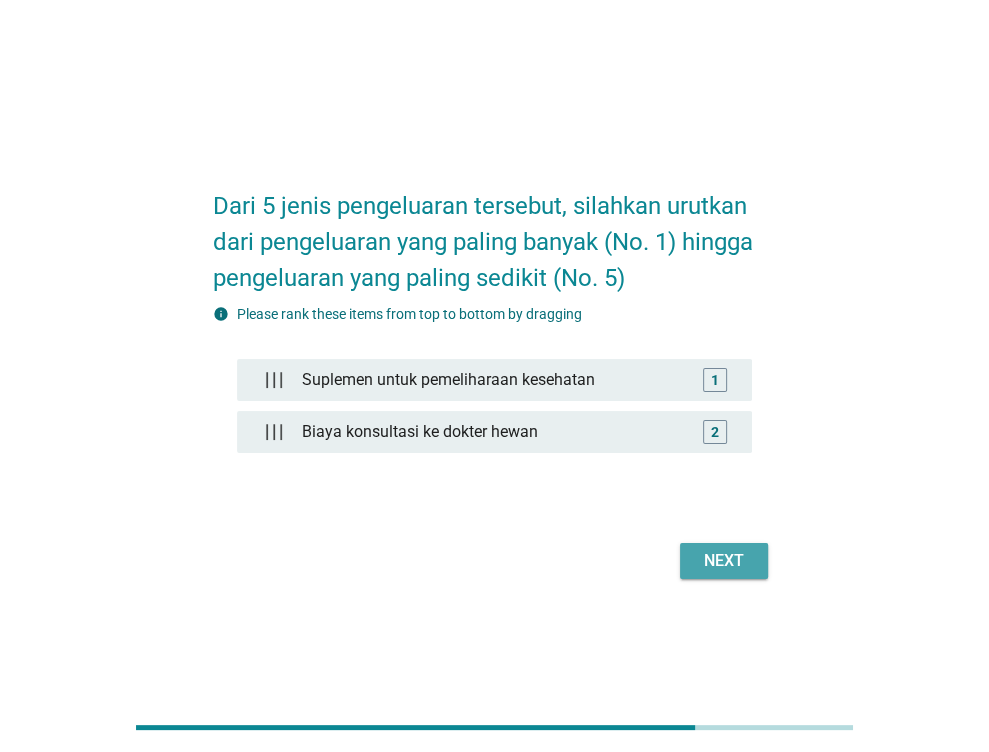 click on "Next" at bounding box center [724, 561] 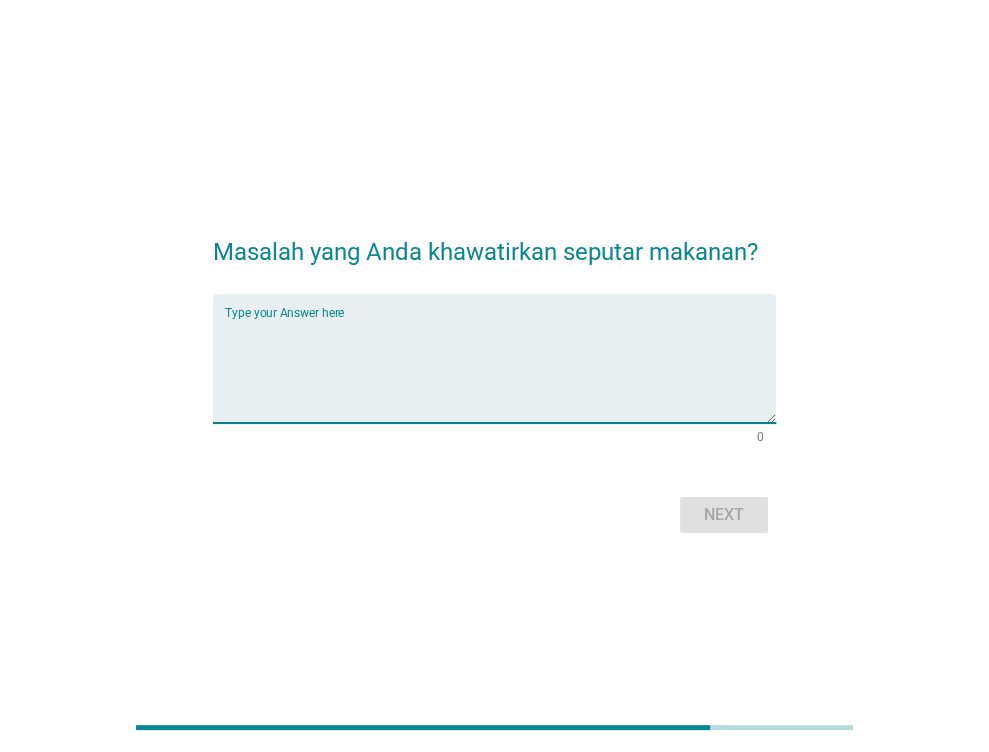 click at bounding box center [500, 370] 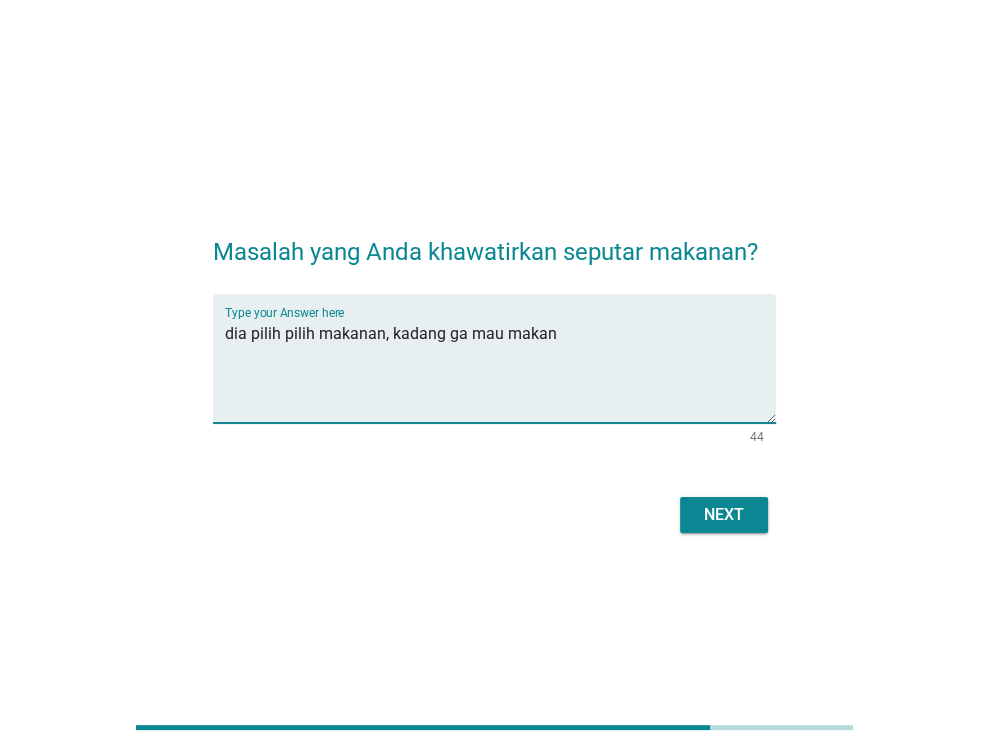 type on "dia pilih pilih makanan, kadang ga mau makan" 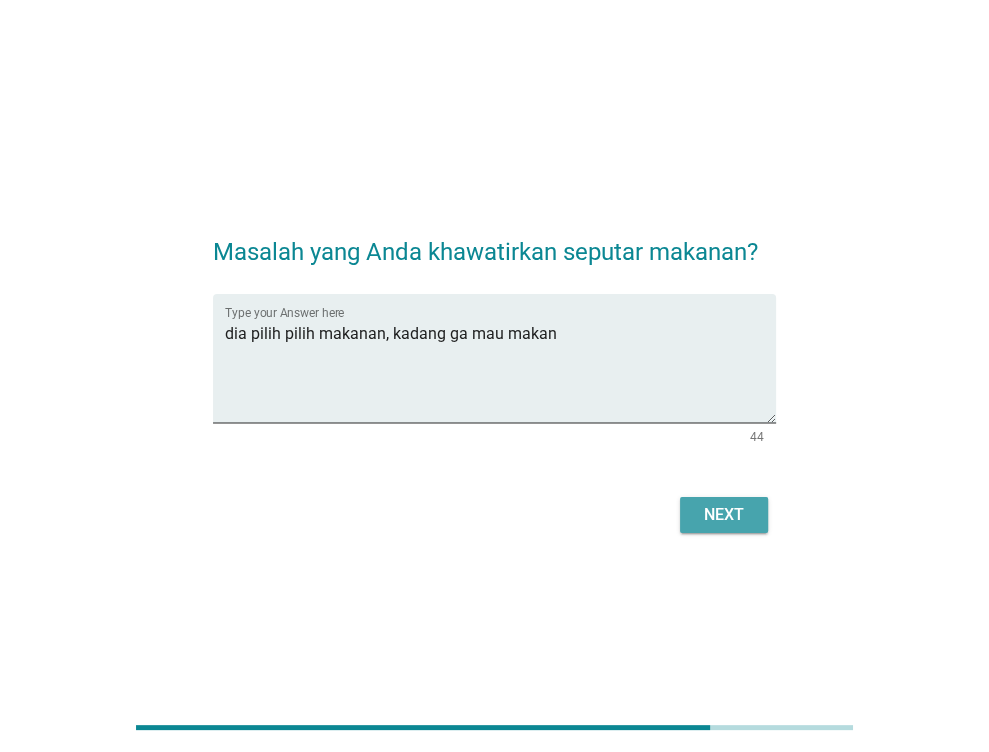 click on "Next" at bounding box center (724, 515) 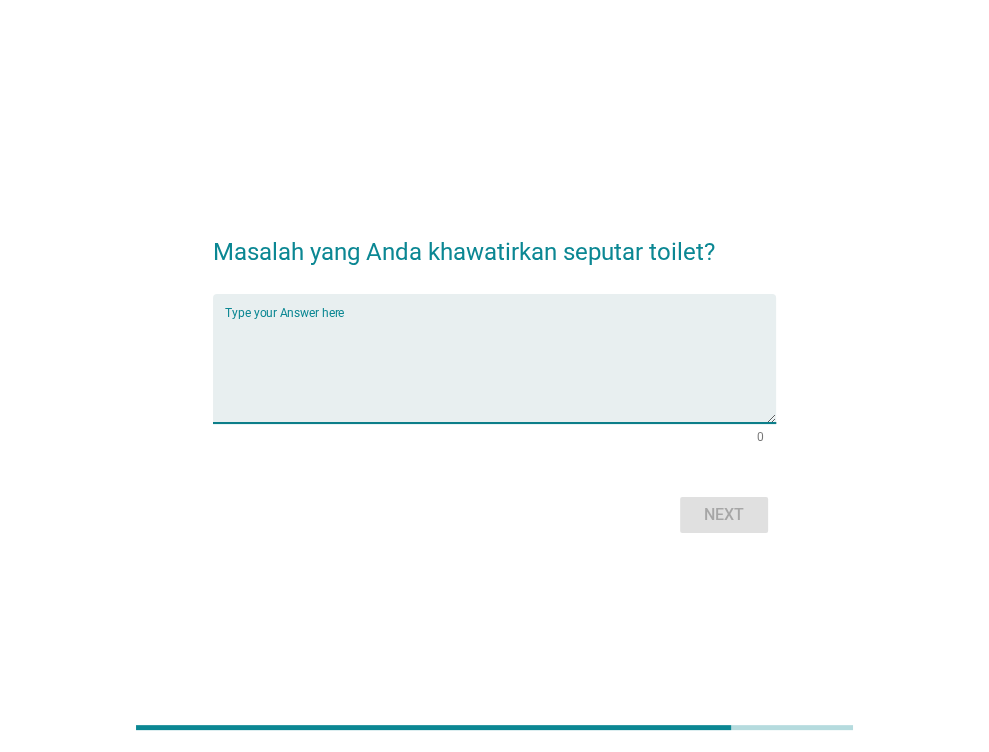 click at bounding box center (500, 370) 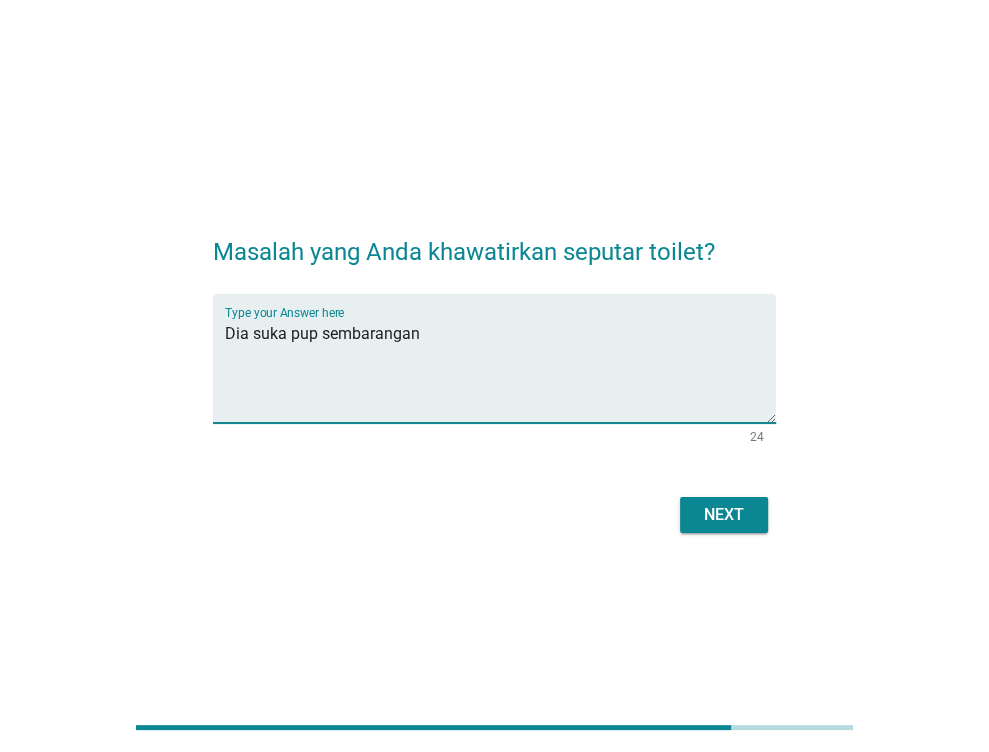 type on "Dia suka pup sembarangan" 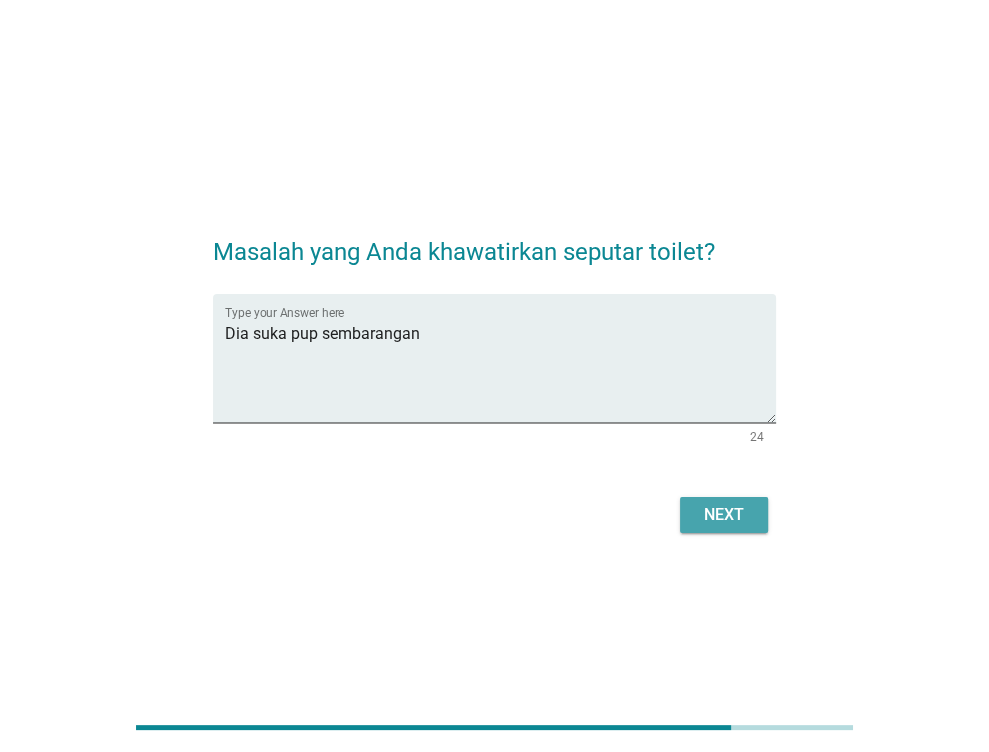 click on "Next" at bounding box center (724, 515) 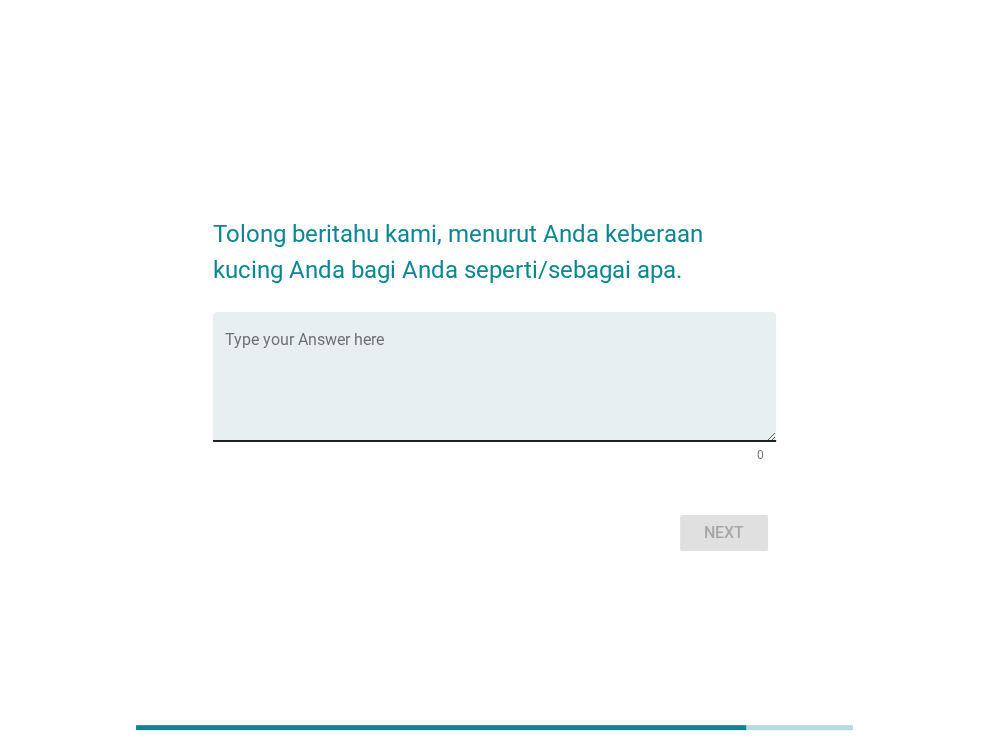 click on "Type your Answer here" at bounding box center (500, 376) 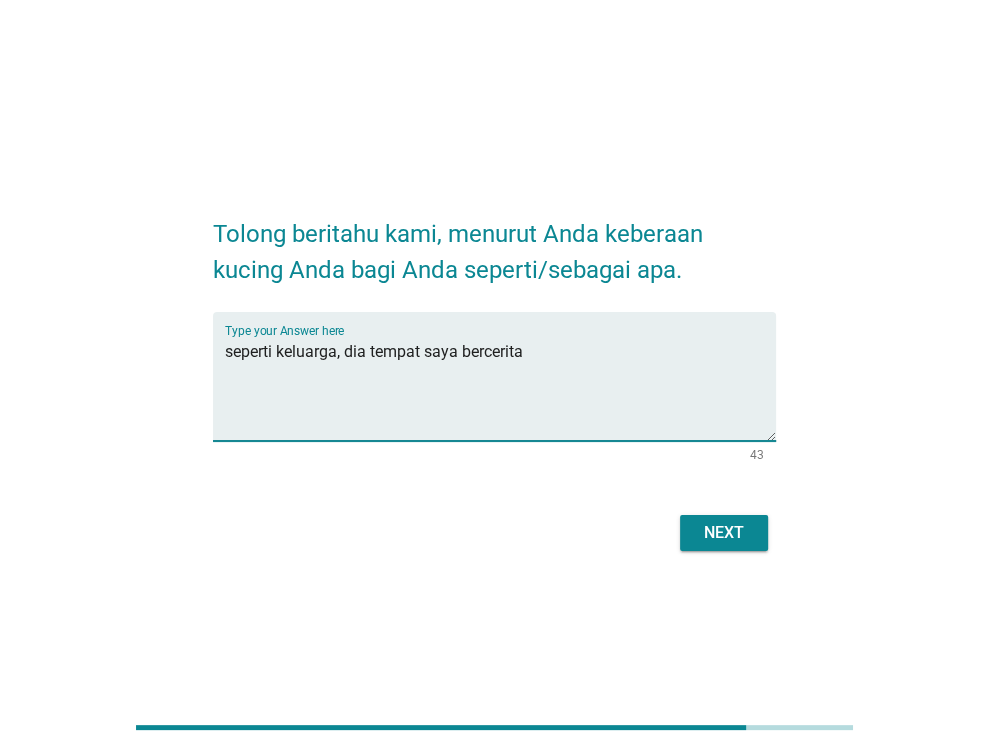 type on "seperti keluarga, dia tempat saya bercerita" 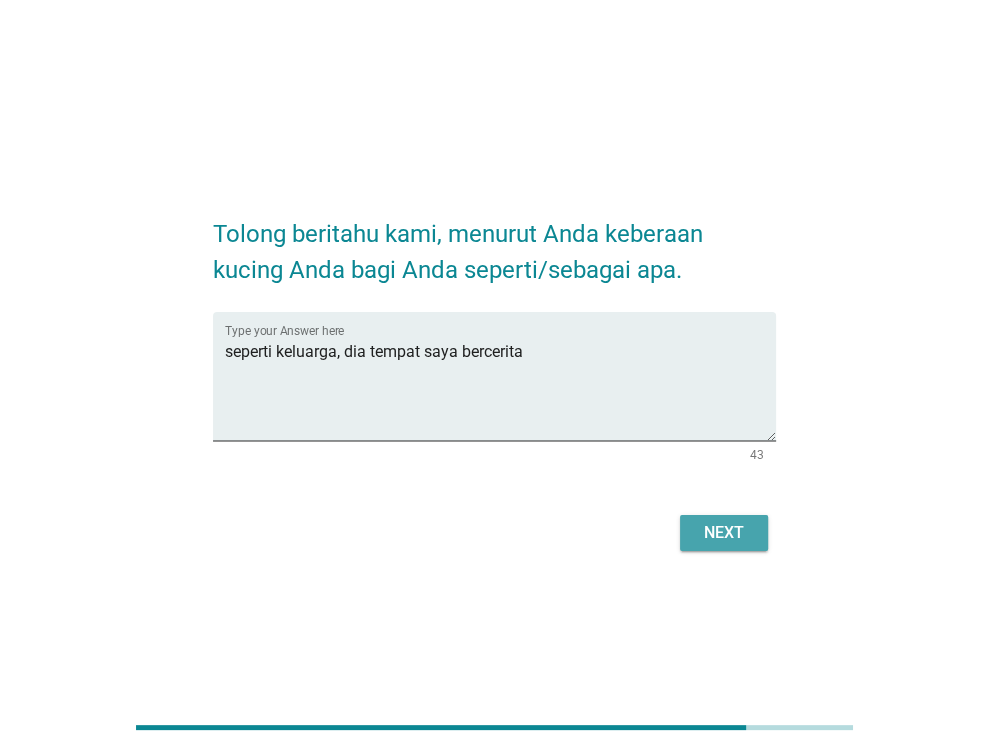 click on "Next" at bounding box center [724, 533] 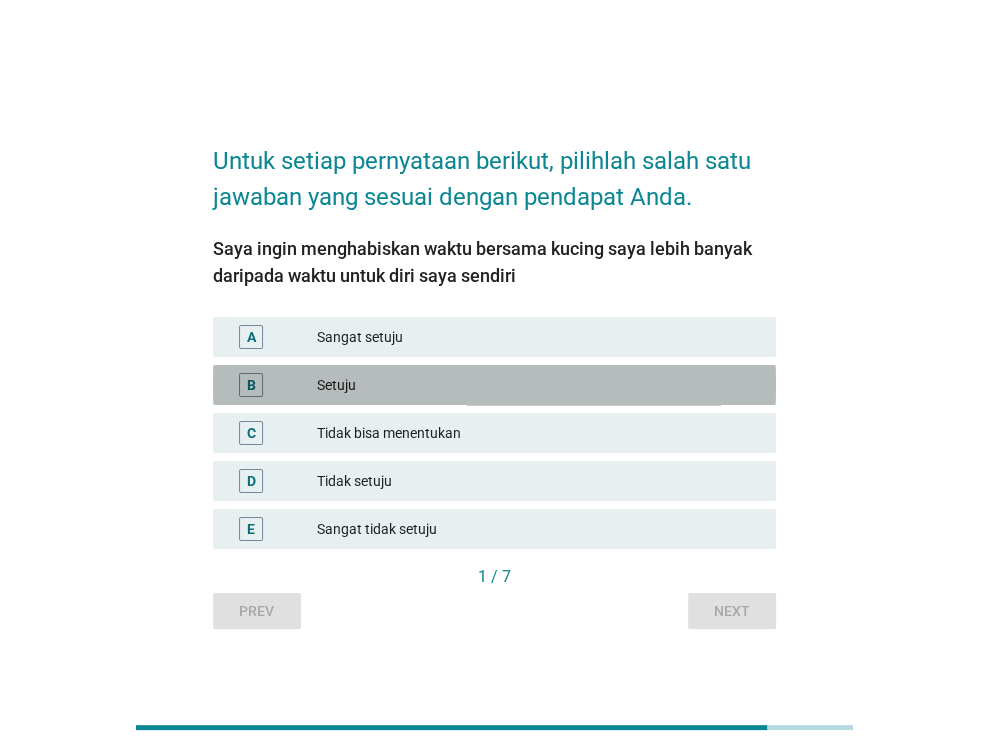 click on "Setuju" at bounding box center [538, 385] 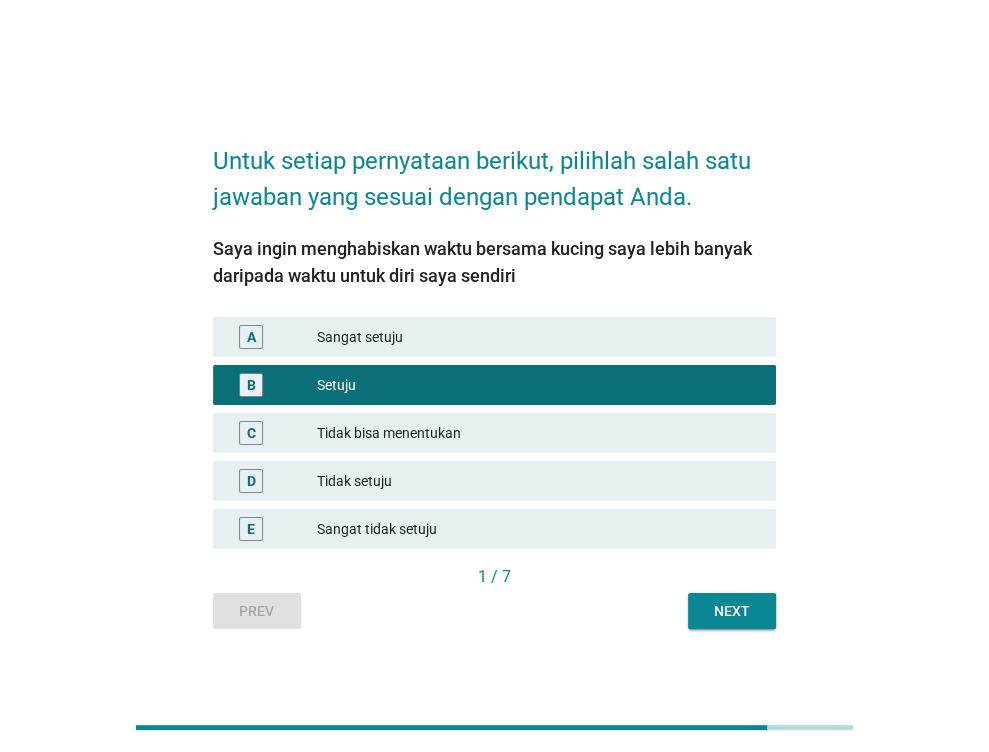 click on "Next" at bounding box center (732, 611) 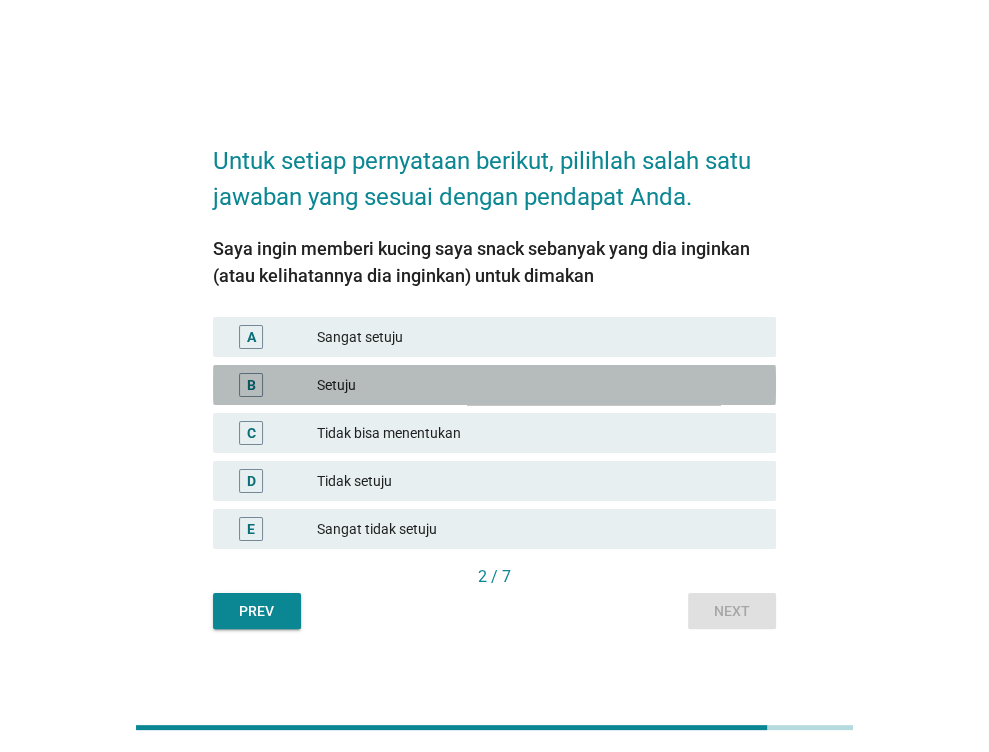 click on "Setuju" at bounding box center [538, 385] 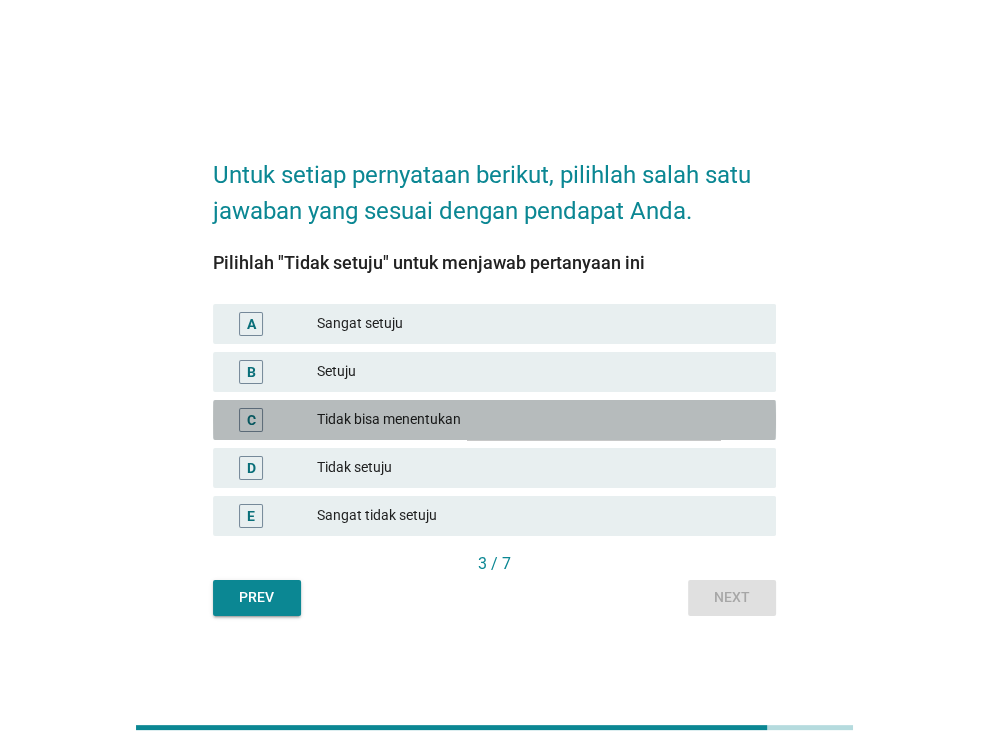 click on "Tidak bisa menentukan" at bounding box center [538, 420] 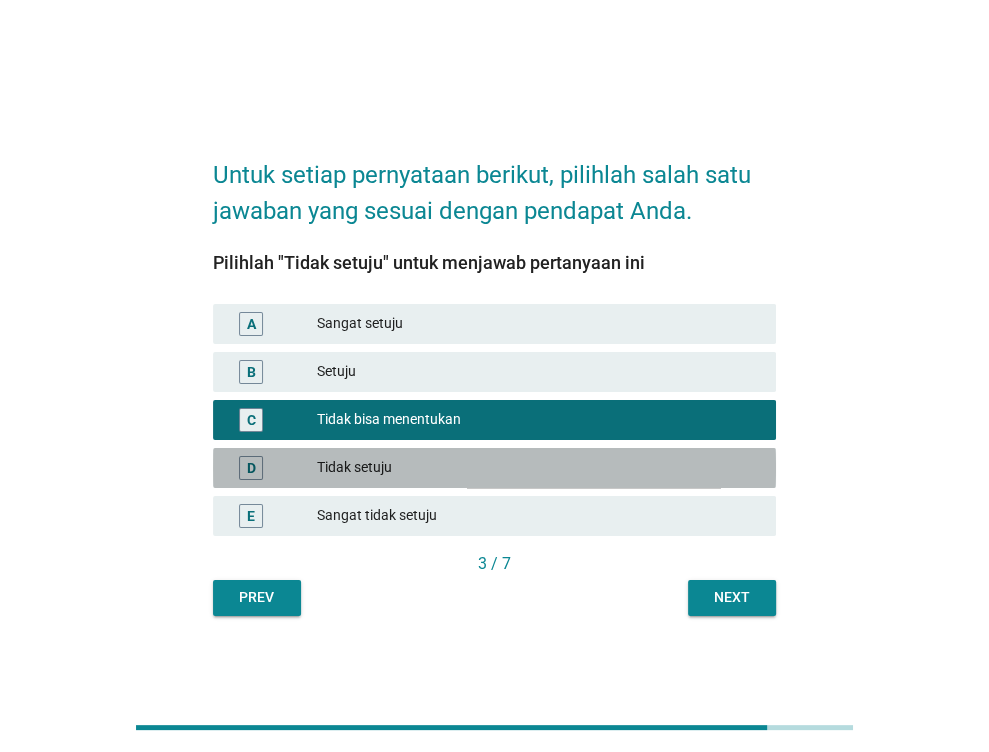 click on "Tidak setuju" at bounding box center (538, 468) 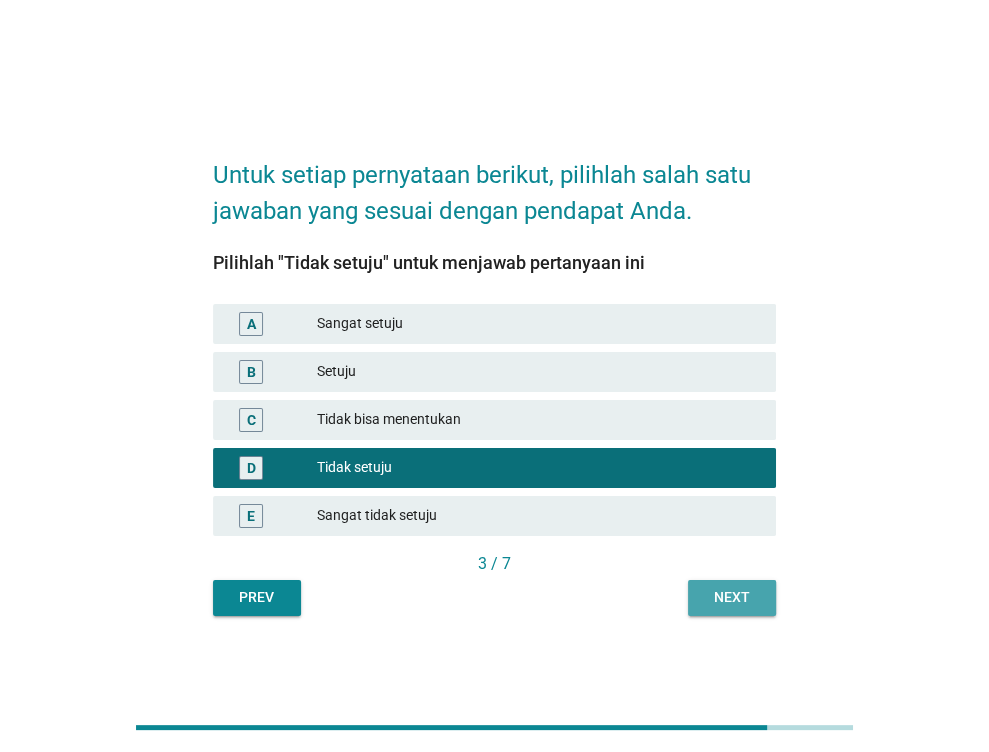 click on "Next" at bounding box center [732, 597] 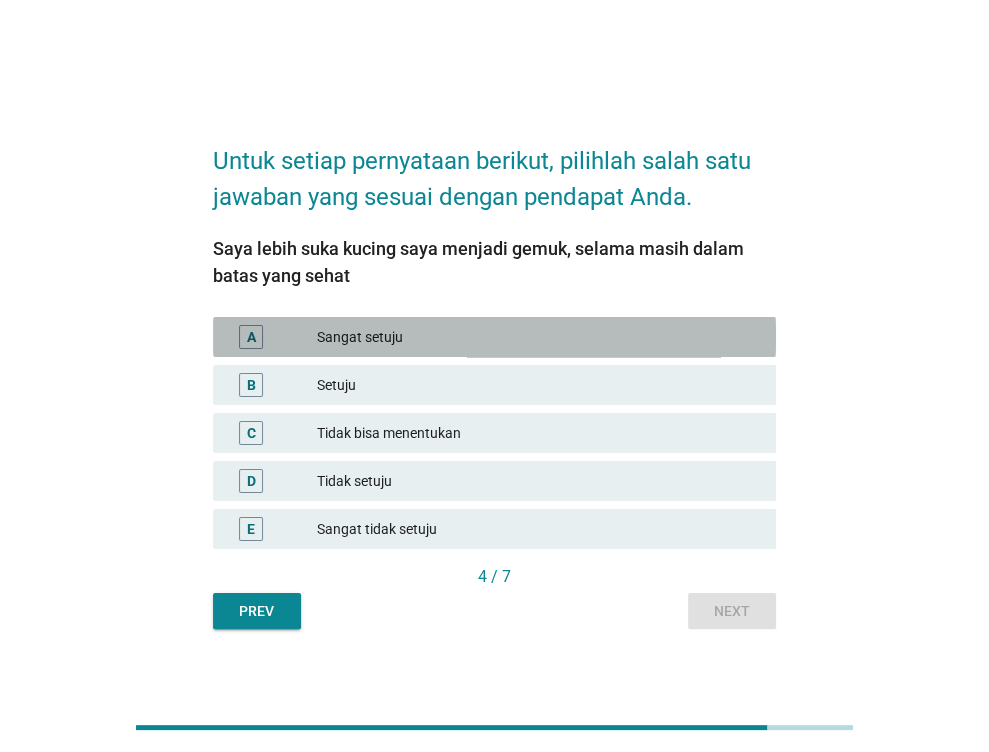 click on "Sangat setuju" at bounding box center [538, 337] 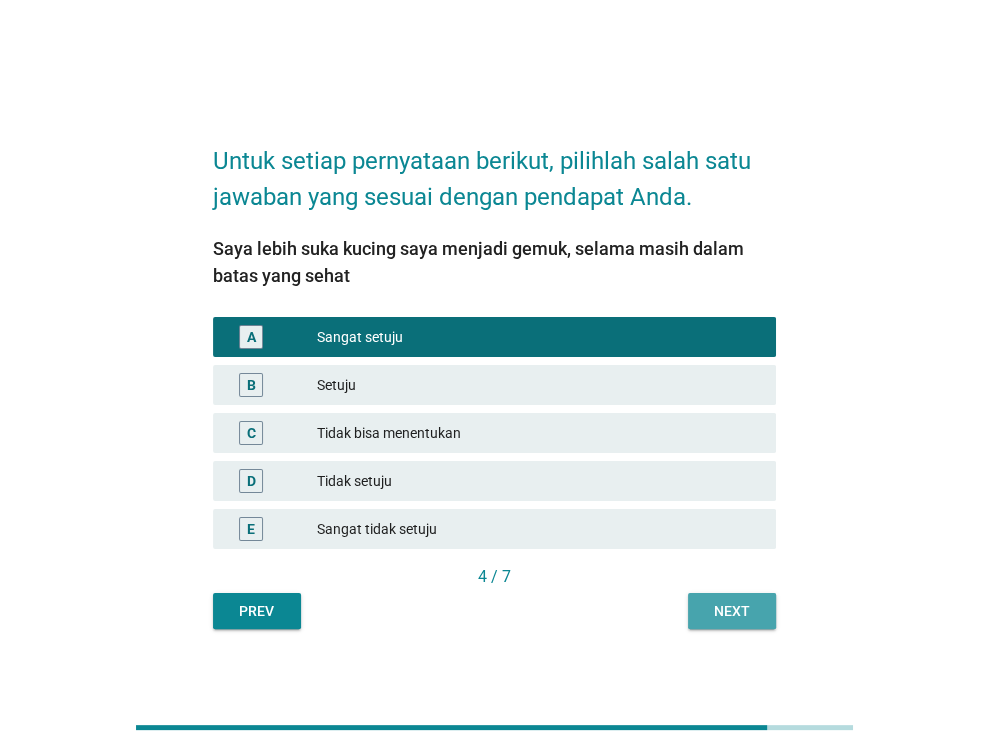 click on "Next" at bounding box center [732, 611] 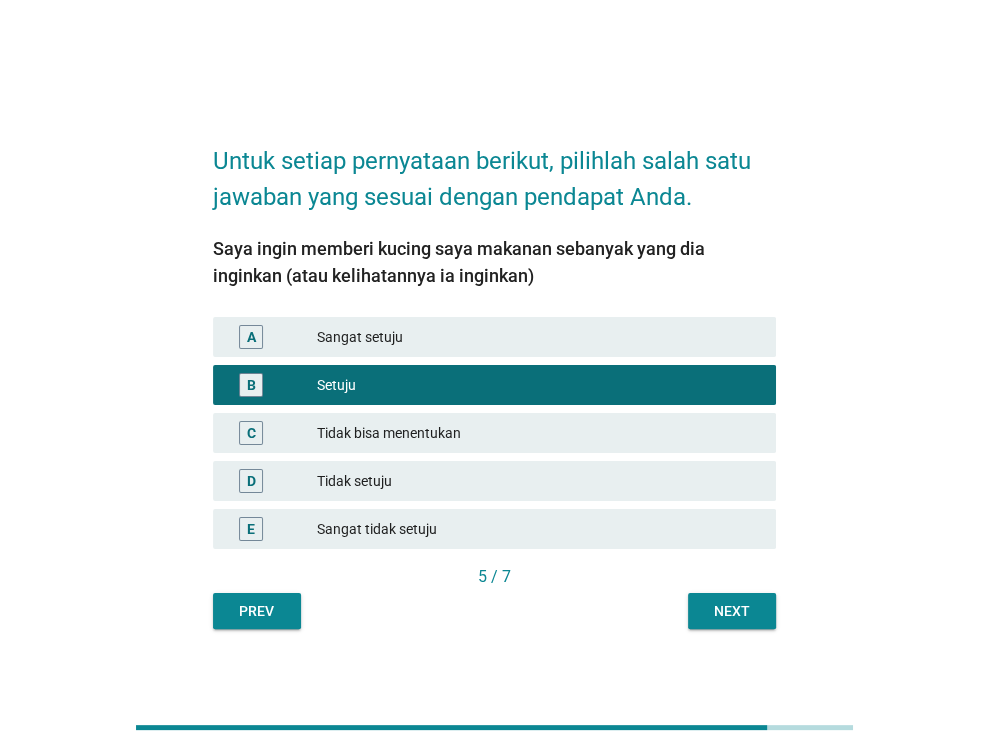 click on "Next" at bounding box center (732, 611) 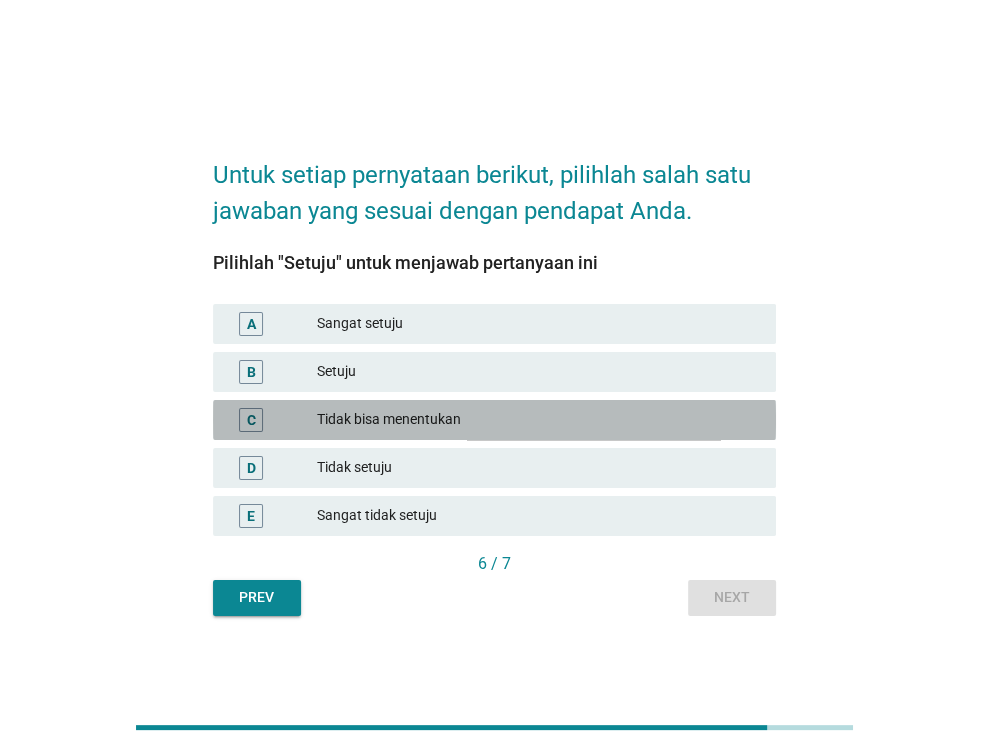click on "Tidak bisa menentukan" at bounding box center [538, 420] 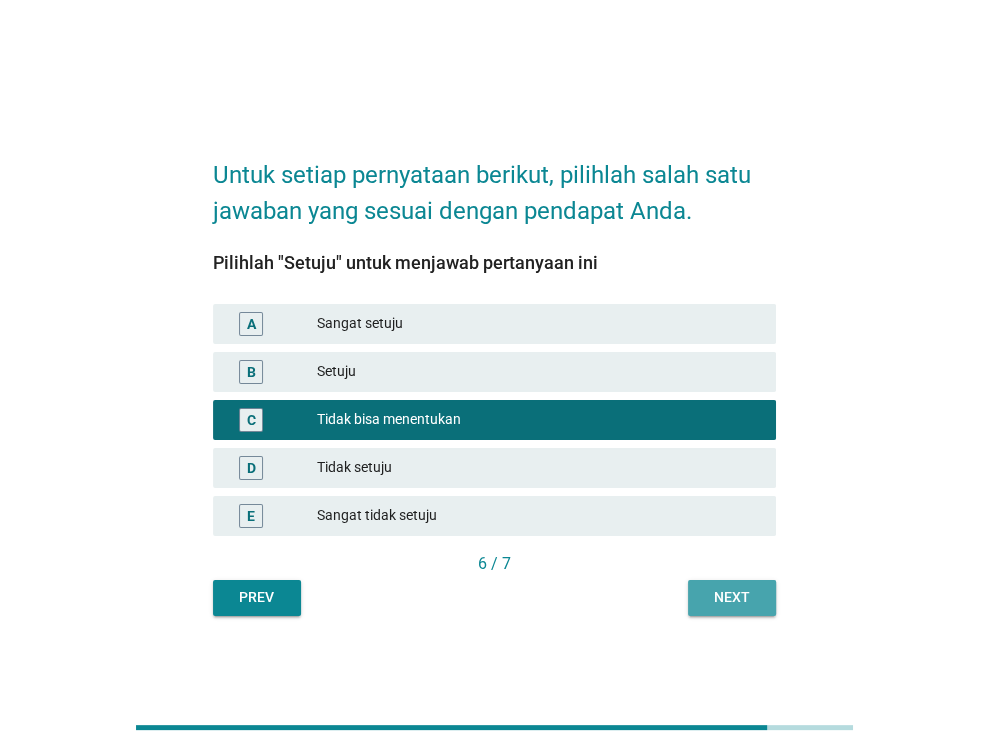 click on "Next" at bounding box center [732, 597] 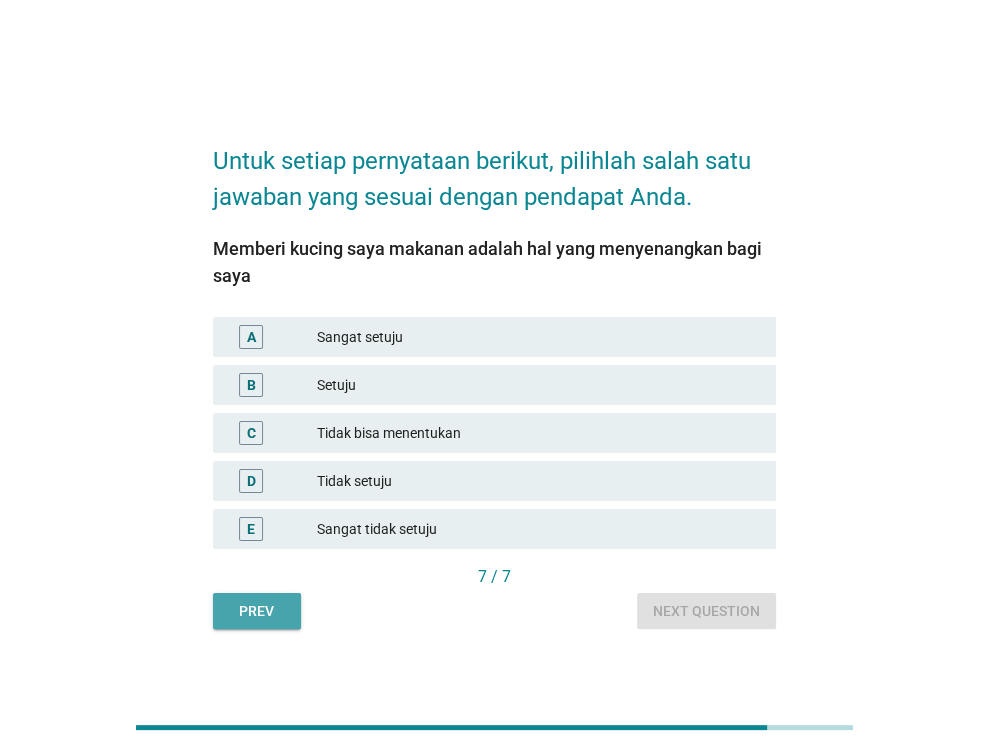 click on "Prev" at bounding box center (257, 611) 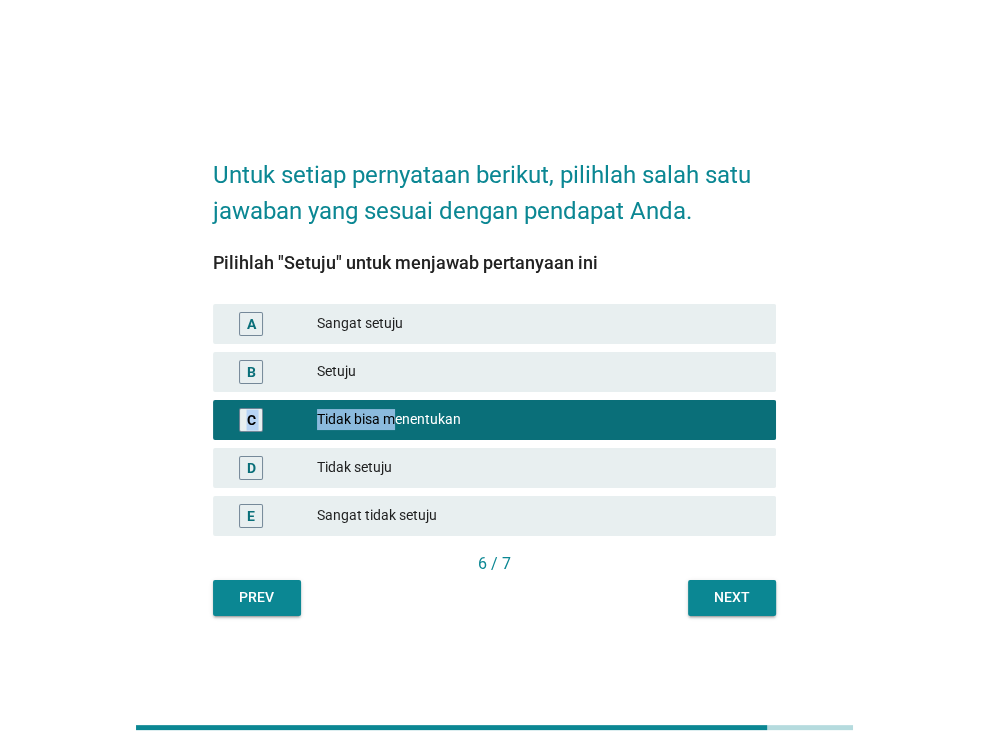 drag, startPoint x: 398, startPoint y: 403, endPoint x: 406, endPoint y: 367, distance: 36.878178 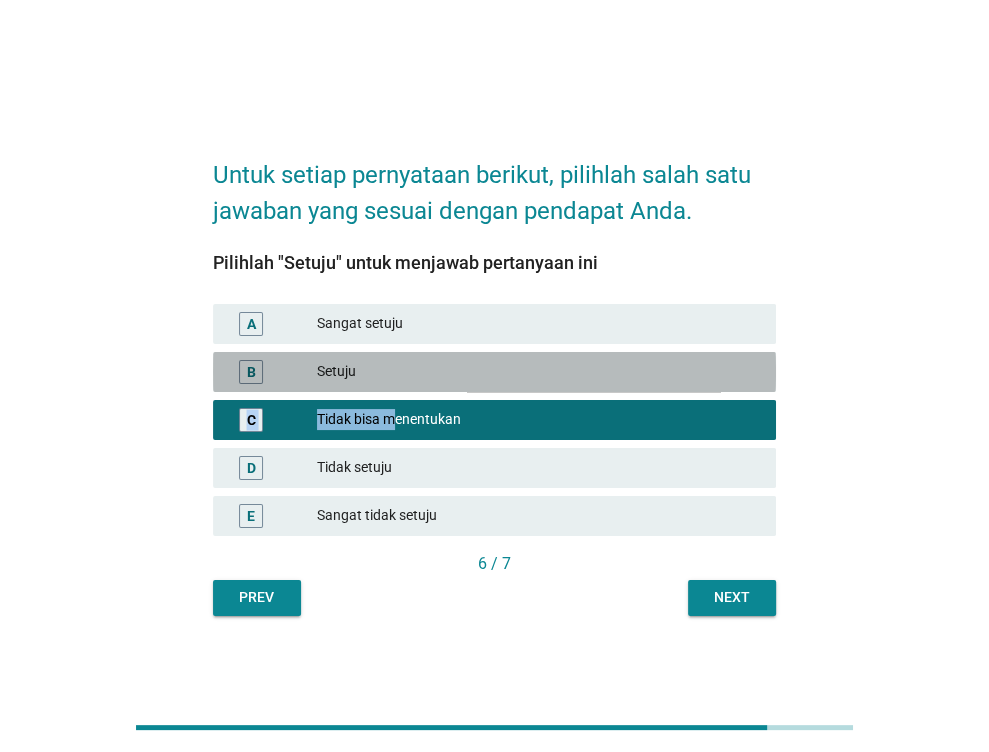 click on "Setuju" at bounding box center (538, 372) 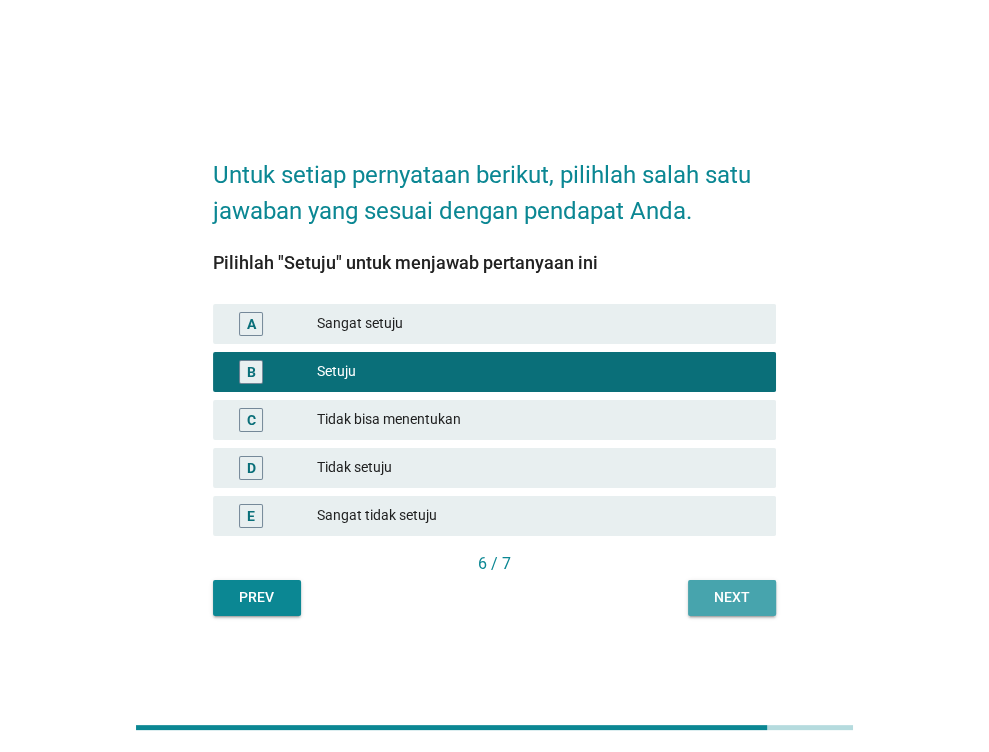 click on "Next" at bounding box center [732, 597] 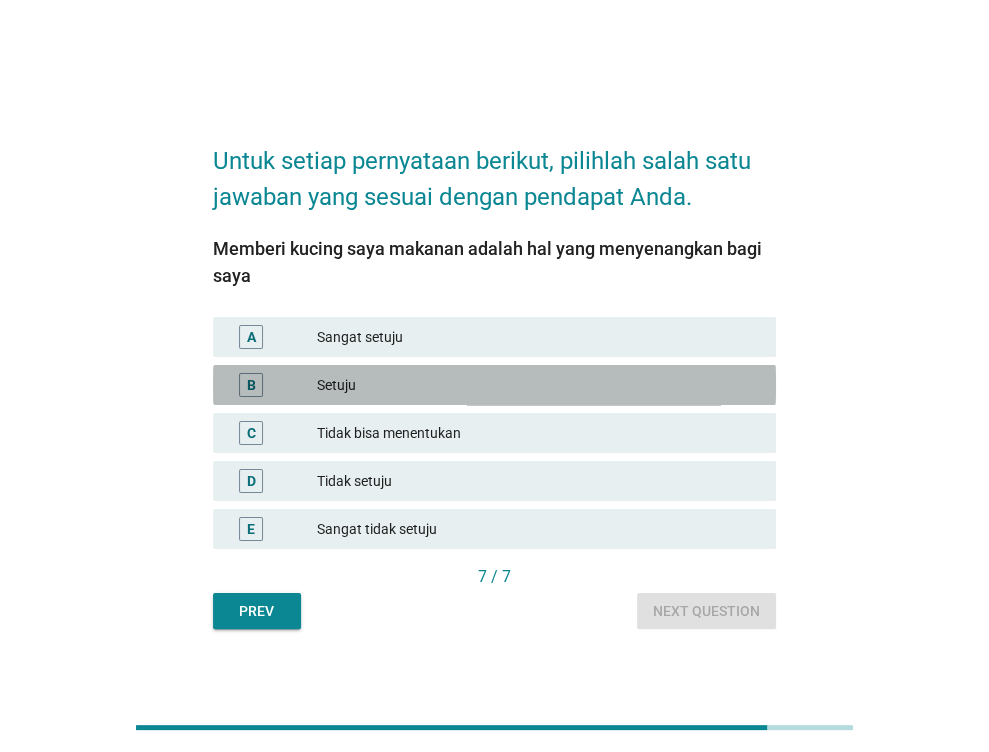 click on "Setuju" at bounding box center (538, 385) 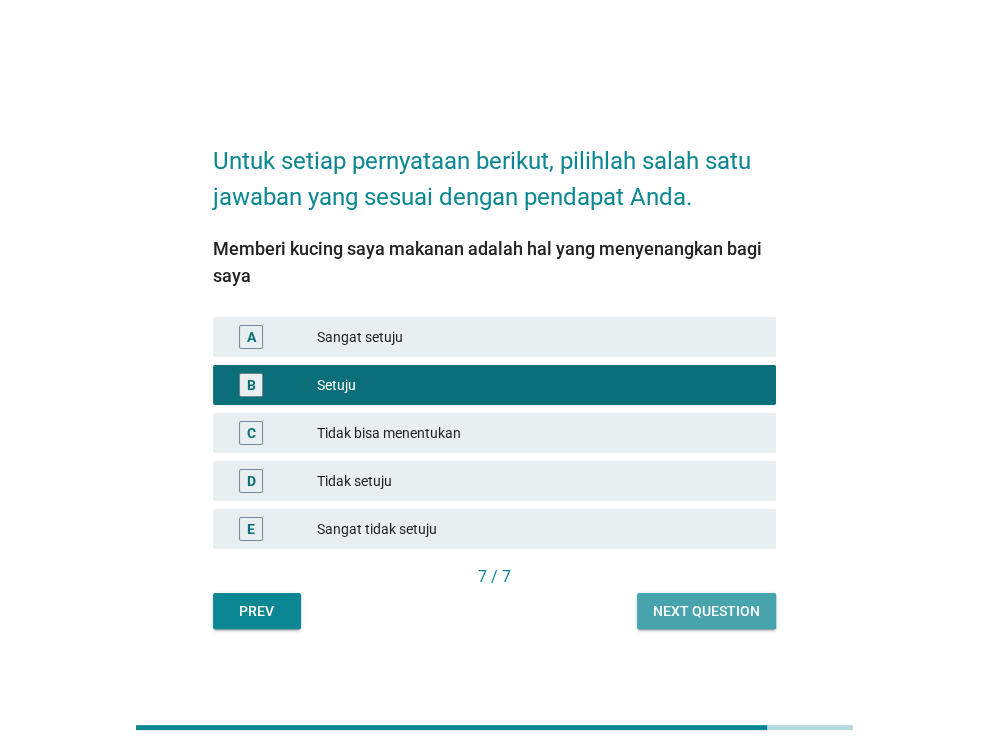 click on "Next question" at bounding box center (706, 611) 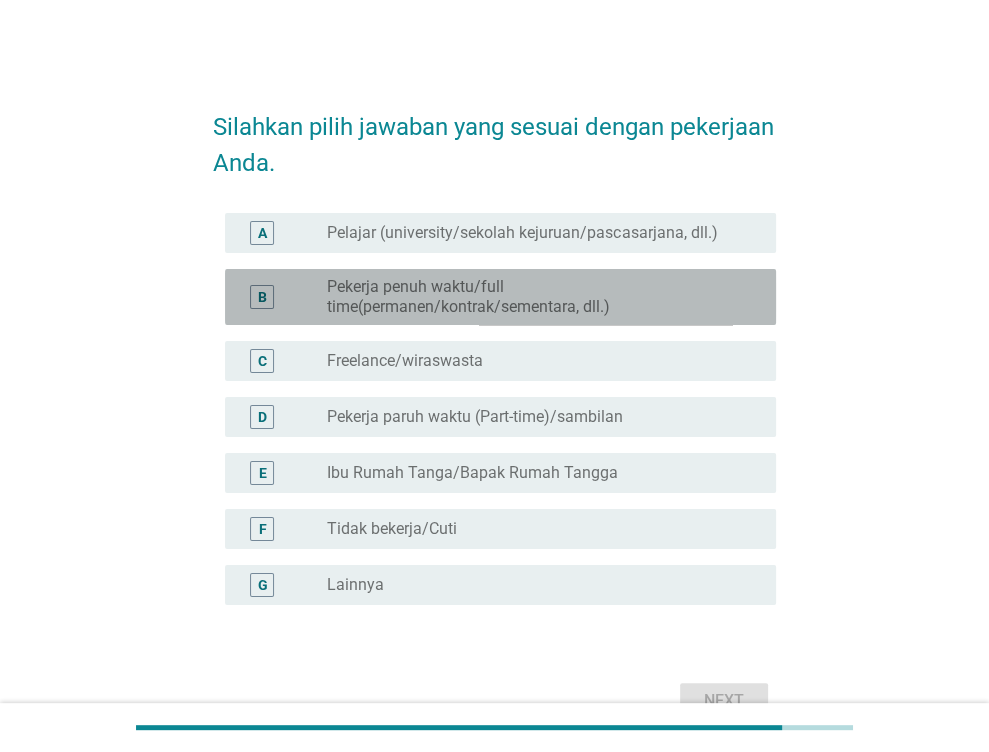 click on "Pekerja penuh waktu/full time(permanen/kontrak/sementara, dll.)" at bounding box center [535, 297] 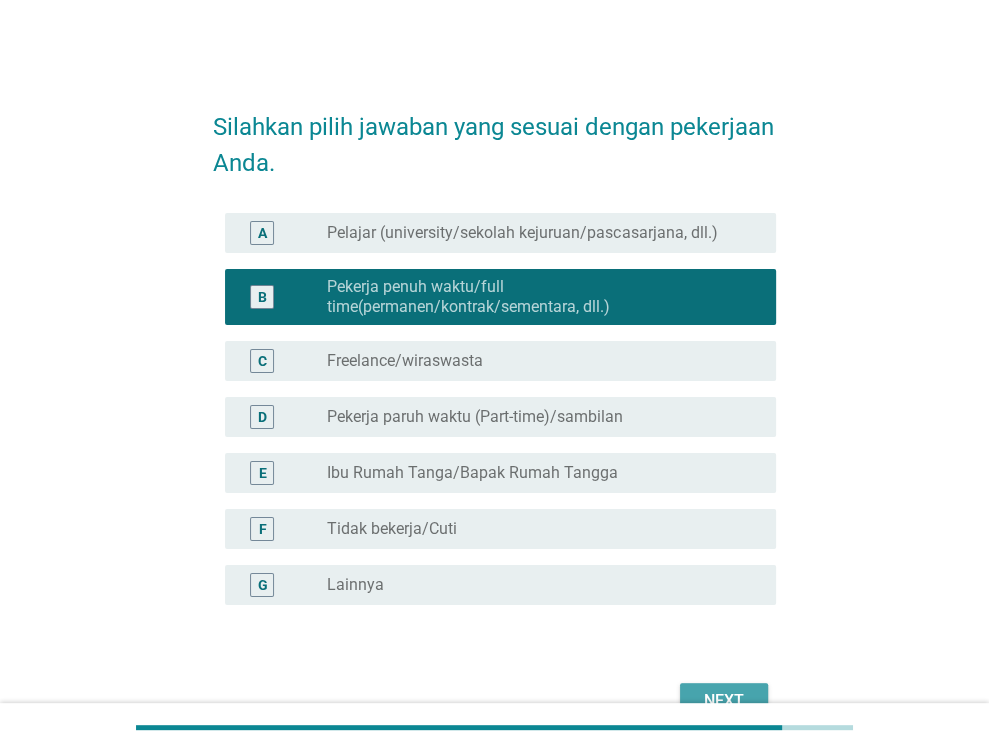 click on "Next" at bounding box center [724, 701] 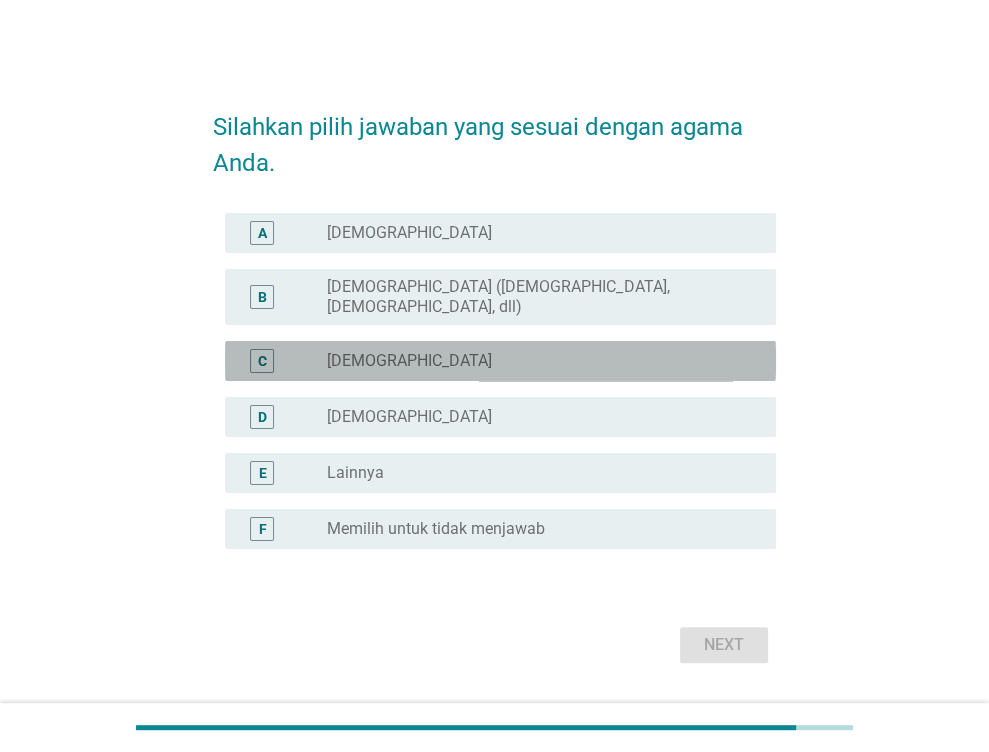 click on "radio_button_unchecked [DEMOGRAPHIC_DATA]" at bounding box center [535, 361] 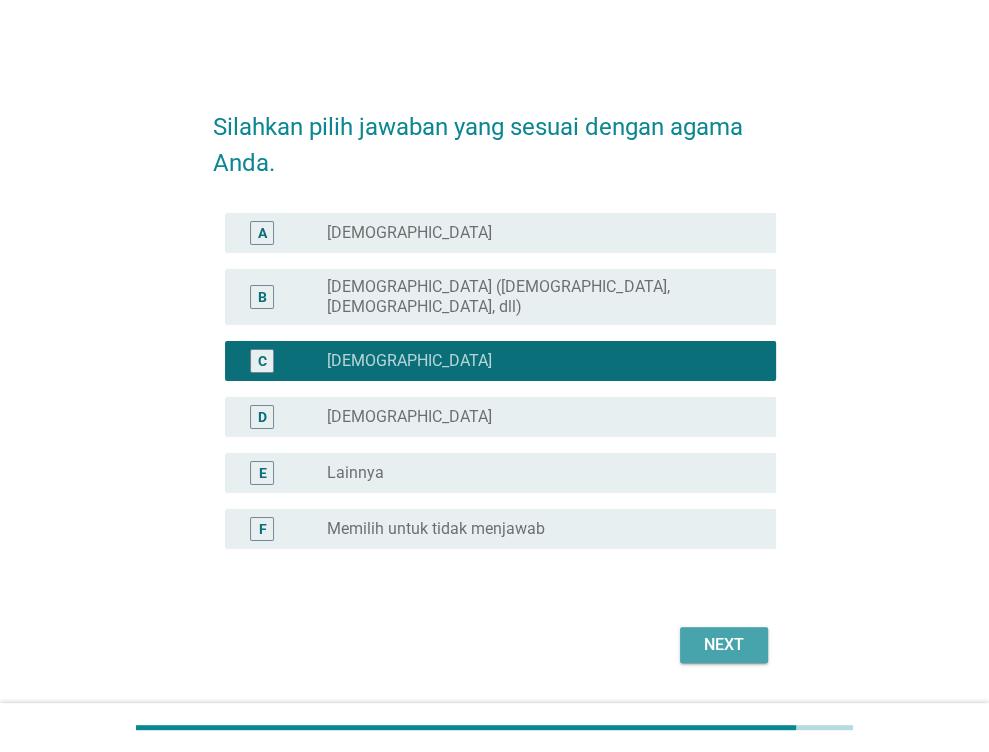click on "Next" at bounding box center (724, 645) 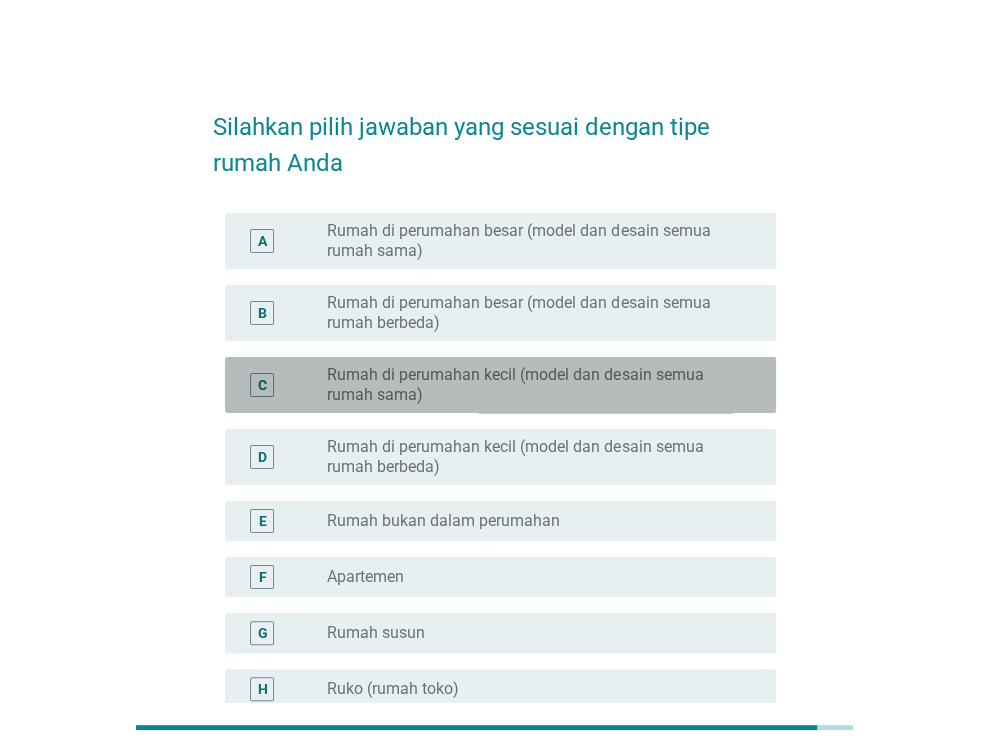 click on "Rumah di perumahan kecil (model dan desain semua rumah sama)" at bounding box center [535, 385] 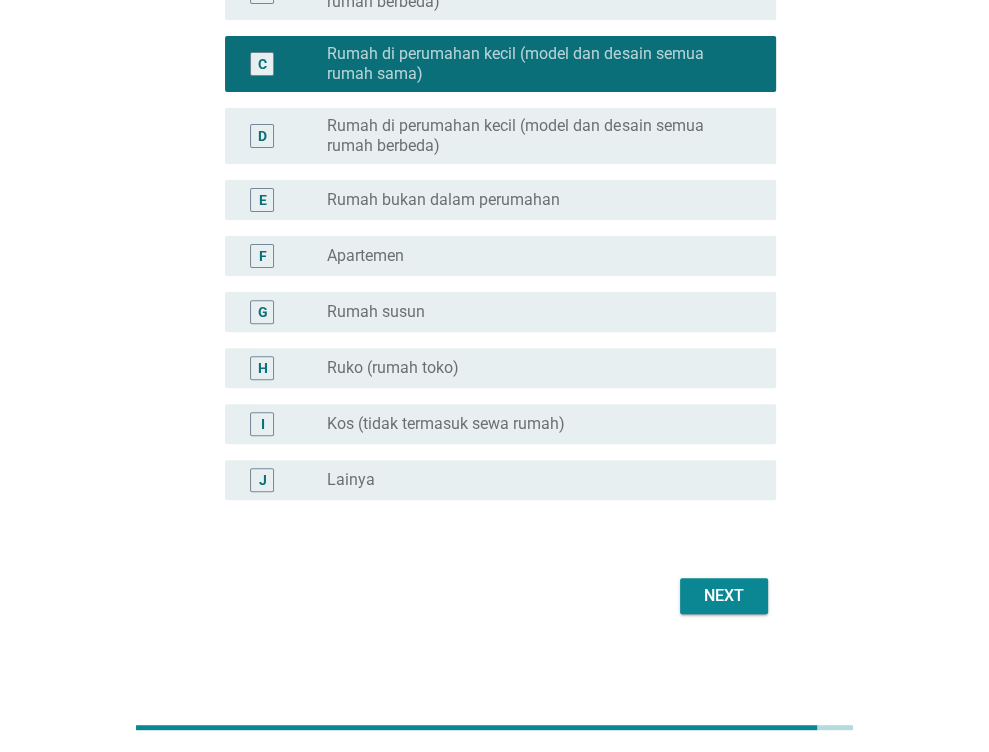 scroll, scrollTop: 323, scrollLeft: 0, axis: vertical 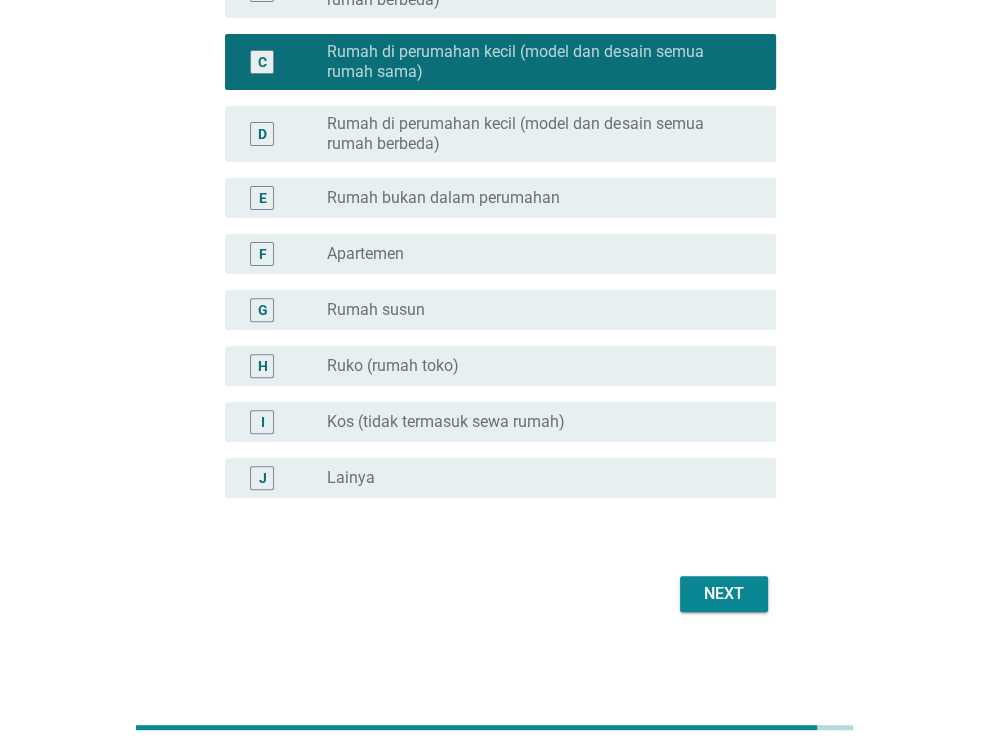 click on "Next" at bounding box center (724, 594) 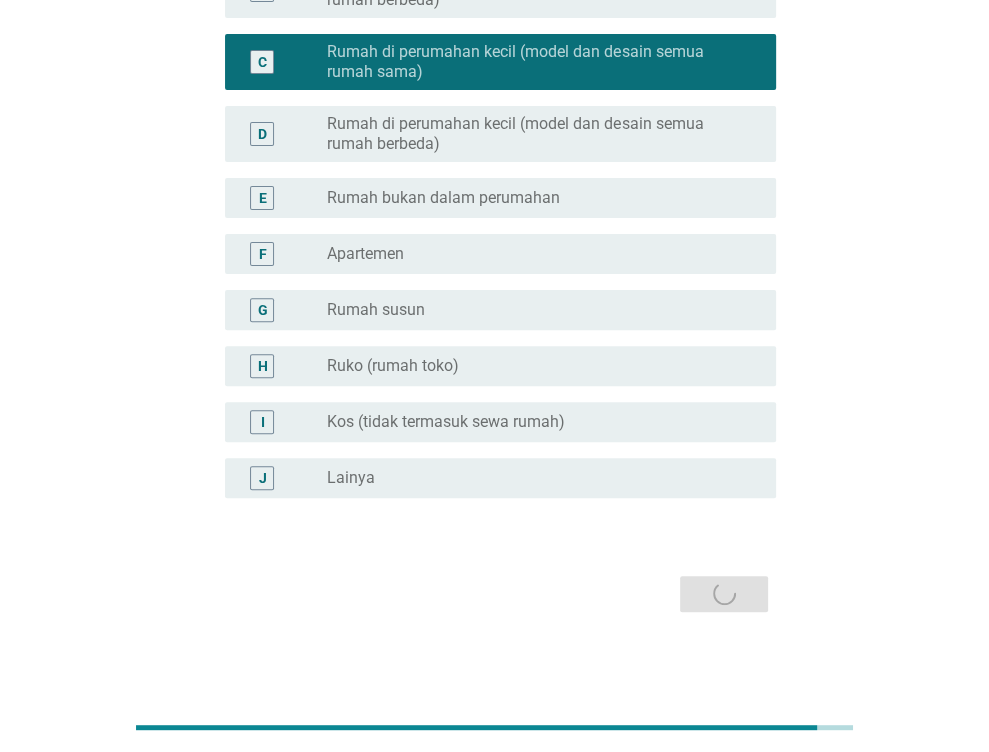 scroll, scrollTop: 0, scrollLeft: 0, axis: both 